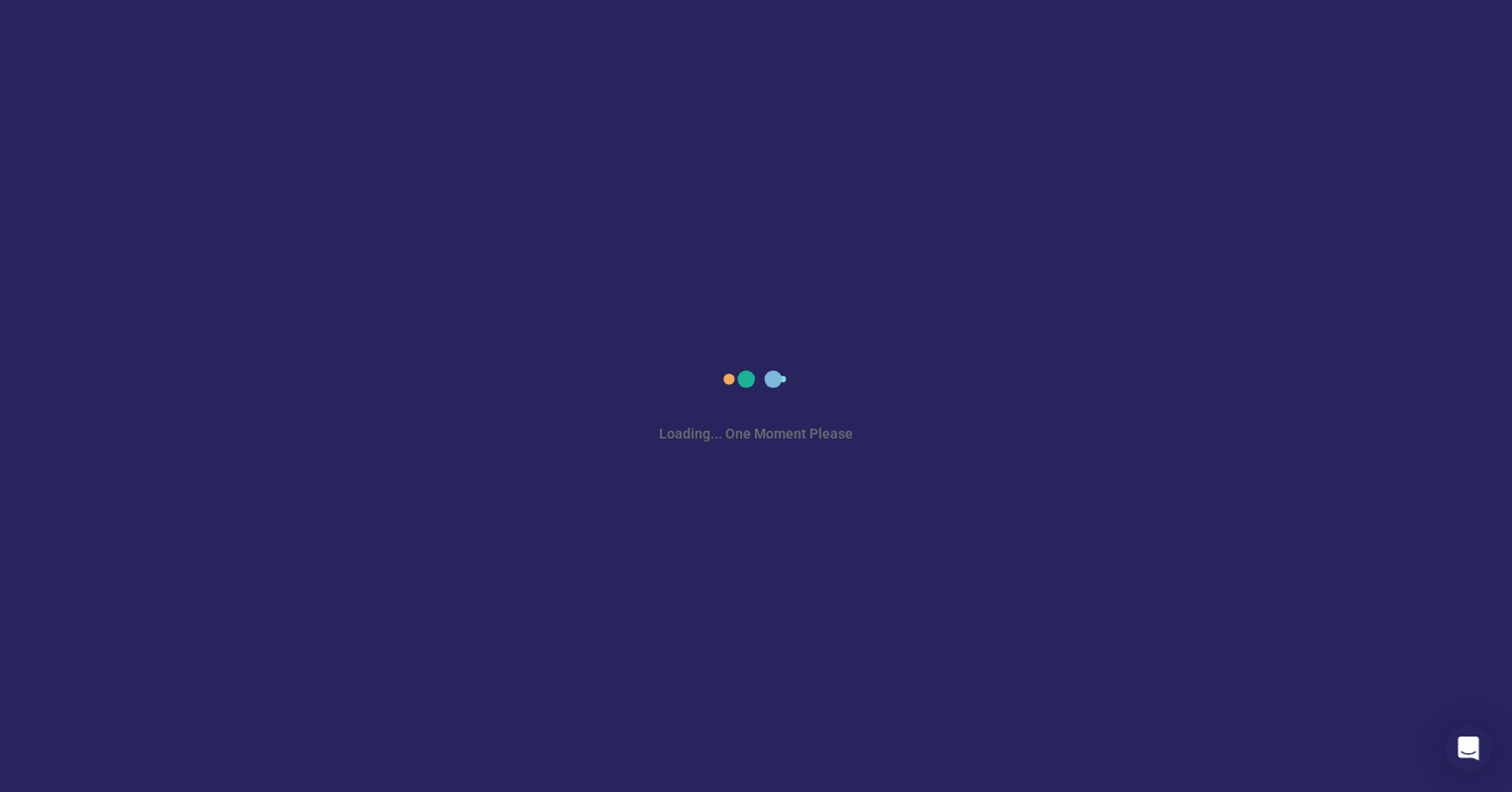 scroll, scrollTop: 0, scrollLeft: 0, axis: both 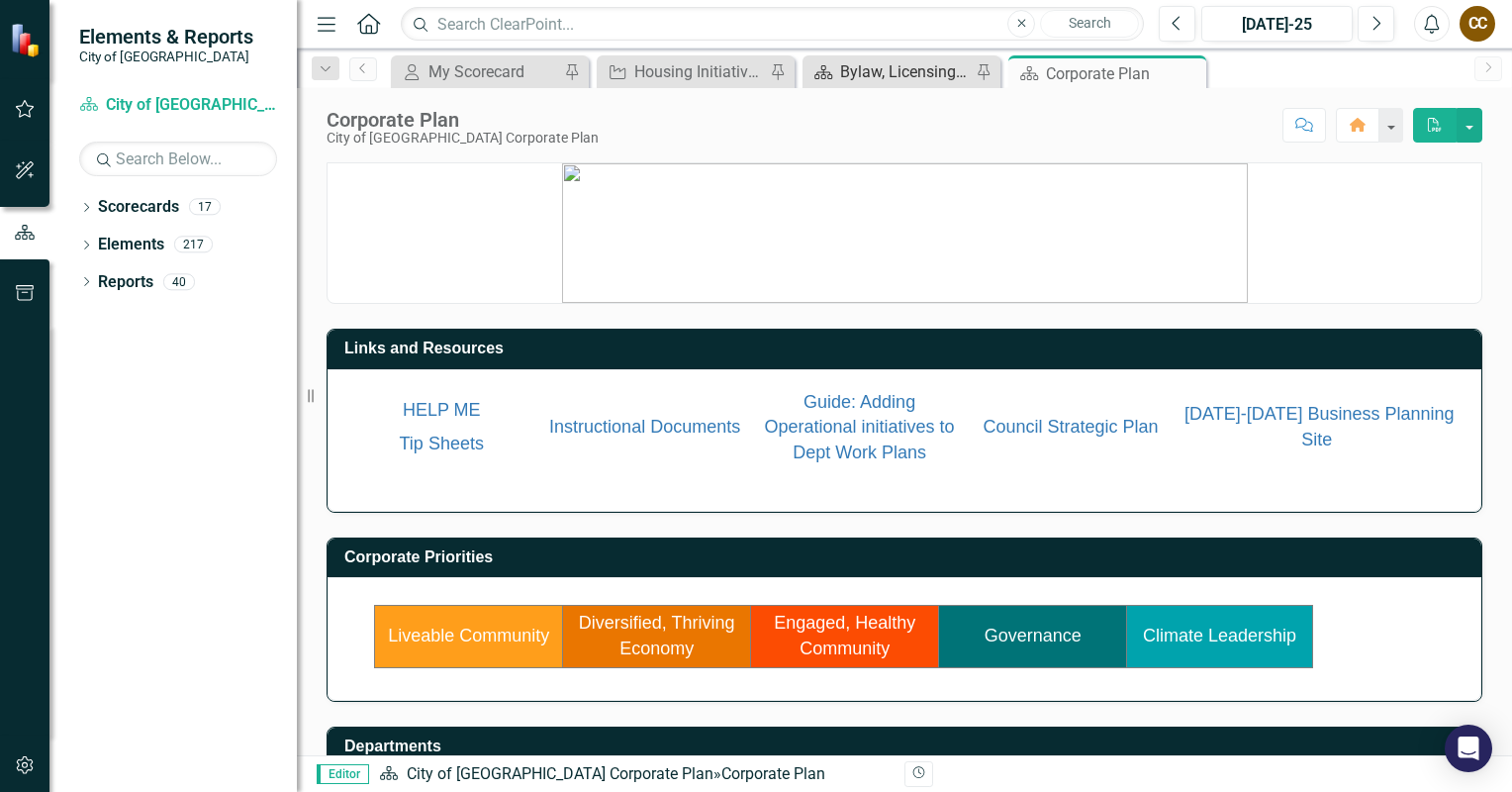 click on "Bylaw, Licensing, & Community Safety" at bounding box center [905, 71] 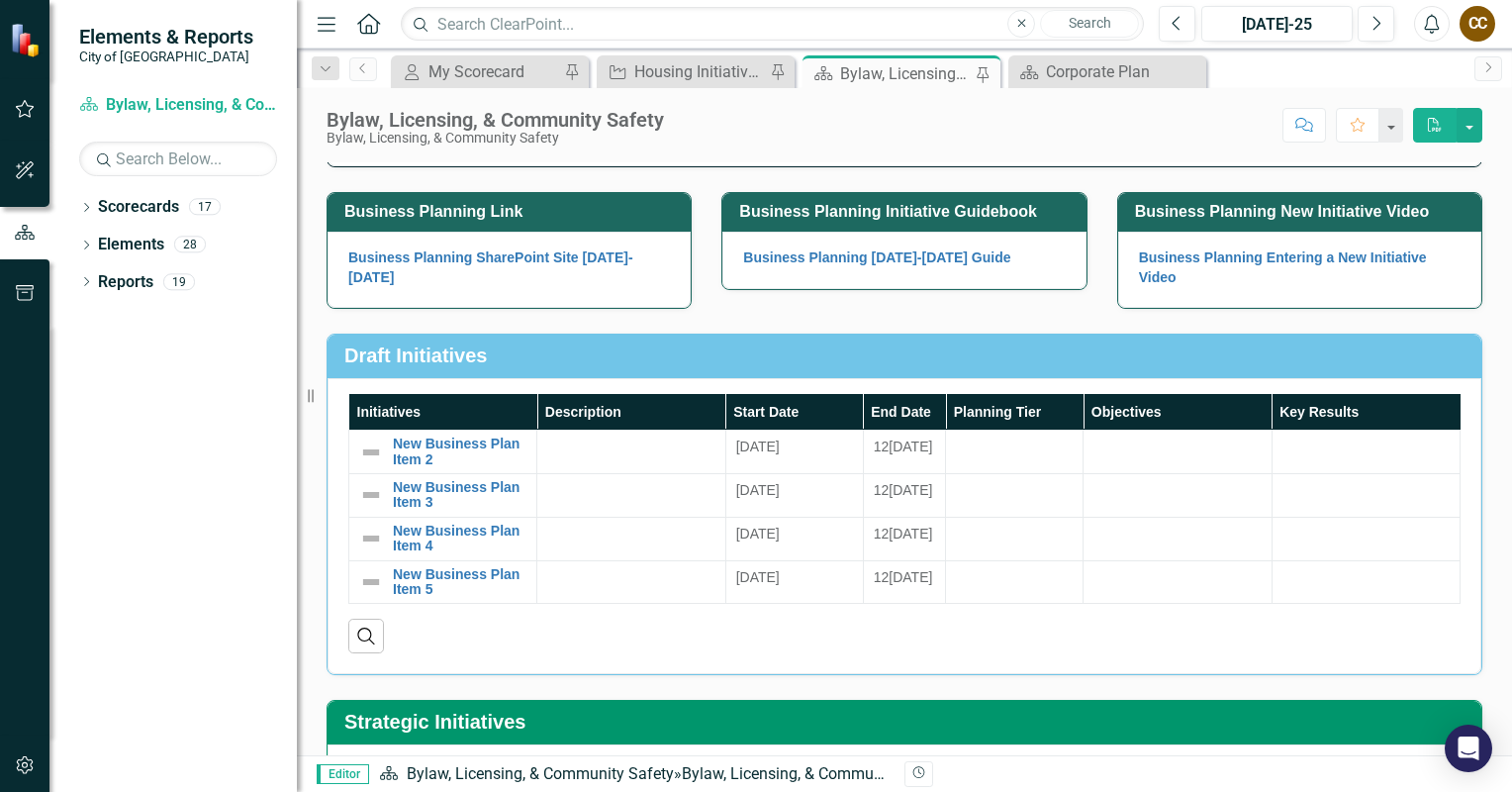 scroll, scrollTop: 399, scrollLeft: 0, axis: vertical 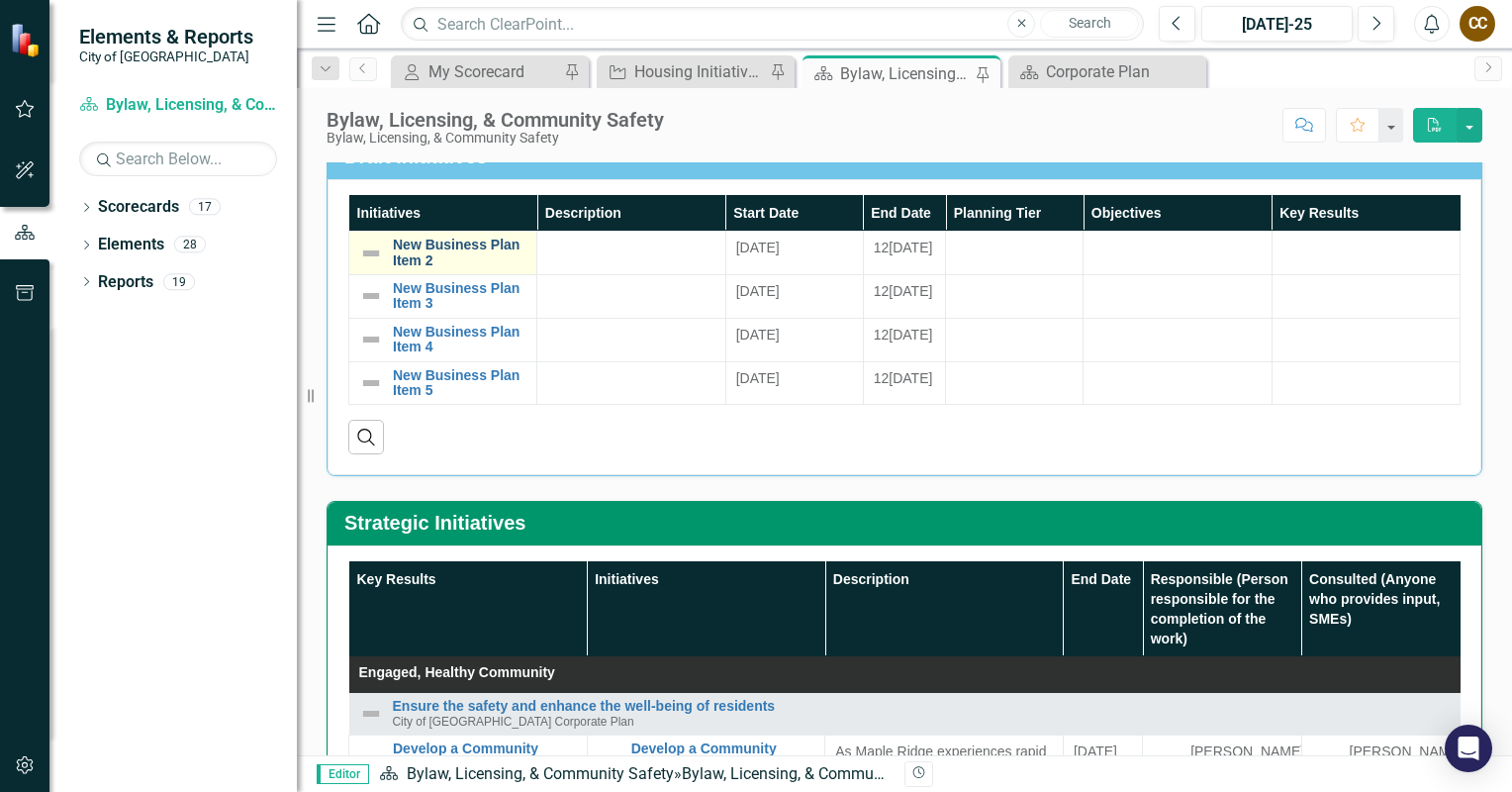 click on "New Business Plan Item 2" at bounding box center (459, 252) 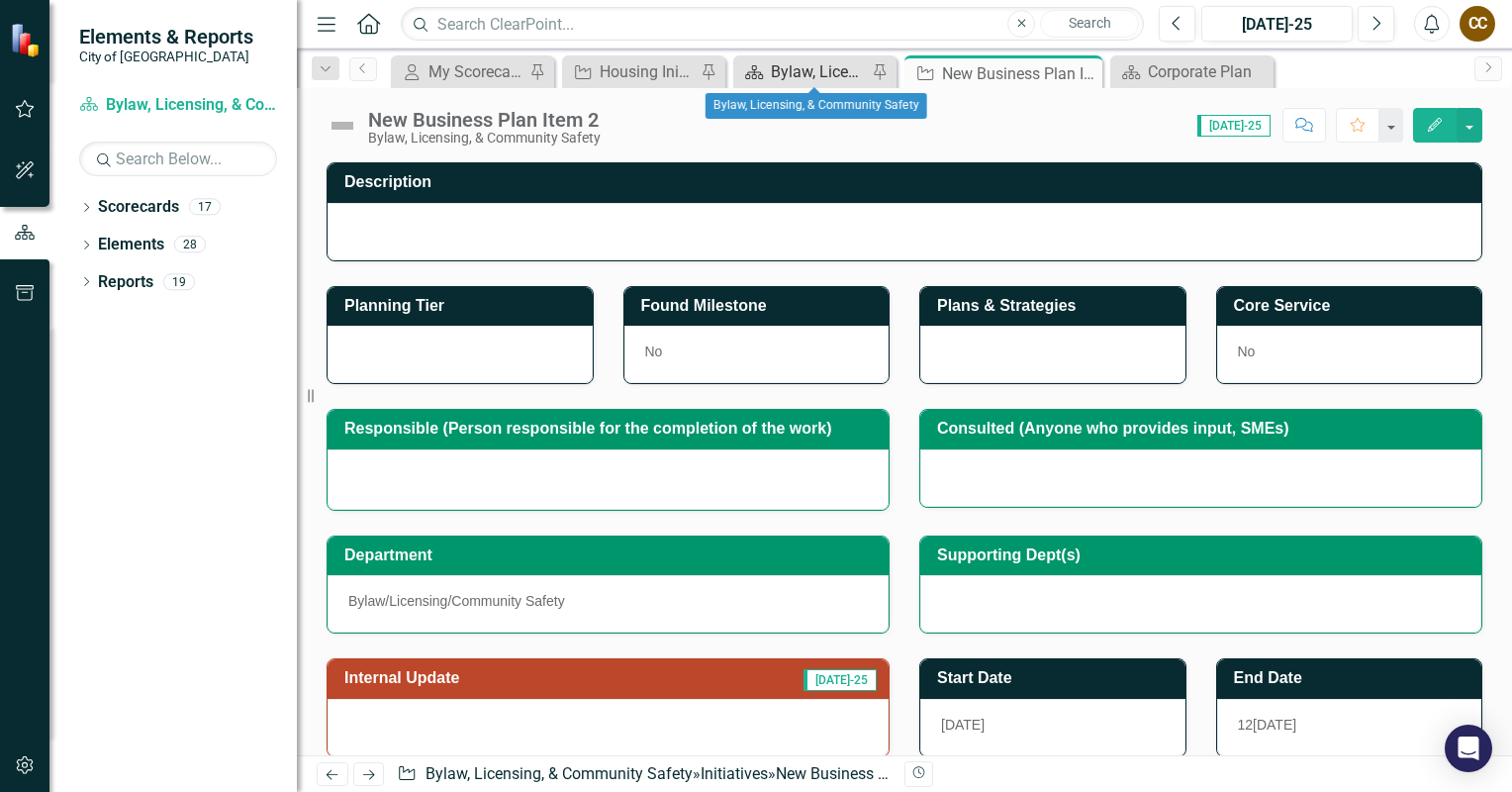 click on "Bylaw, Licensing, & Community Safety" at bounding box center [818, 71] 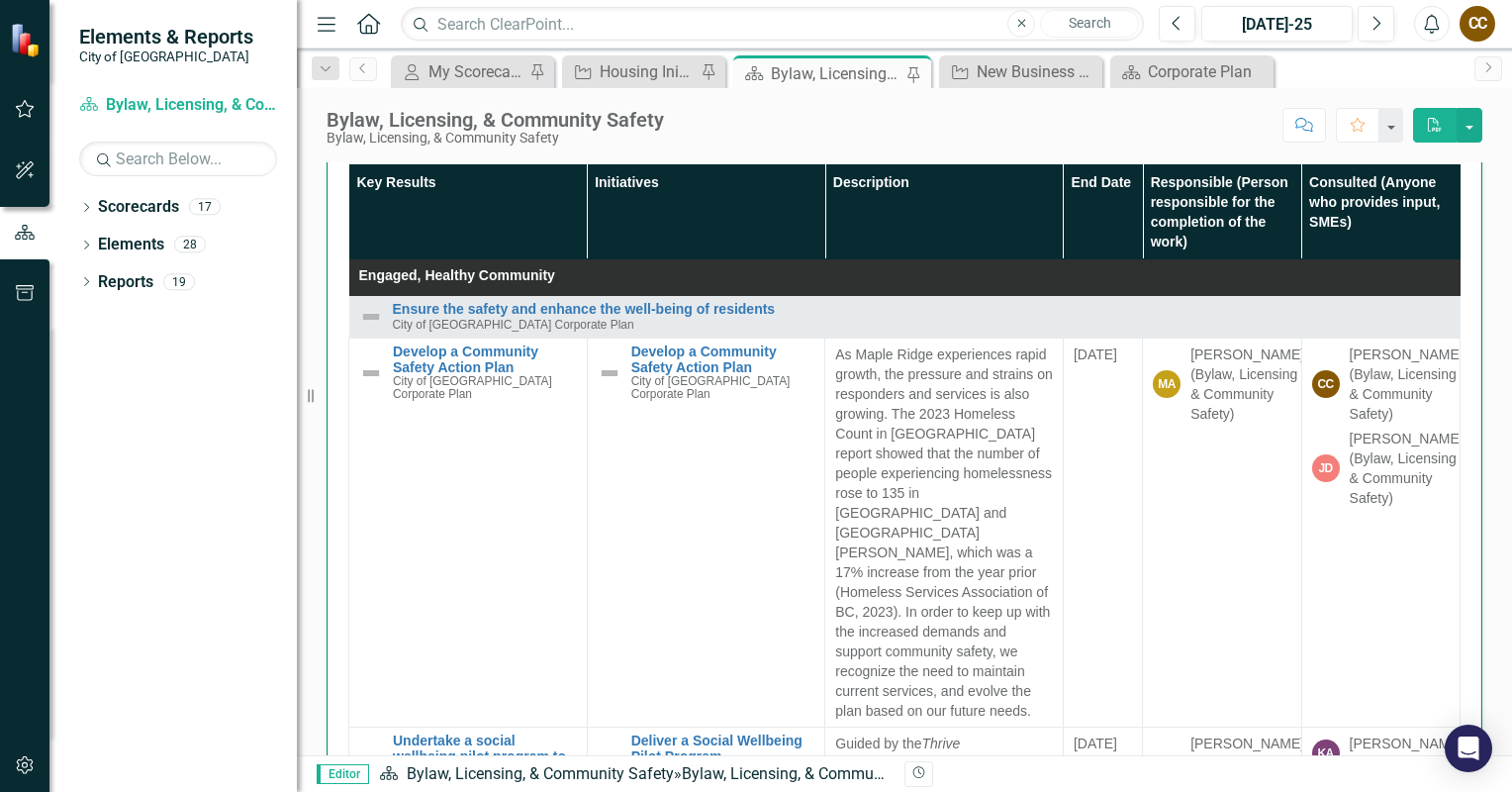 scroll, scrollTop: 800, scrollLeft: 0, axis: vertical 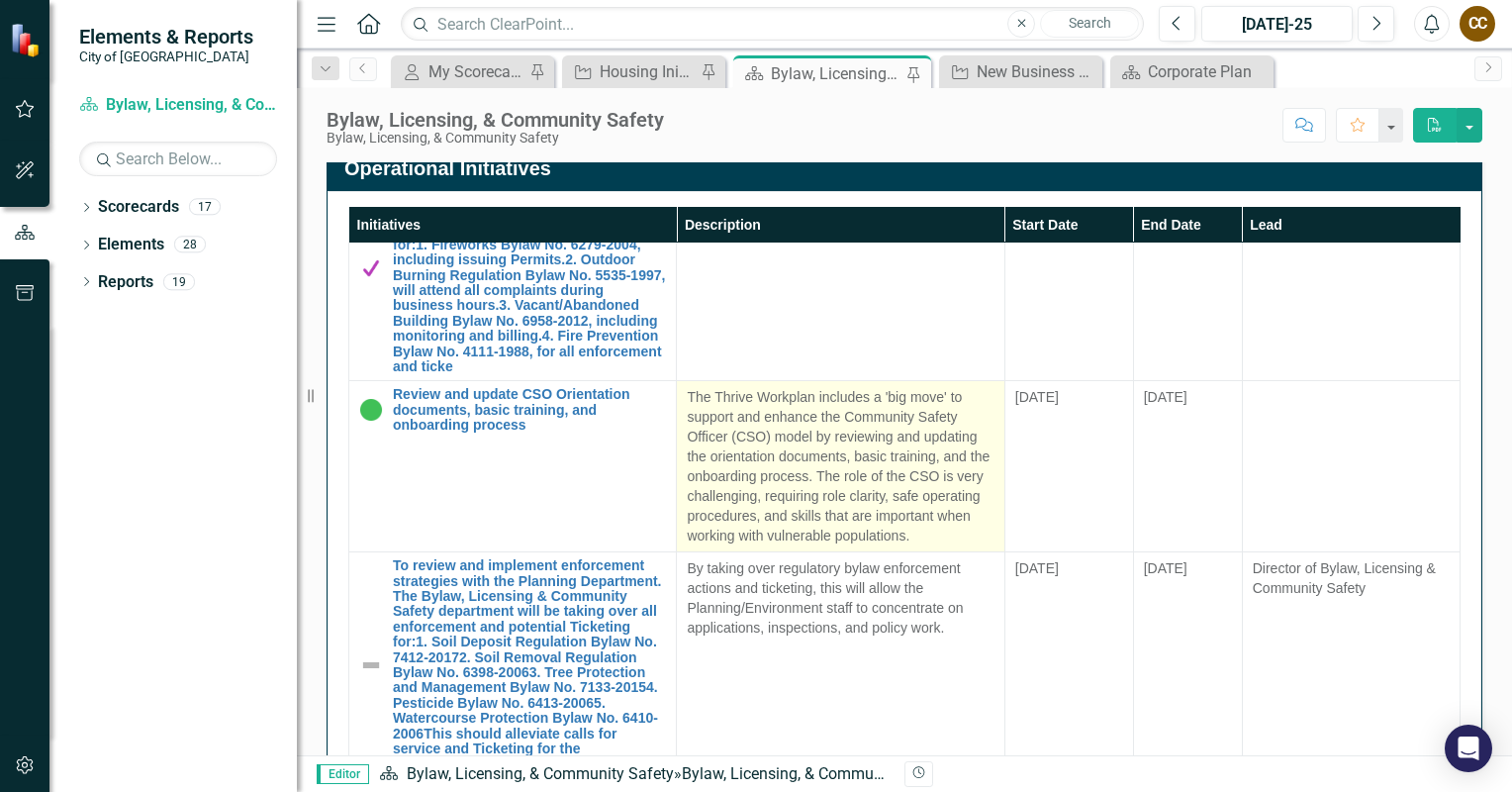 drag, startPoint x: 775, startPoint y: 554, endPoint x: 694, endPoint y: 456, distance: 127.1417 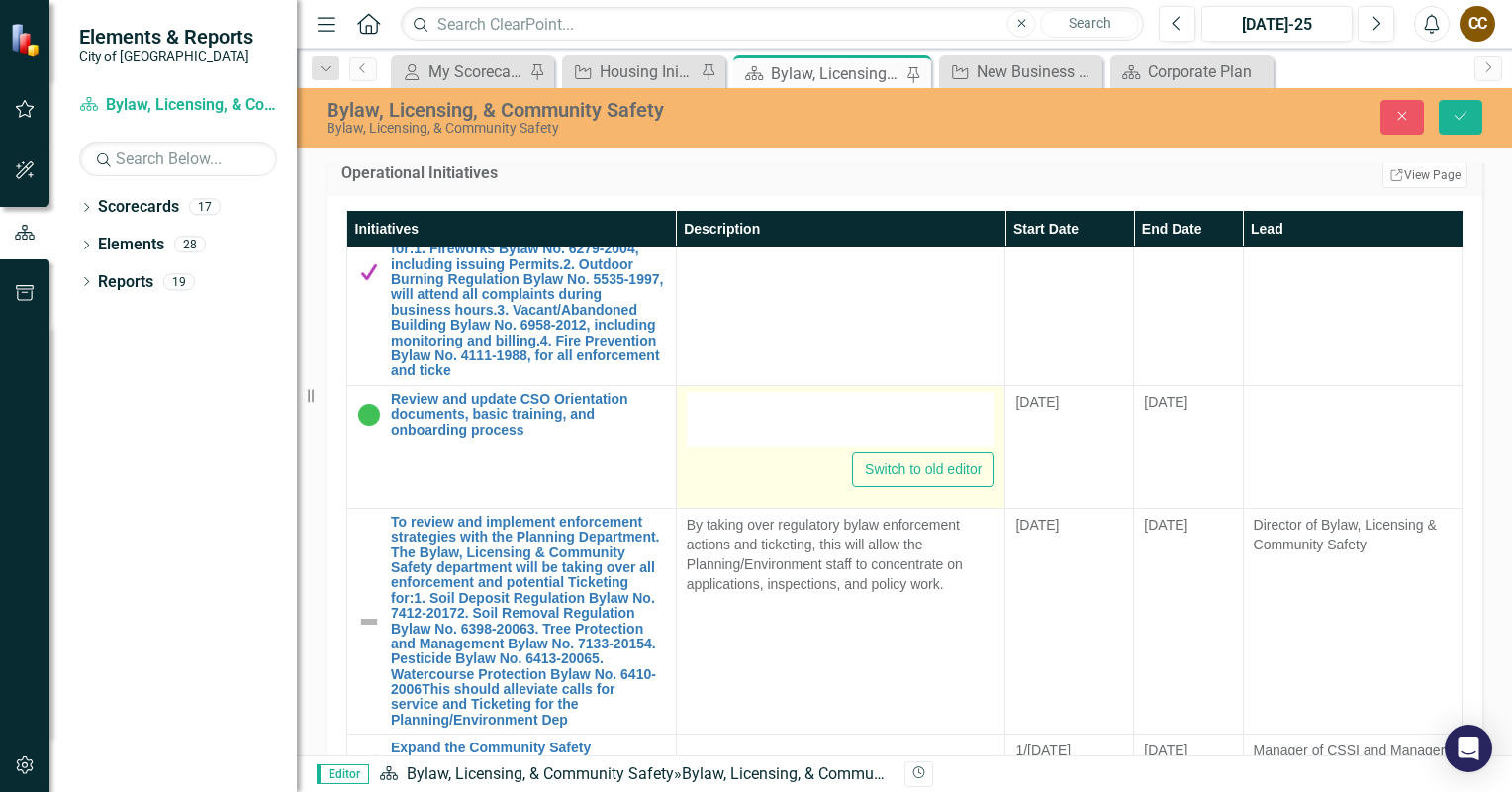 type on "<p>The Thrive Workplan includes a 'big move' to support and enhance the Community Safety Officer (CSO) model by reviewing and updating the orientation documents, basic training, and the onboarding process. The role of the CSO is very challenging, requiring role clarity, safe operating procedures, and skills that are important when working with vulnerable populations.&nbsp;&nbsp;</p>" 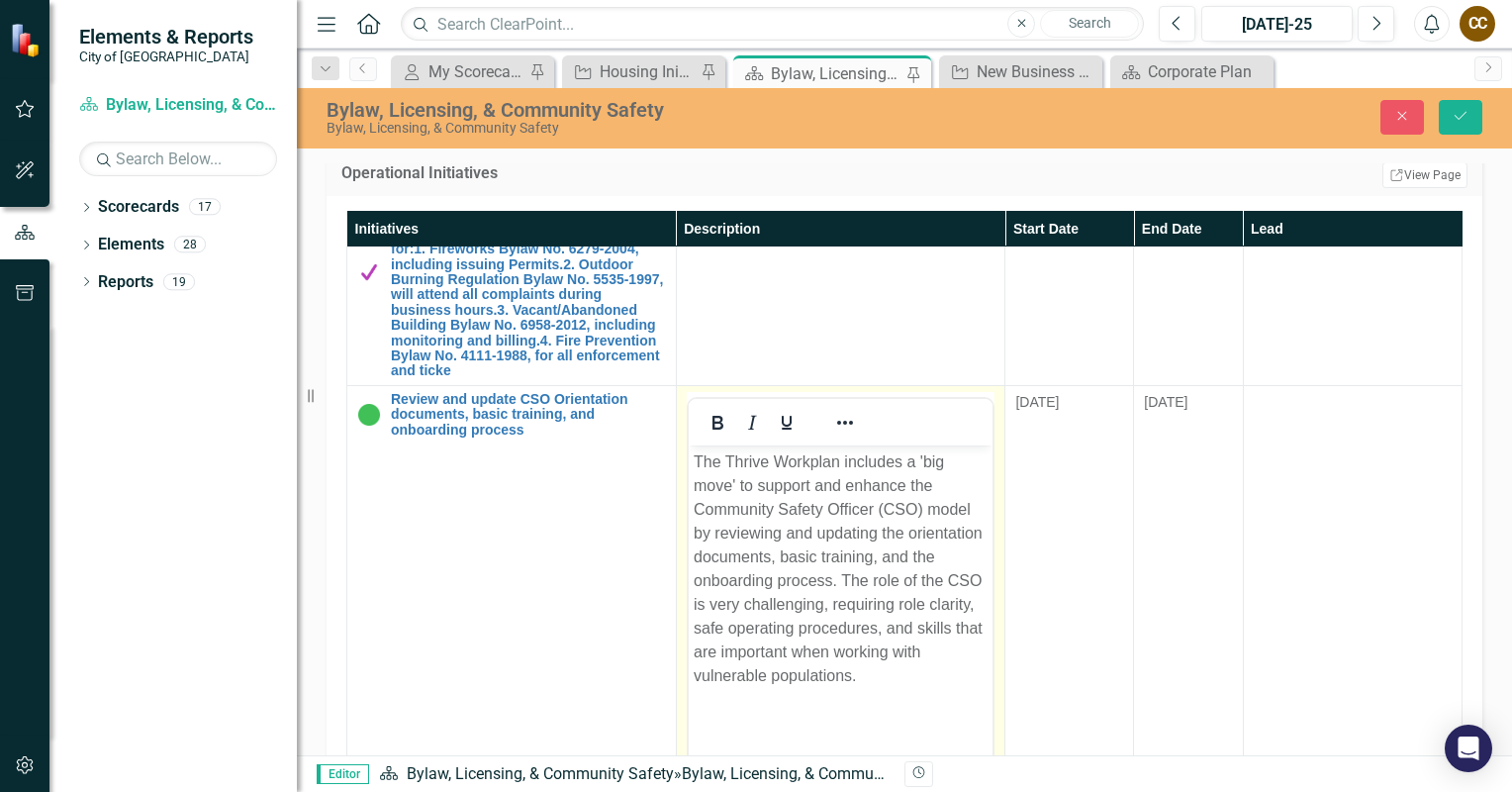 scroll, scrollTop: 0, scrollLeft: 0, axis: both 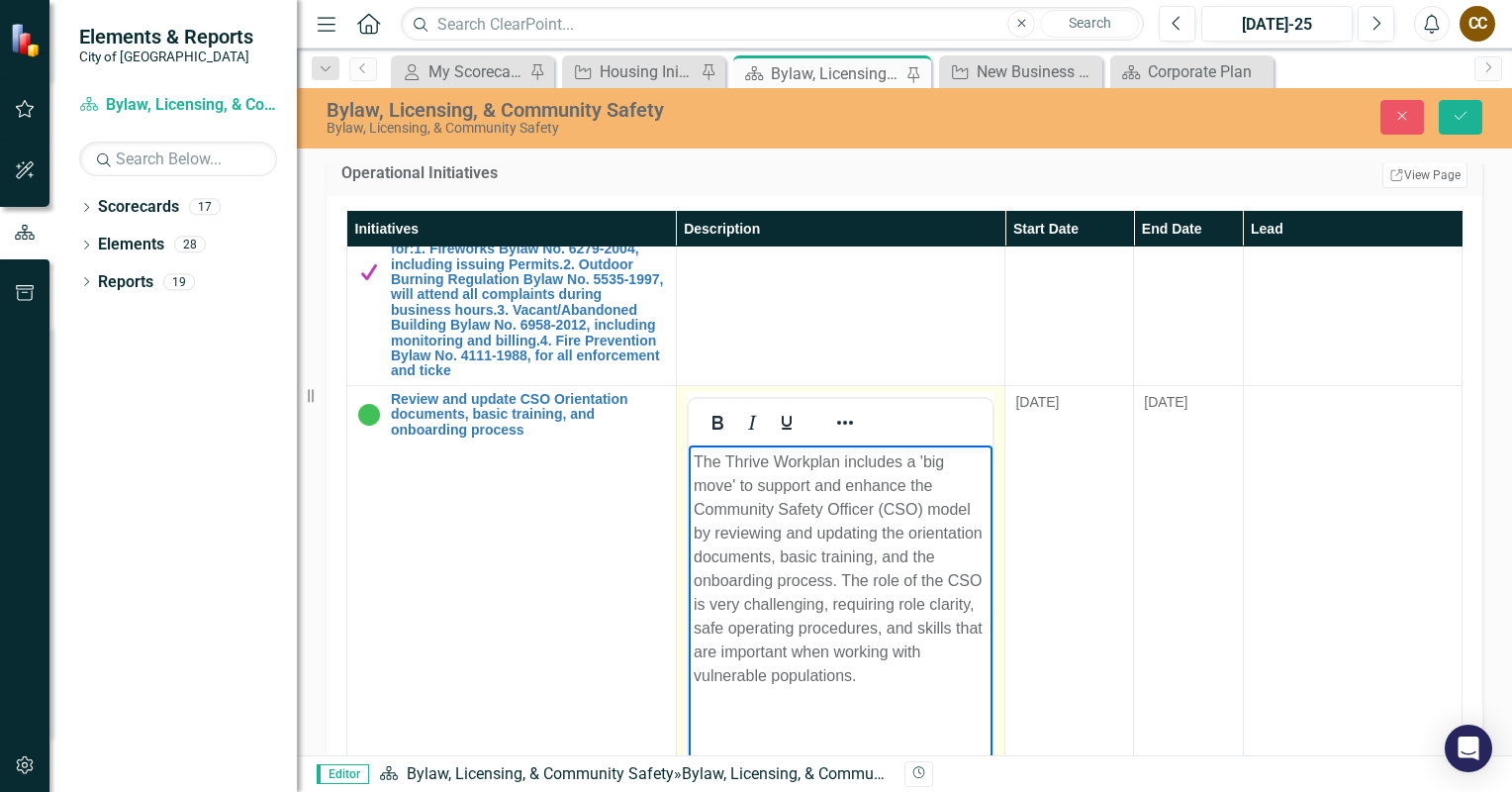 drag, startPoint x: 947, startPoint y: 675, endPoint x: 694, endPoint y: 459, distance: 332.66349 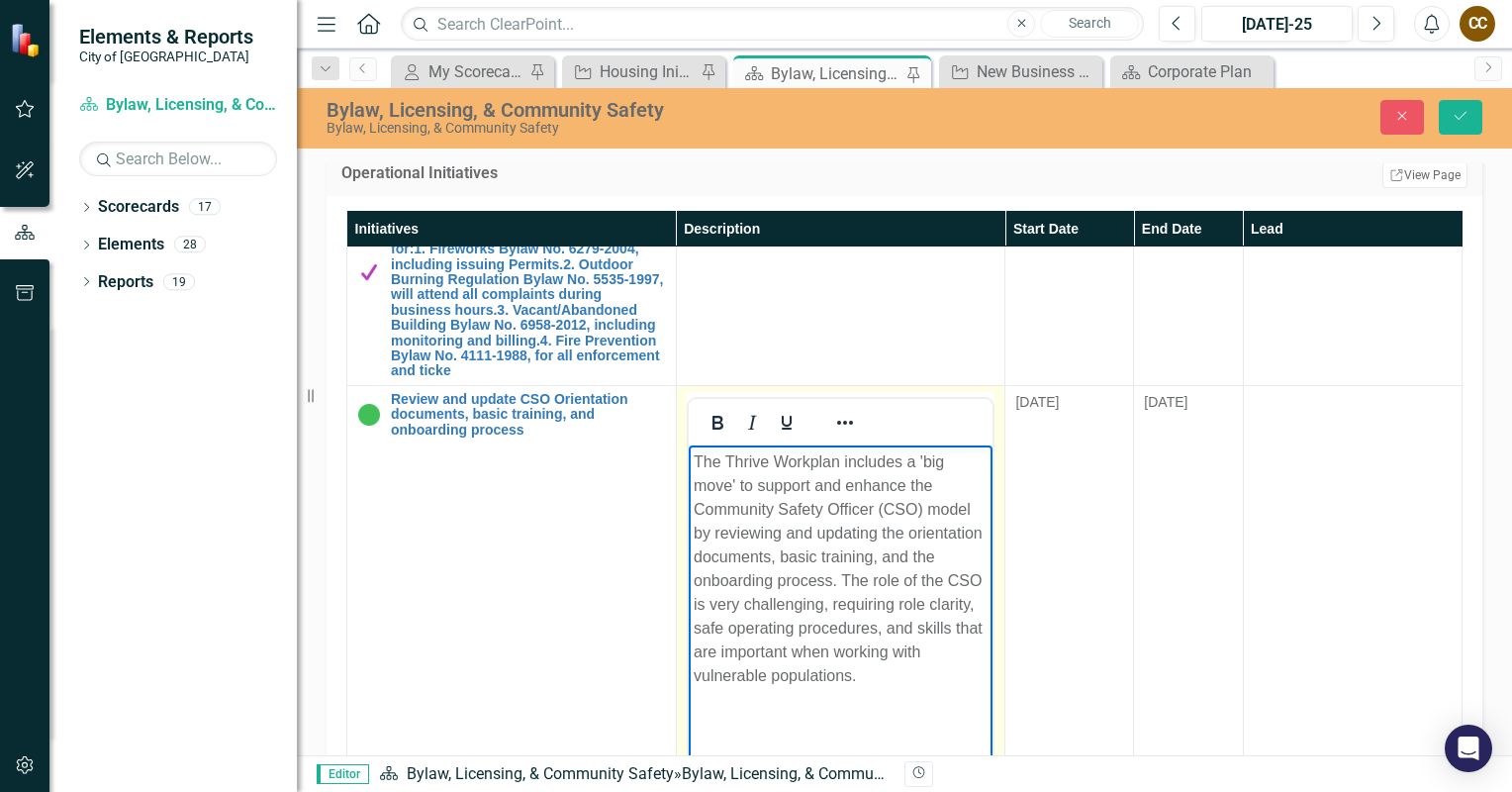 click on "The Thrive Workplan includes a 'big move' to support and enhance the Community Safety Officer (CSO) model by reviewing and updating the orientation documents, basic training, and the onboarding process. The role of the CSO is very challenging, requiring role clarity, safe operating procedures, and skills that are important when working with vulnerable populations." at bounding box center (840, 568) 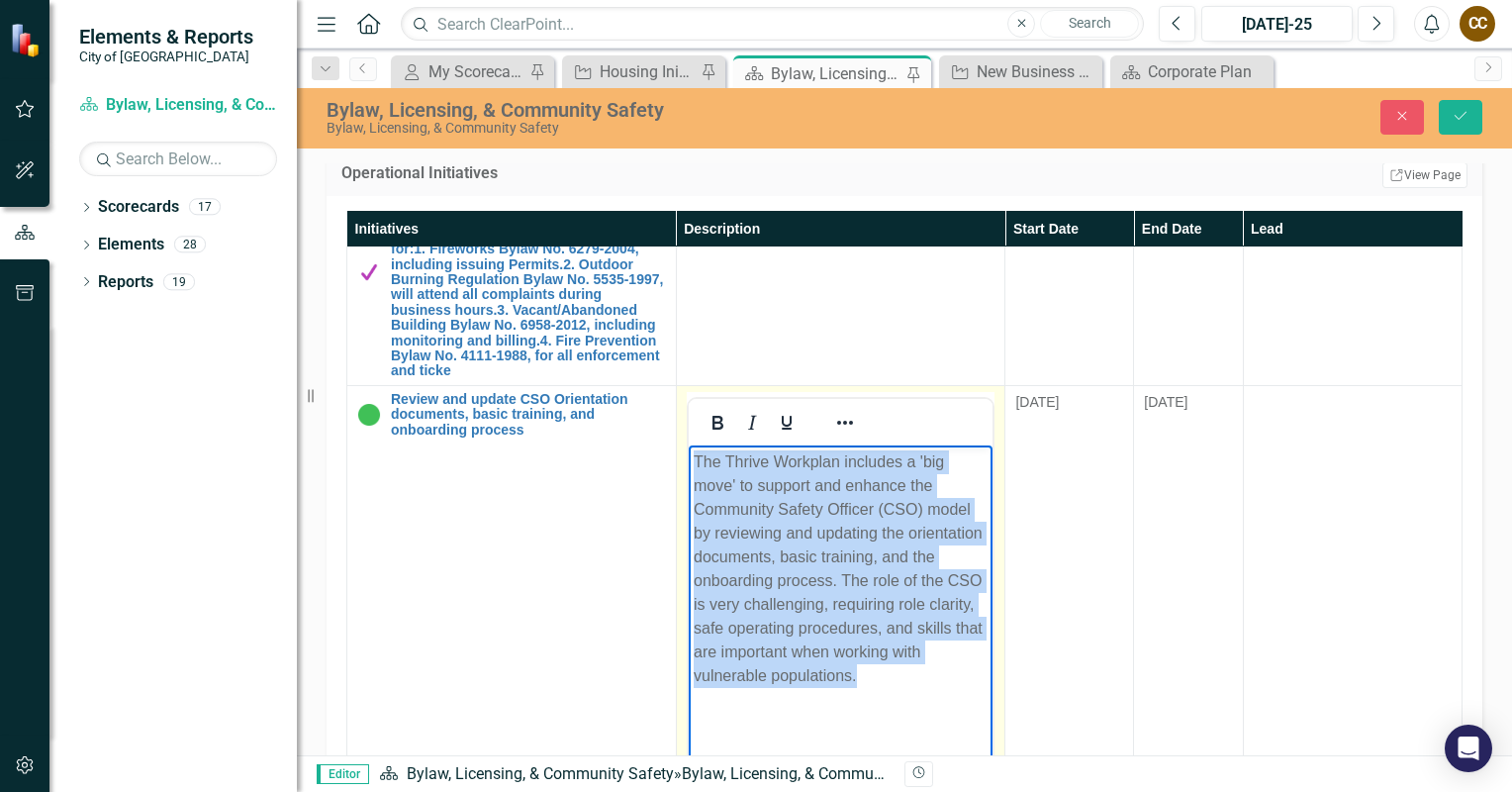 drag, startPoint x: 694, startPoint y: 459, endPoint x: 946, endPoint y: 683, distance: 337.16465 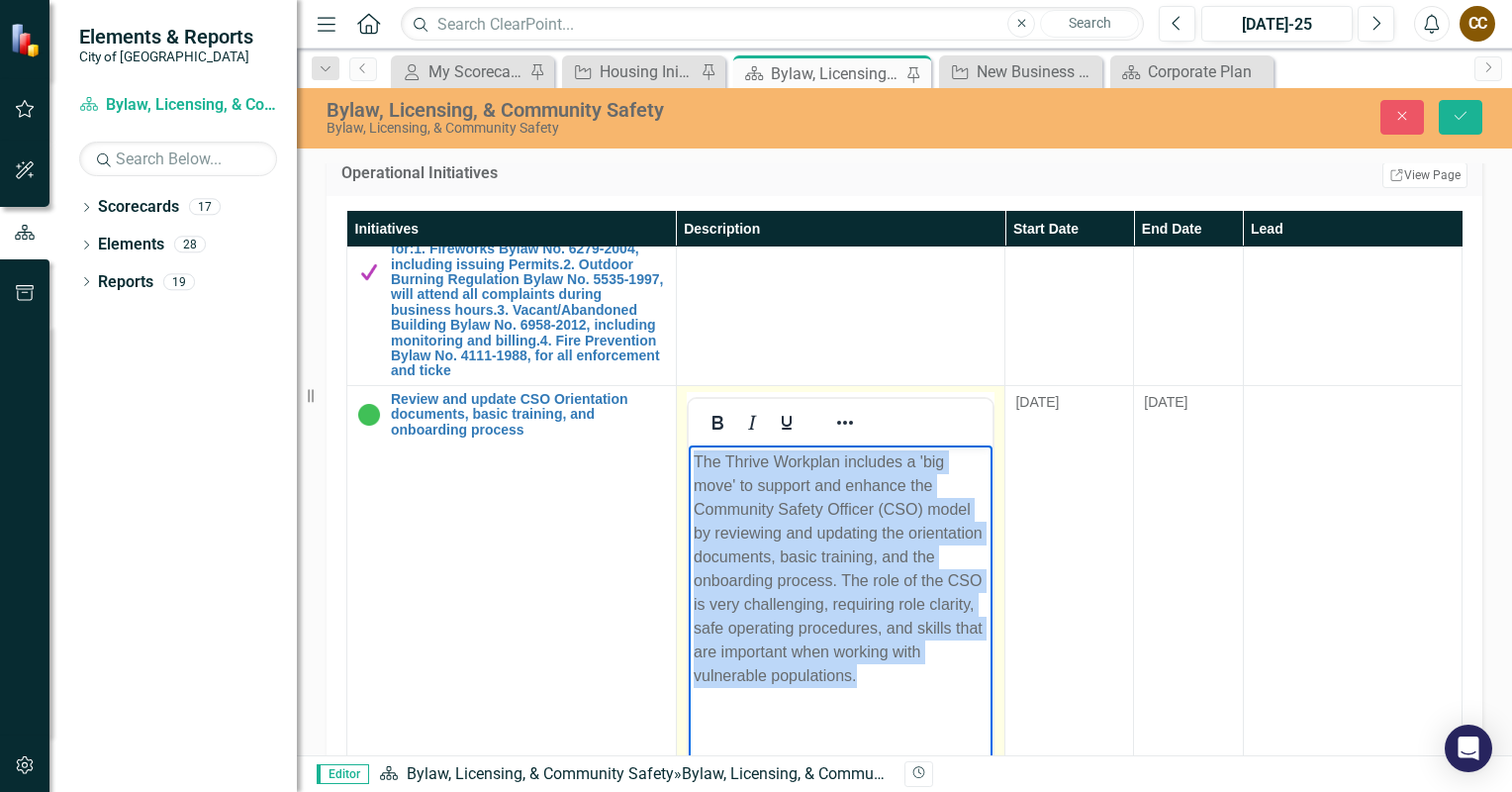 click on "The Thrive Workplan includes a 'big move' to support and enhance the Community Safety Officer (CSO) model by reviewing and updating the orientation documents, basic training, and the onboarding process. The role of the CSO is very challenging, requiring role clarity, safe operating procedures, and skills that are important when working with vulnerable populations." at bounding box center (840, 568) 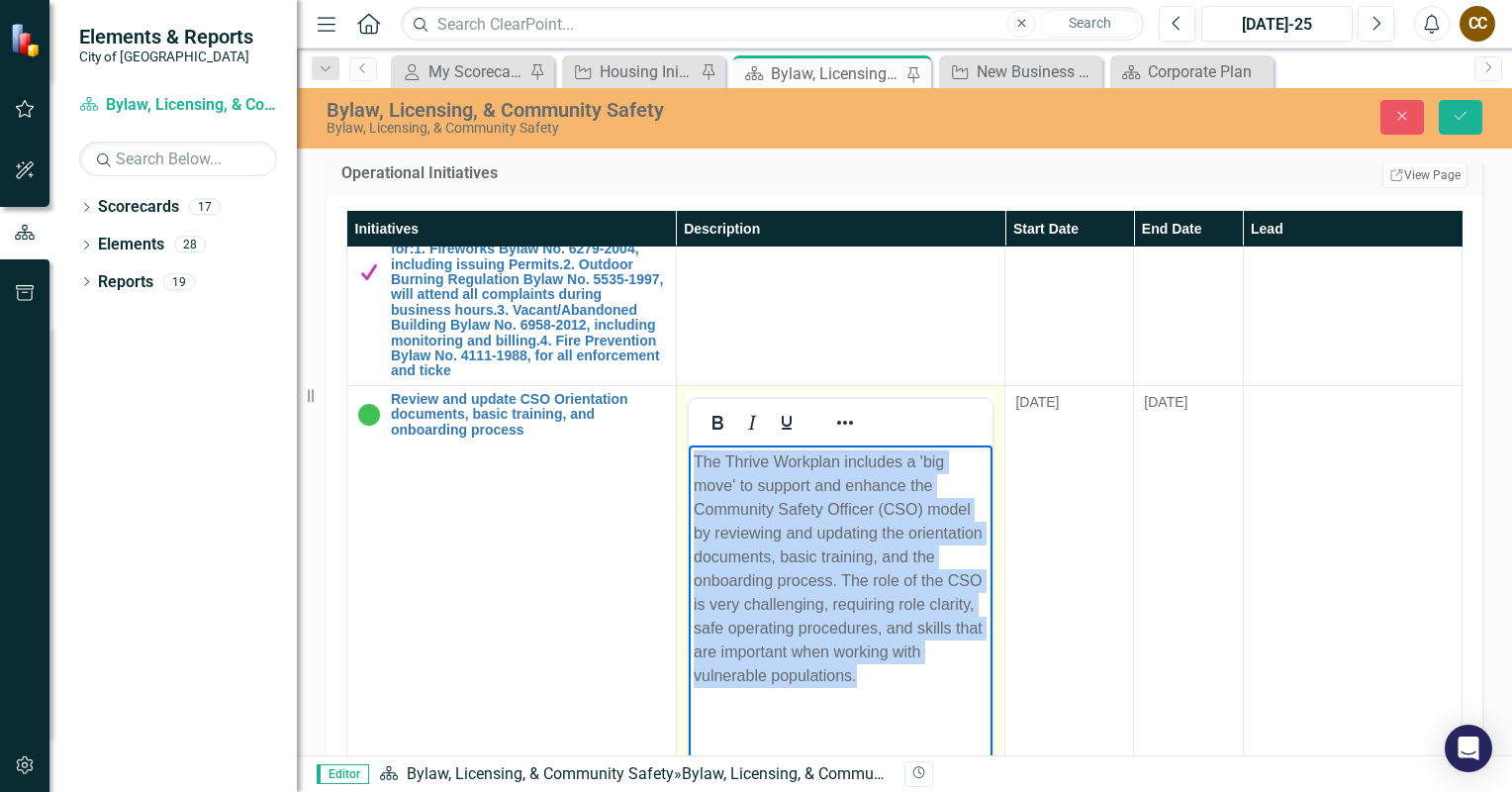 copy on "The Thrive Workplan includes a 'big move' to support and enhance the Community Safety Officer (CSO) model by reviewing and updating the orientation documents, basic training, and the onboarding process. The role of the CSO is very challenging, requiring role clarity, safe operating procedures, and skills that are important when working with vulnerable populations." 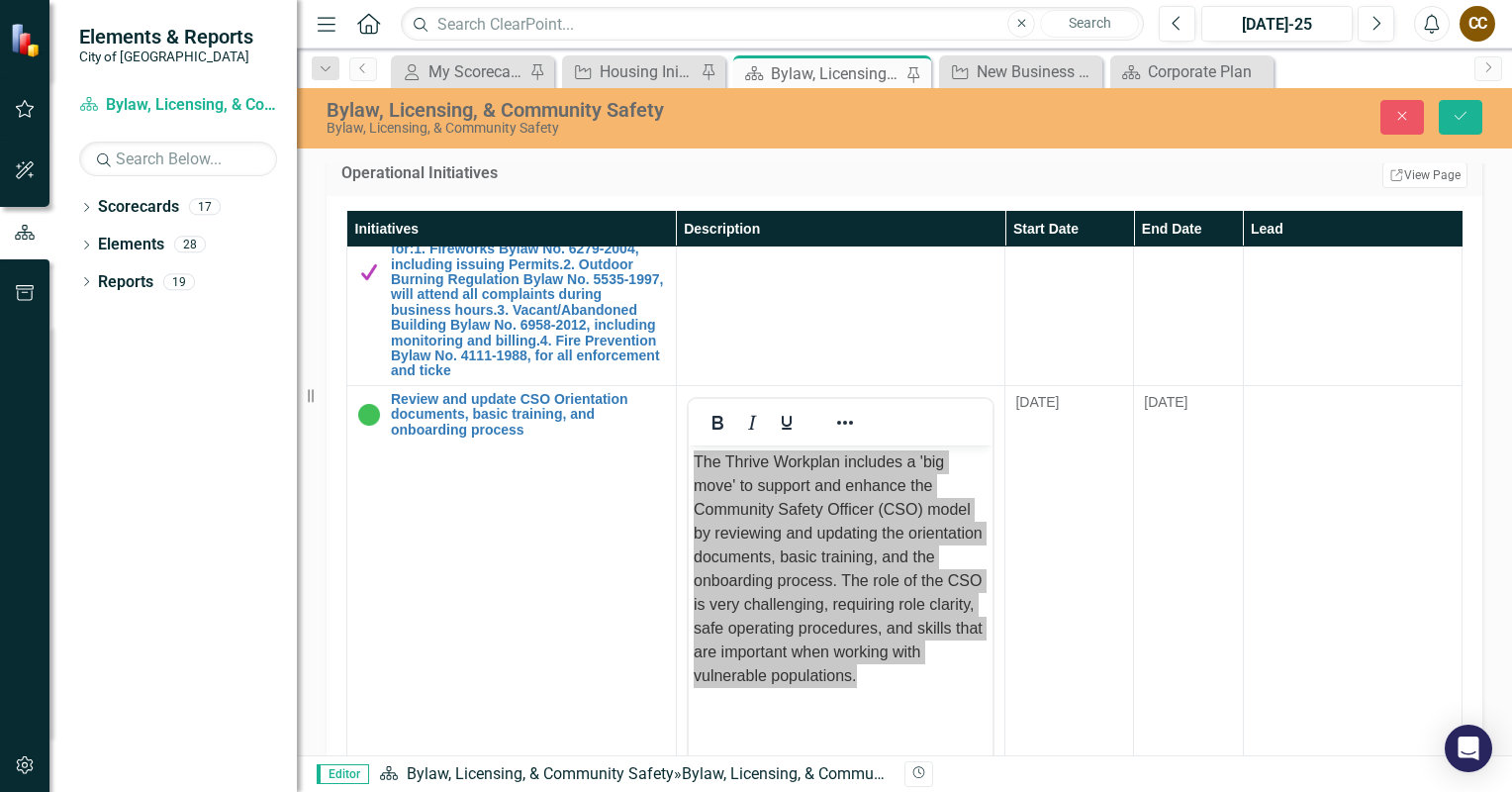 click on "Initiatives Description Start Date End Date Lead Develop and introduce a new Business Licensing Bylaw, using best industry practices and future E-Apply applications Edit Edit Initiative Link Open Element The Maple Ridge Business Licensing Bylaw has not been reviewed in its entirety since 2011.  A current analysis of licensing fees, regulations and best practices is required.  Also looking at E-Apply applications for online services. 2/12/25 12/31/25 Director of Bylaw, Licensing & Community Safety Develop and introduce a new Animal Control & Licensing Bylaw. Edit Edit Initiative Link Open Element To align with current Contract and best practices of other municipalities and the Prevention of Cruelty to Animals Act. 6/28/24 9/1/25 Director of Bylaw, Licensing & Community Safety Review Licence Plate Recognition Software for Parking Officers to create efficiencies when patrolling timed parking areas Edit Edit Initiative Link Open Element 1/1/18 6/30/25 Director of Bylaw, Licensing & Community Safety Edit Link 1" at bounding box center [904, 535] 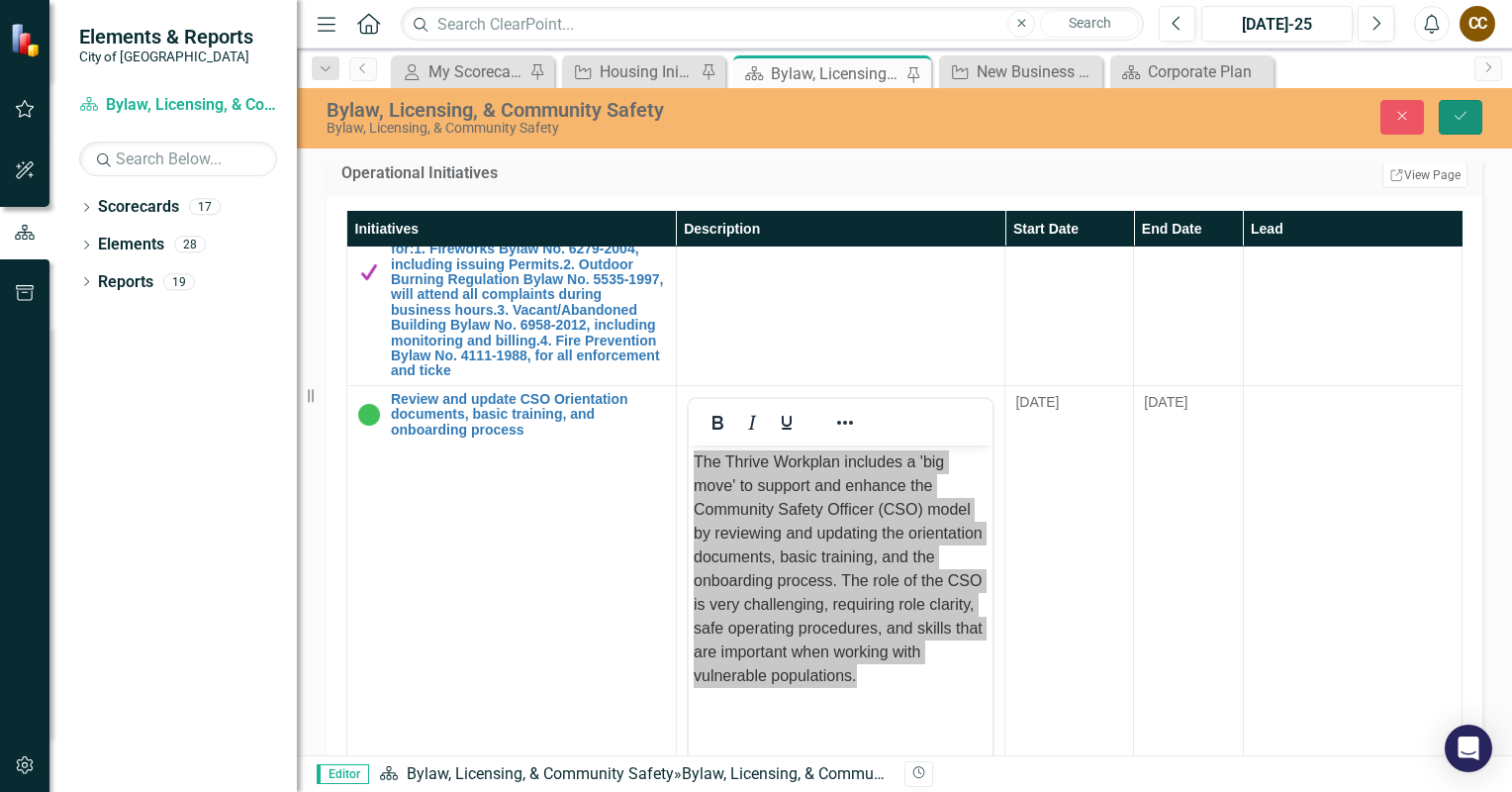 click on "Save" at bounding box center (1461, 117) 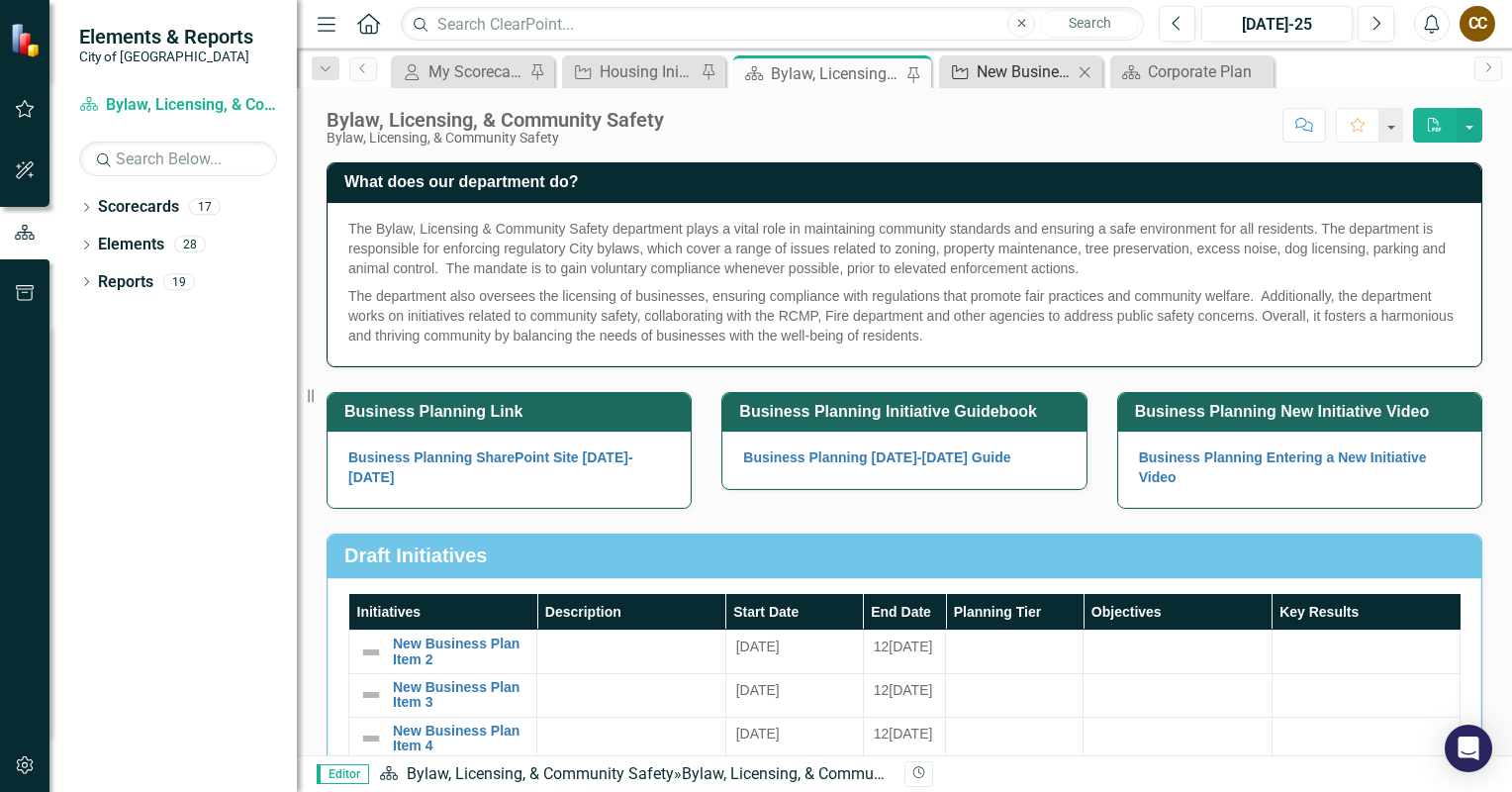 click on "New Business Plan Item 2" at bounding box center [1024, 71] 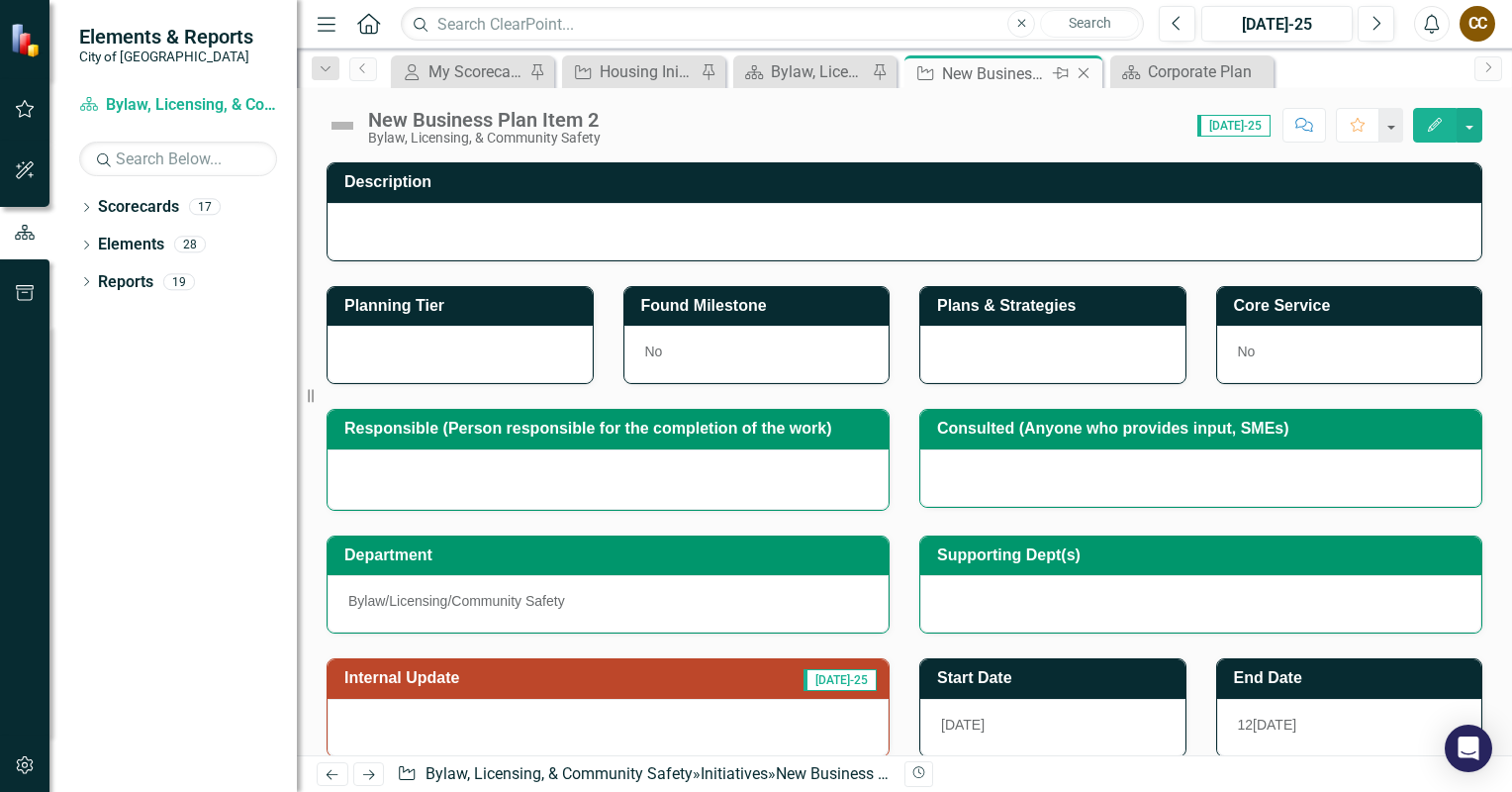 click on "New Business Plan Item 2" at bounding box center [994, 73] 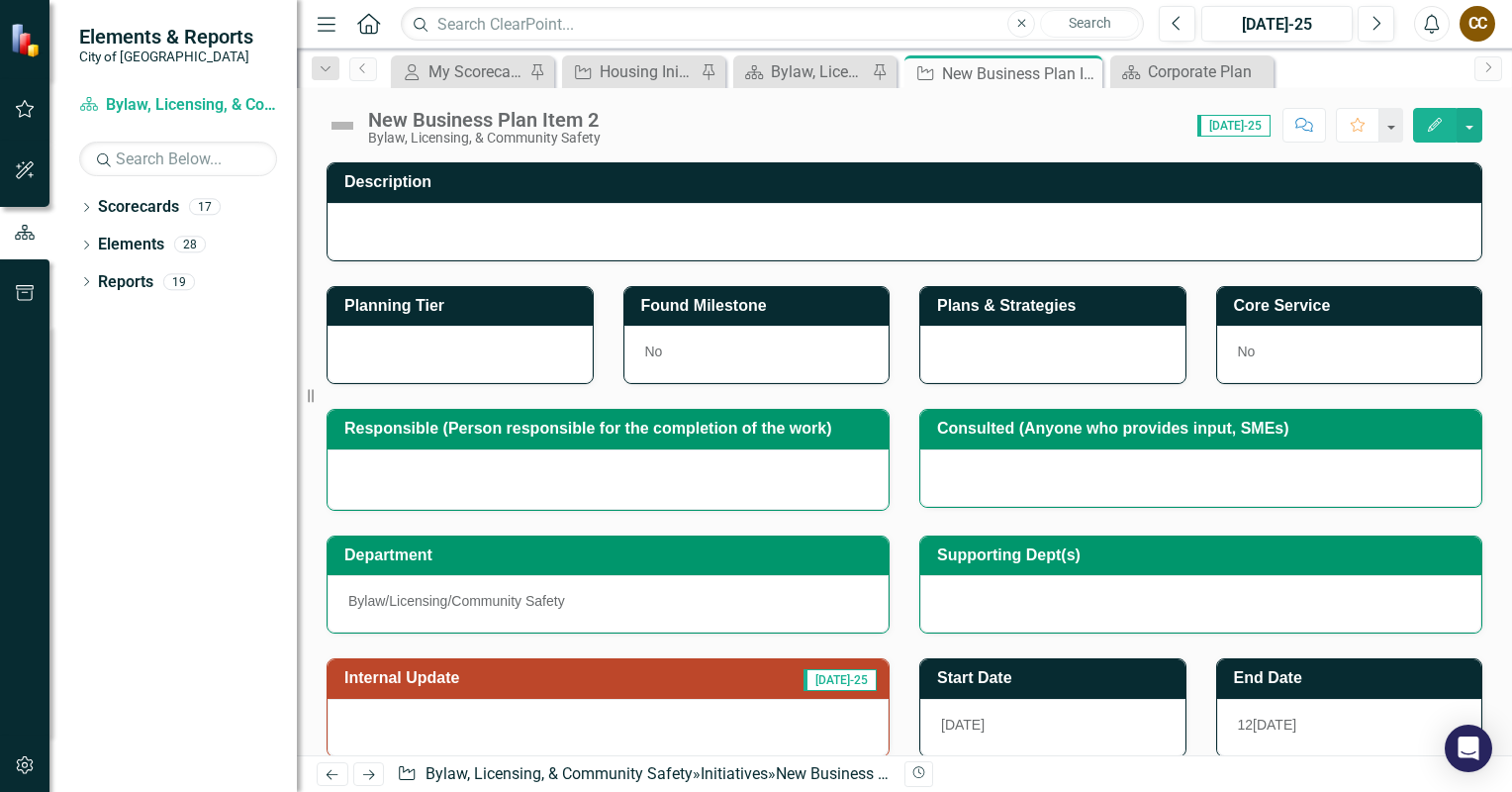 click 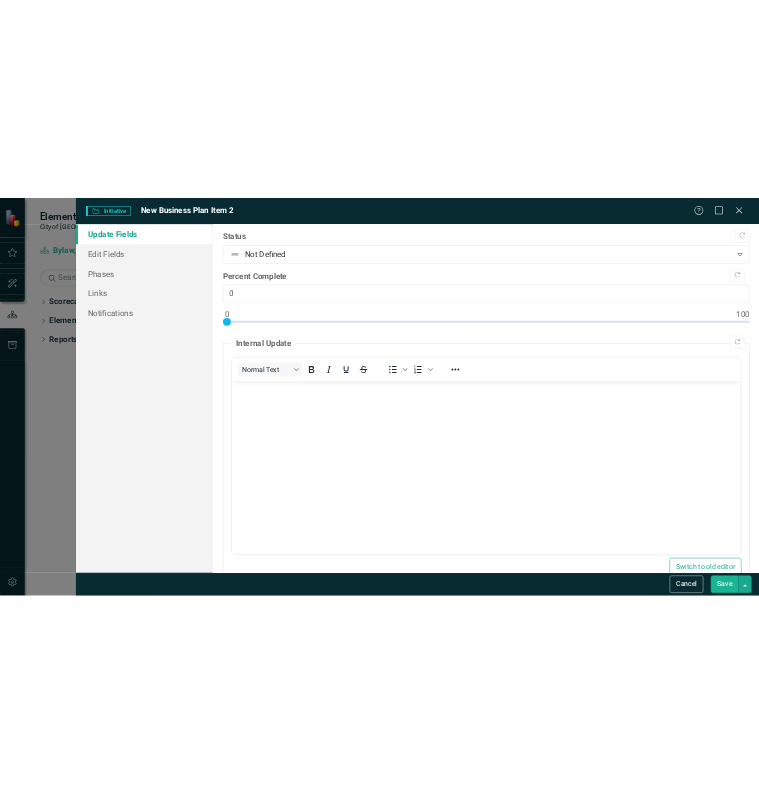 scroll, scrollTop: 0, scrollLeft: 0, axis: both 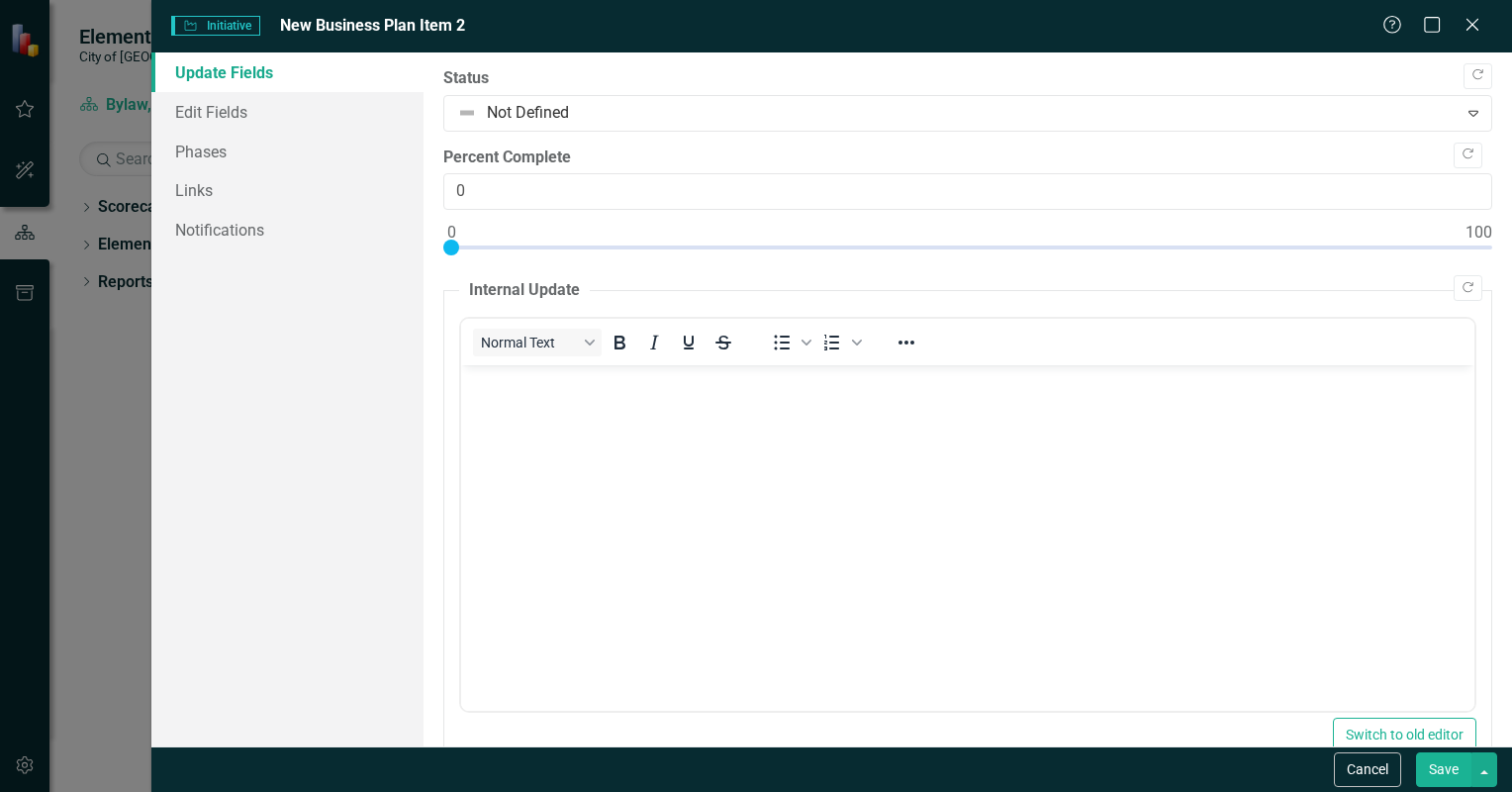 click at bounding box center (967, 514) 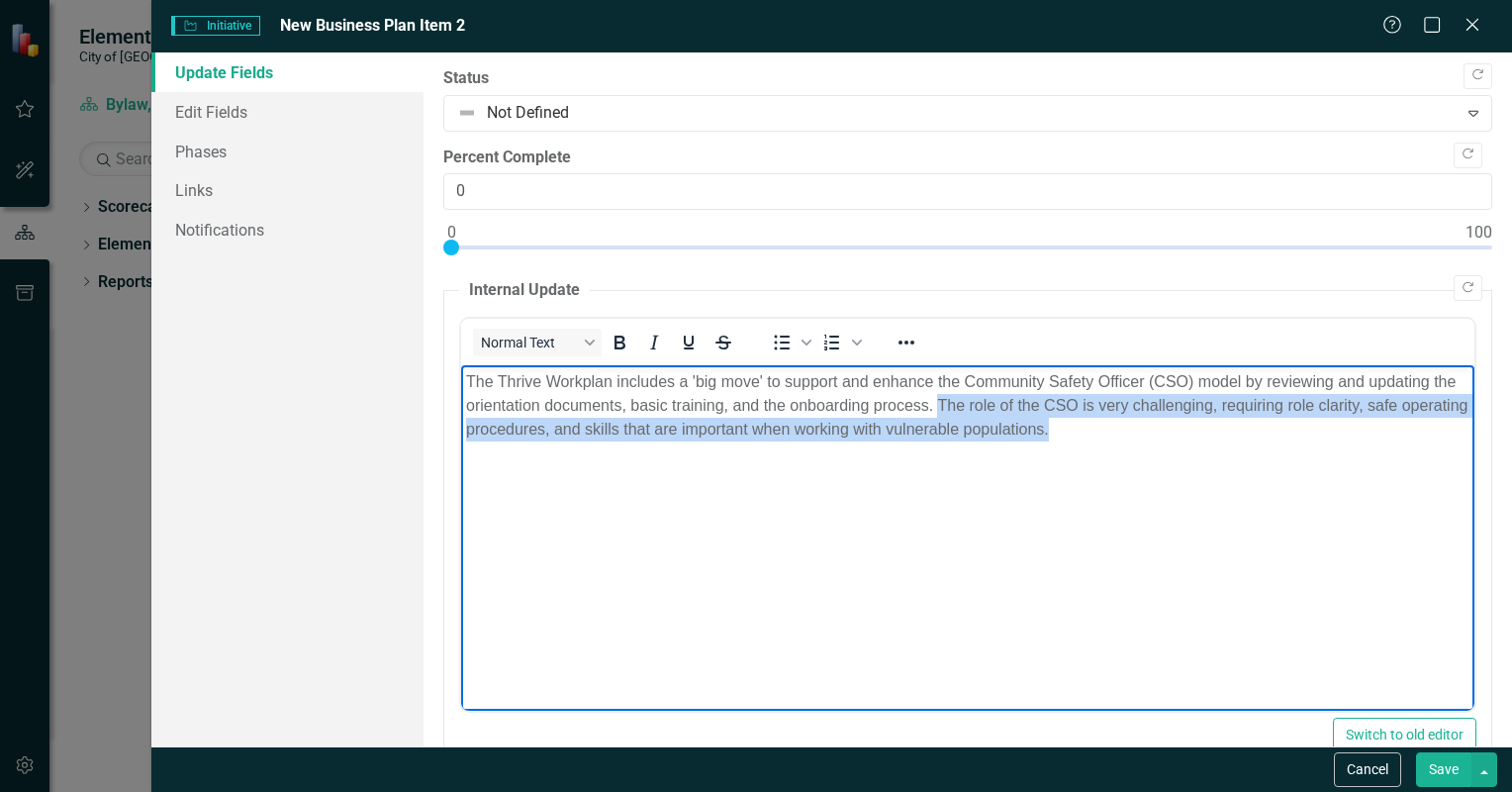 drag, startPoint x: 1135, startPoint y: 435, endPoint x: 937, endPoint y: 401, distance: 200.89798 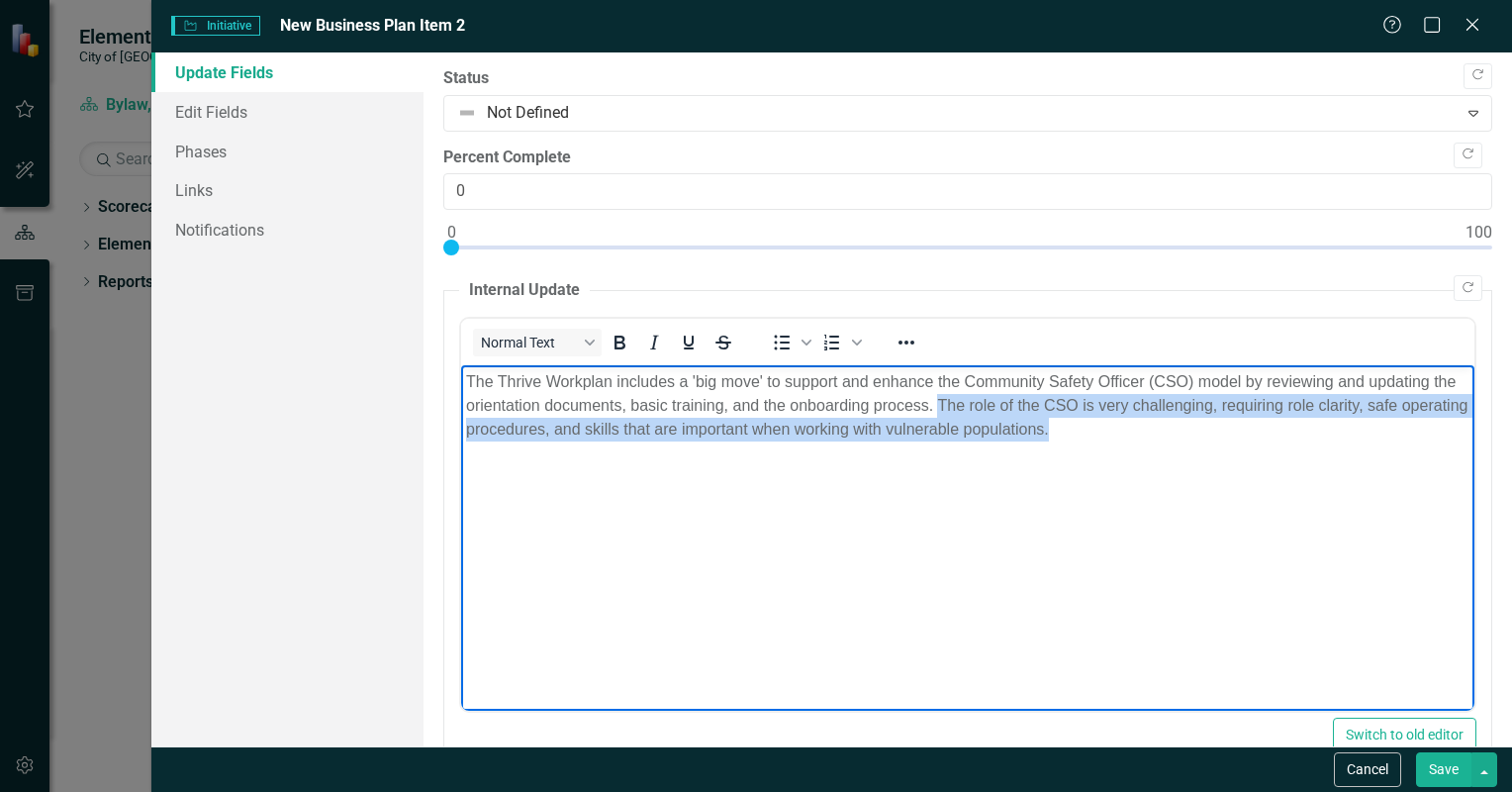 click on "The Thrive Workplan includes a 'big move' to support and enhance the Community Safety Officer (CSO) model by reviewing and updating the orientation documents, basic training, and the onboarding process. The role of the CSO is very challenging, requiring role clarity, safe operating procedures, and skills that are important when working with vulnerable populations." at bounding box center [967, 406] 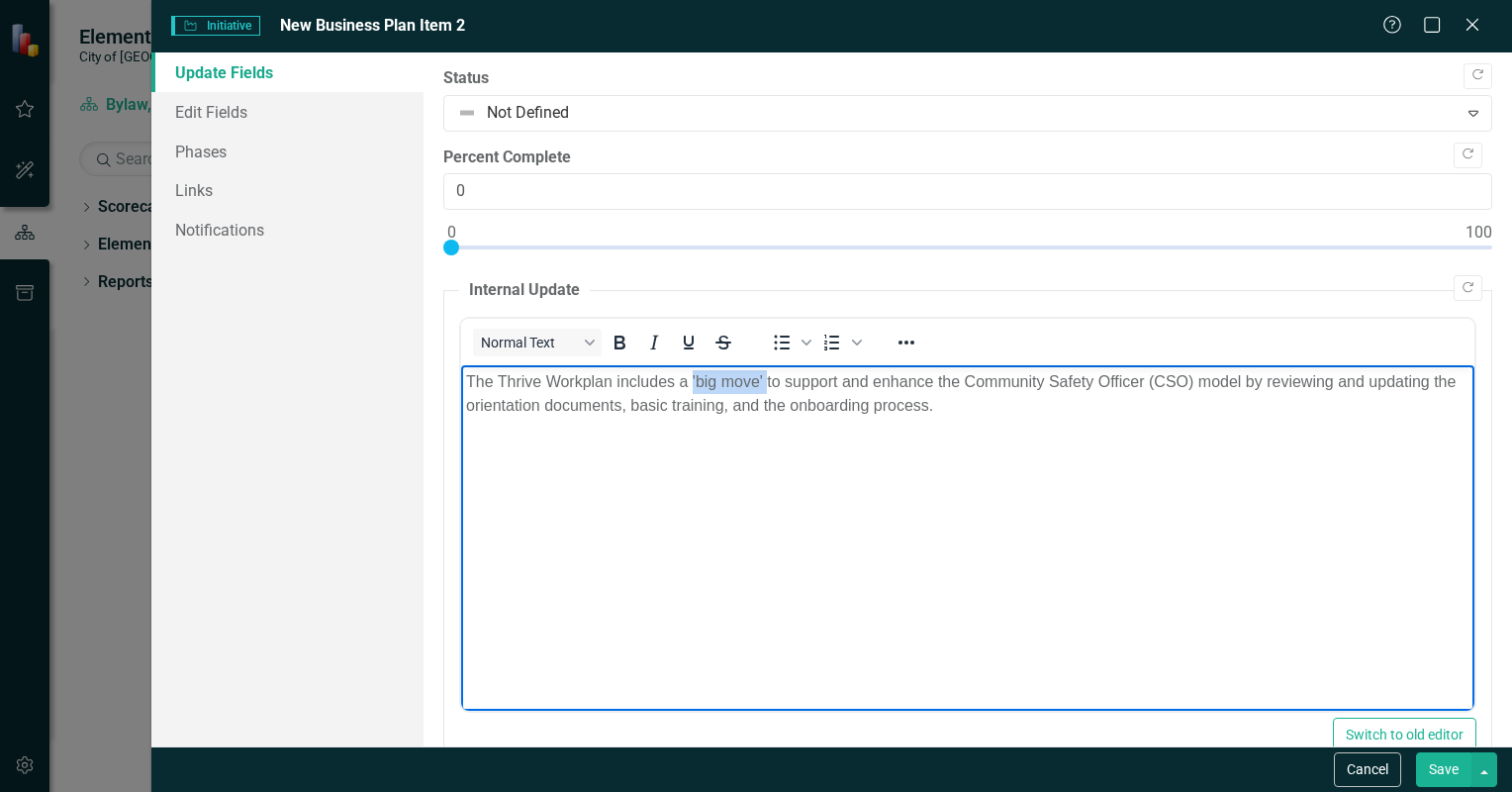 drag, startPoint x: 764, startPoint y: 381, endPoint x: 692, endPoint y: 385, distance: 72.111026 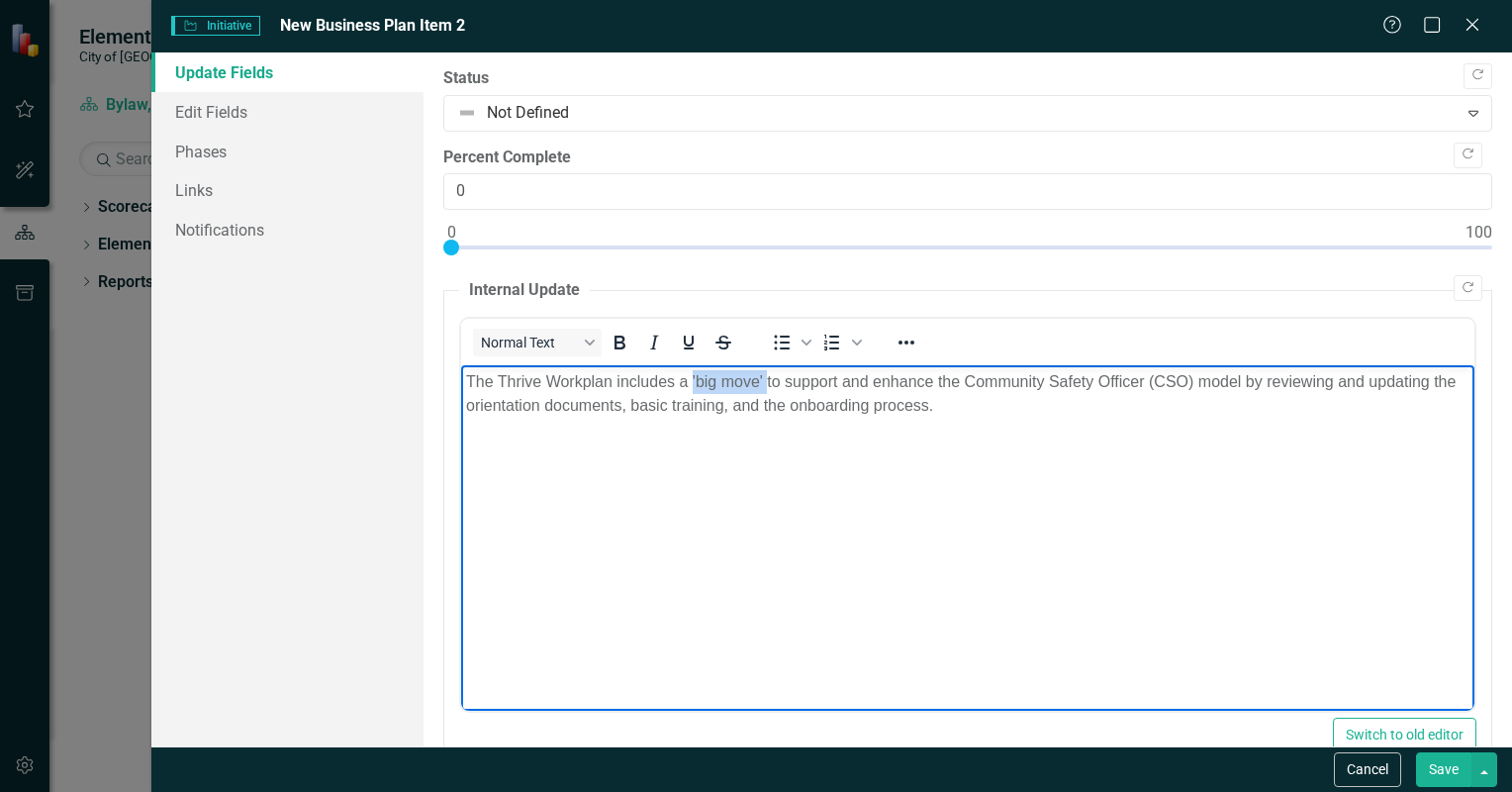 click on "The Thrive Workplan includes a 'big move' to support and enhance the Community Safety Officer (CSO) model by reviewing and updating the orientation documents, basic training, and the onboarding process." at bounding box center (967, 394) 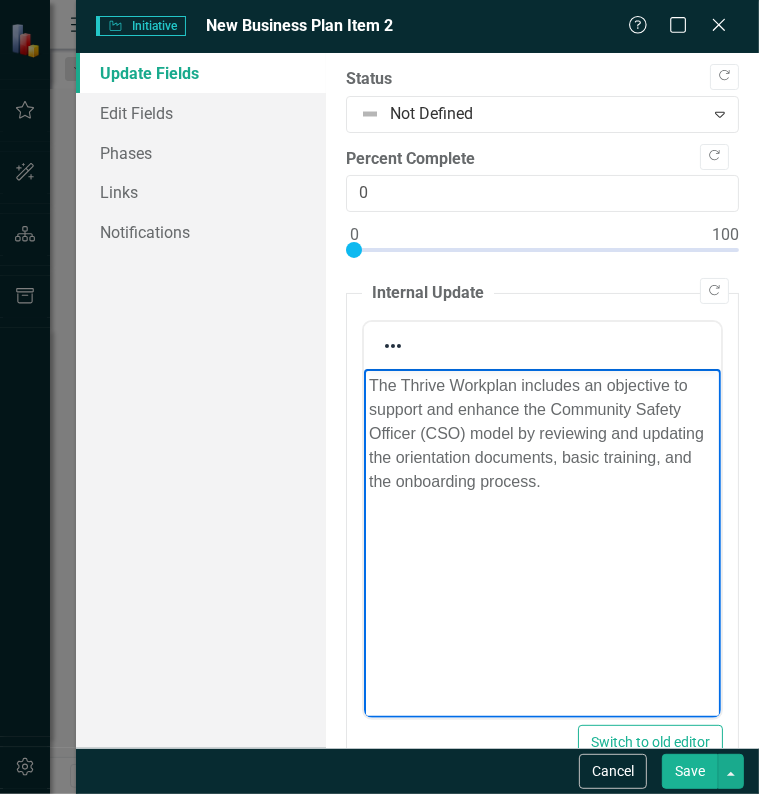drag, startPoint x: 645, startPoint y: 489, endPoint x: 437, endPoint y: 448, distance: 212.00237 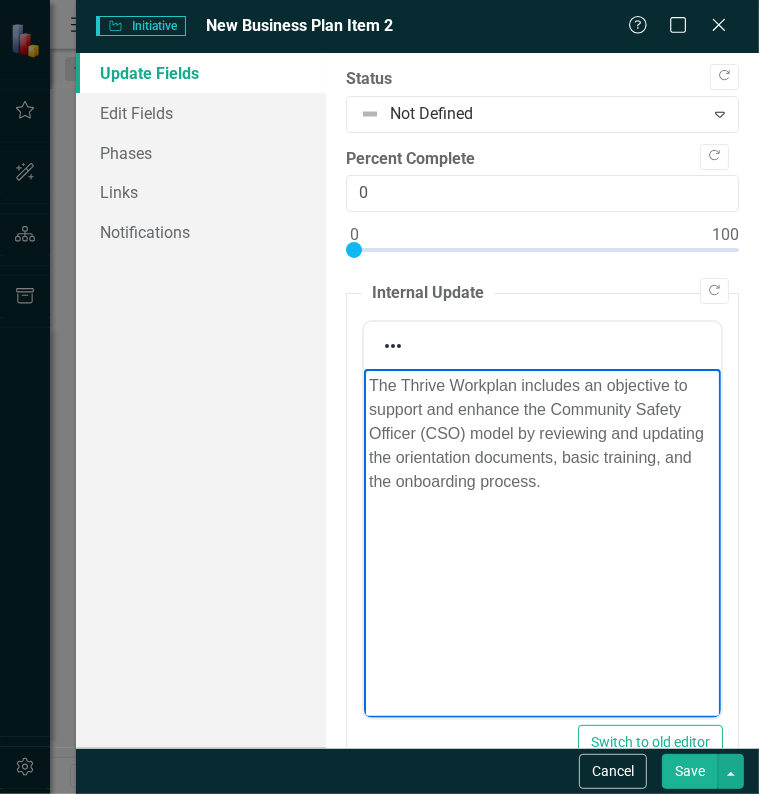drag, startPoint x: 408, startPoint y: 473, endPoint x: 494, endPoint y: 527, distance: 101.54802 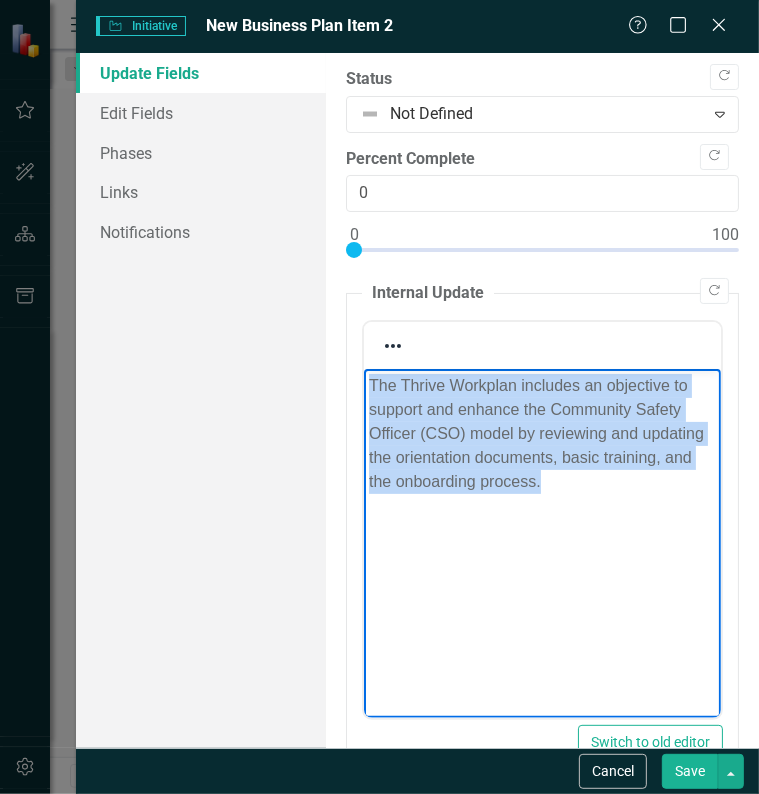 drag, startPoint x: 641, startPoint y: 486, endPoint x: 667, endPoint y: 731, distance: 246.37573 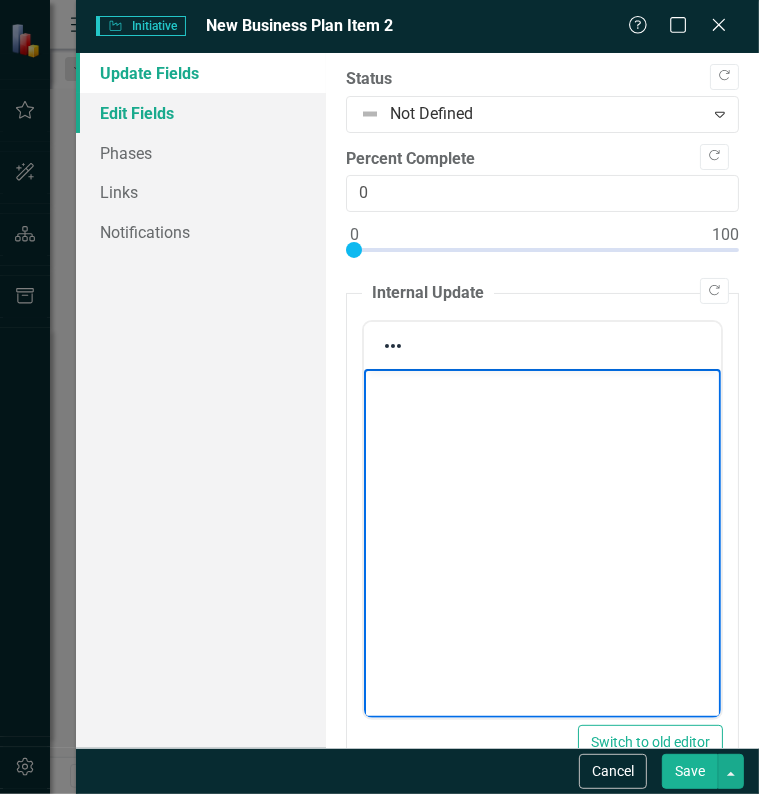click on "Edit Fields" at bounding box center [201, 113] 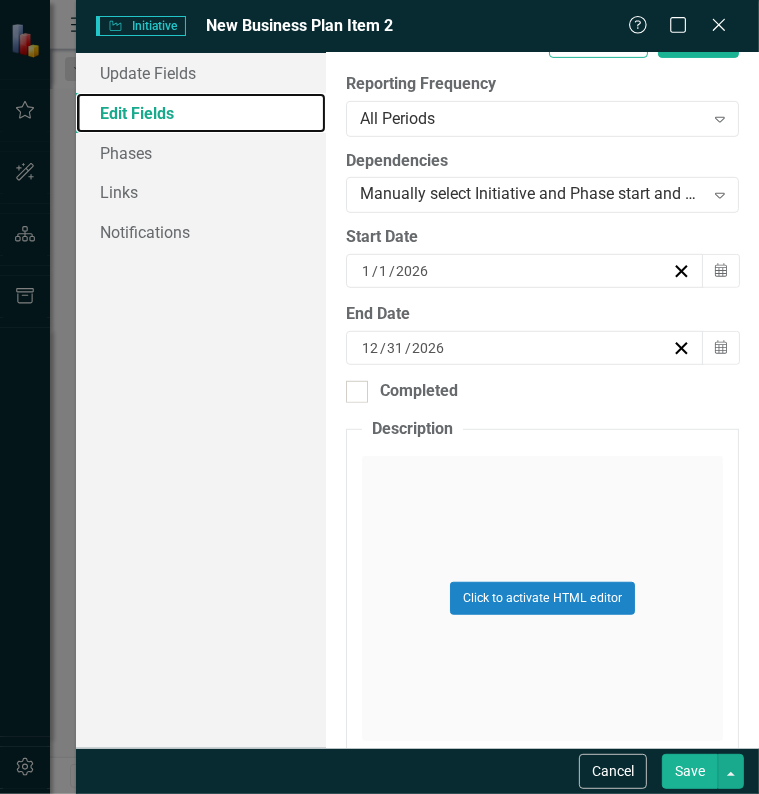 scroll, scrollTop: 452, scrollLeft: 0, axis: vertical 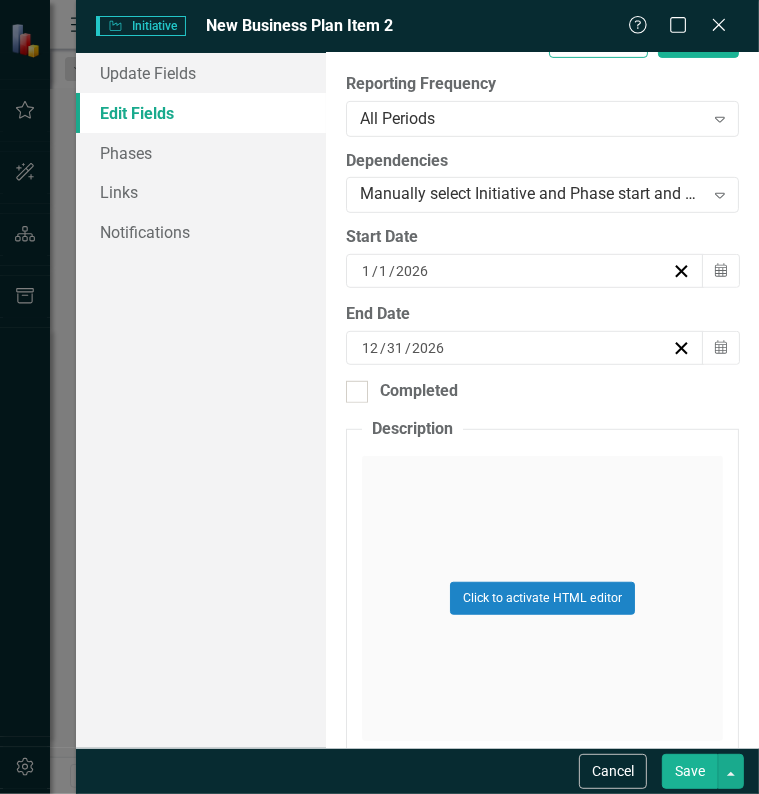 click on "Click to activate HTML editor" at bounding box center (542, 598) 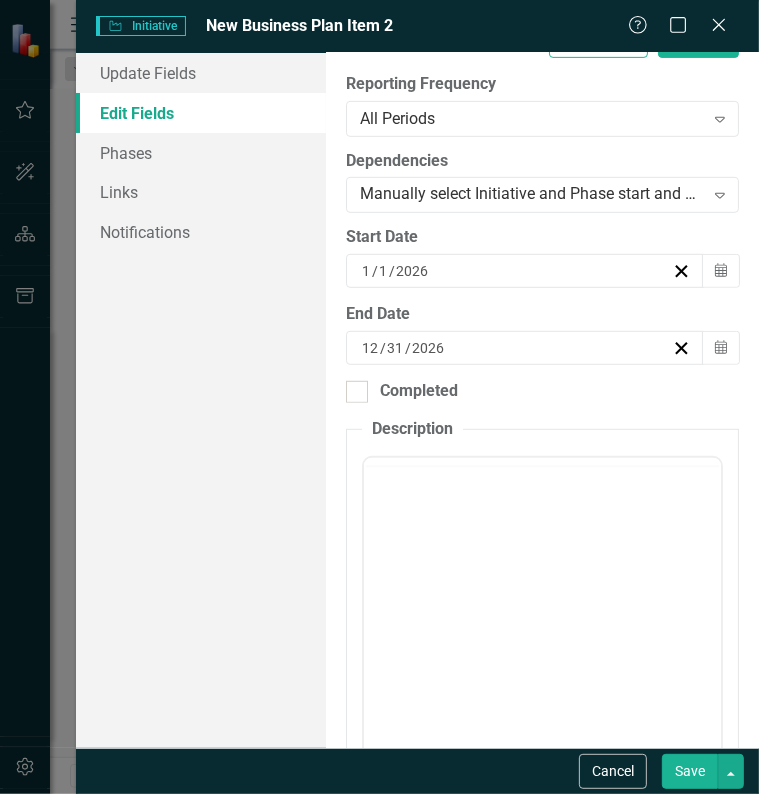 scroll, scrollTop: 0, scrollLeft: 0, axis: both 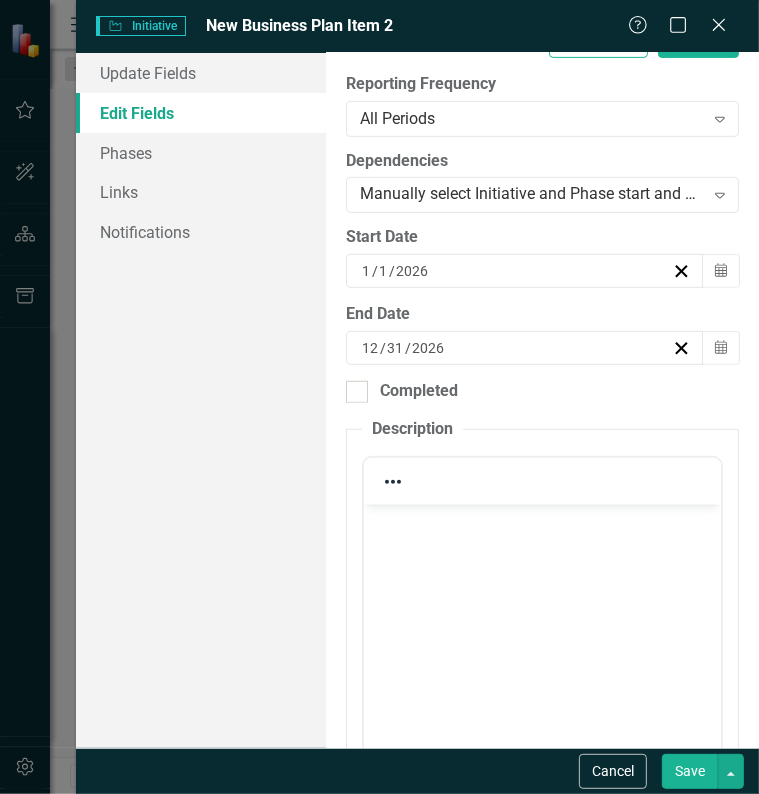 click at bounding box center (541, 654) 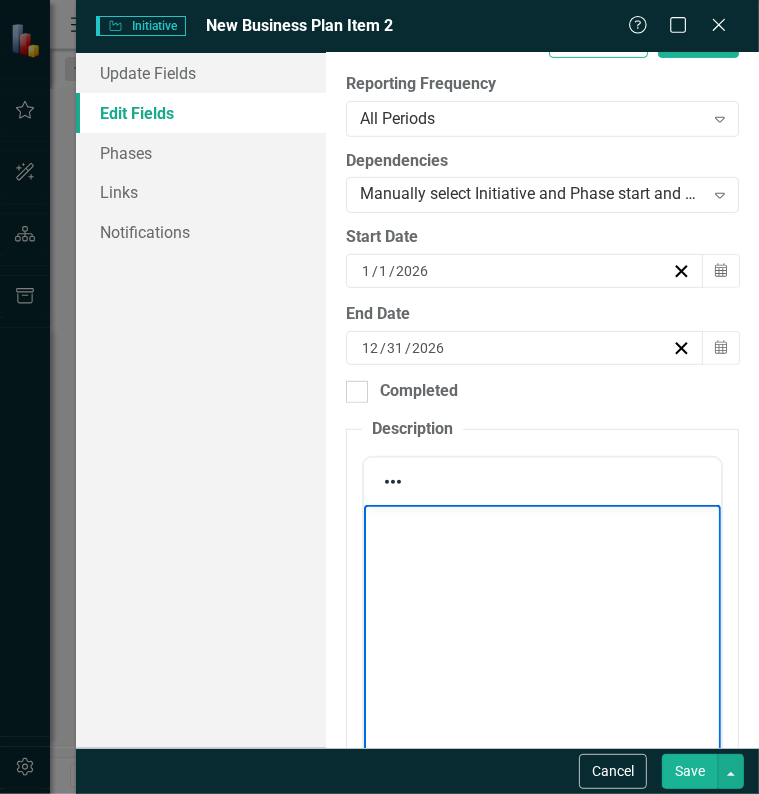 click at bounding box center (541, 654) 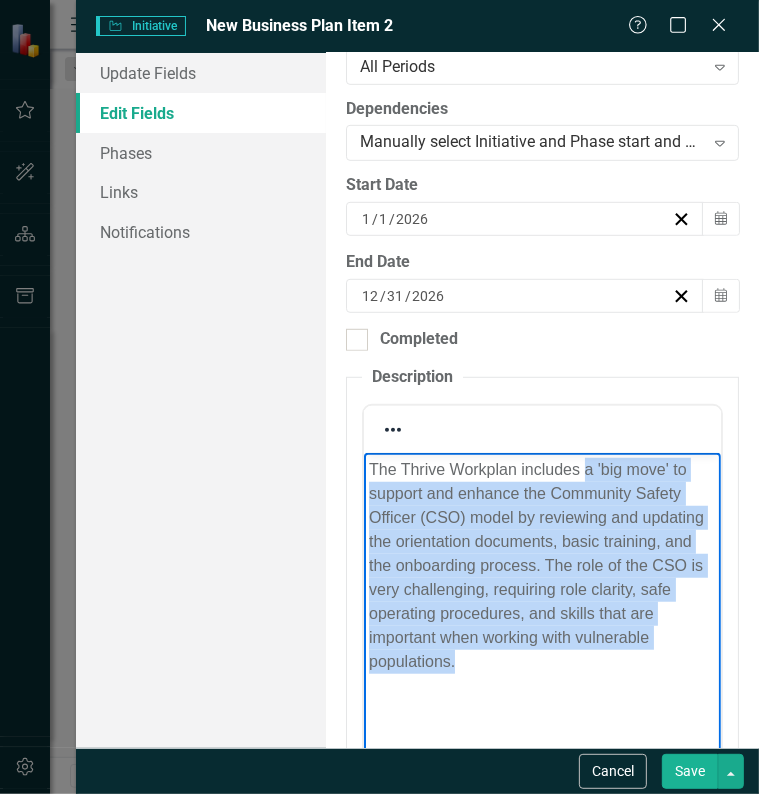 scroll, scrollTop: 505, scrollLeft: 0, axis: vertical 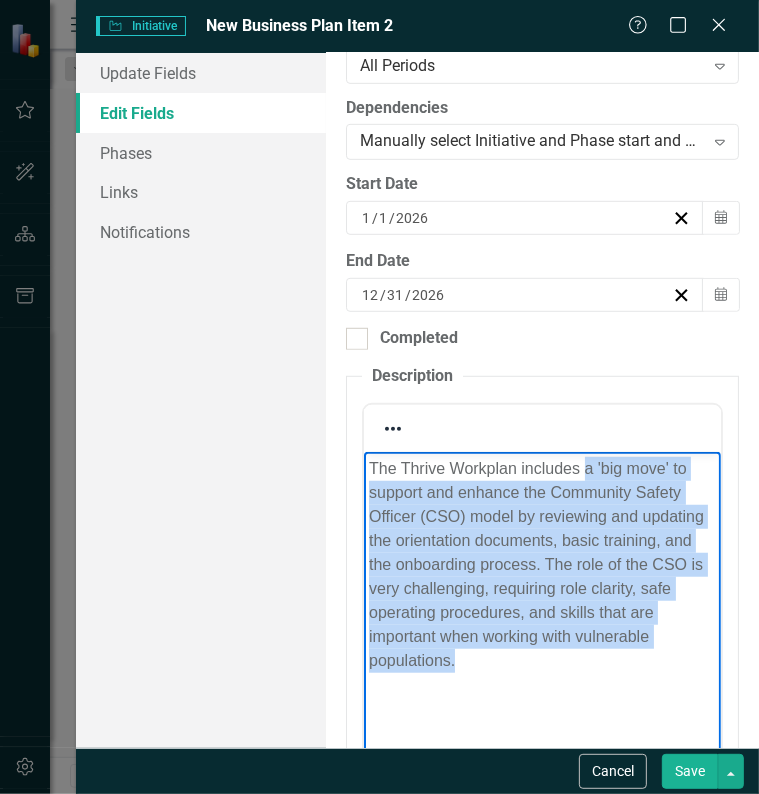 drag, startPoint x: 583, startPoint y: 465, endPoint x: 582, endPoint y: 682, distance: 217.0023 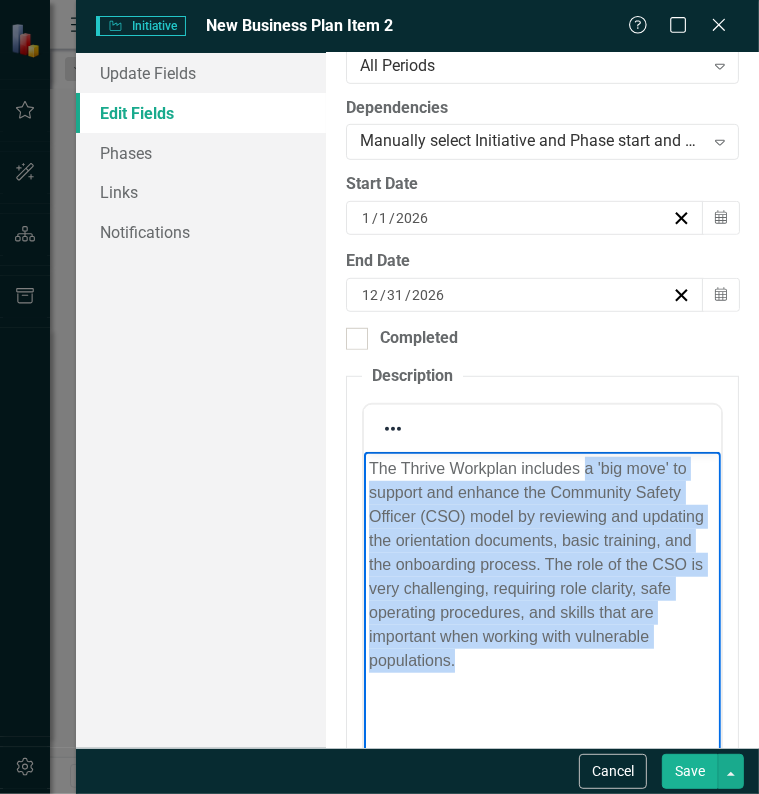type 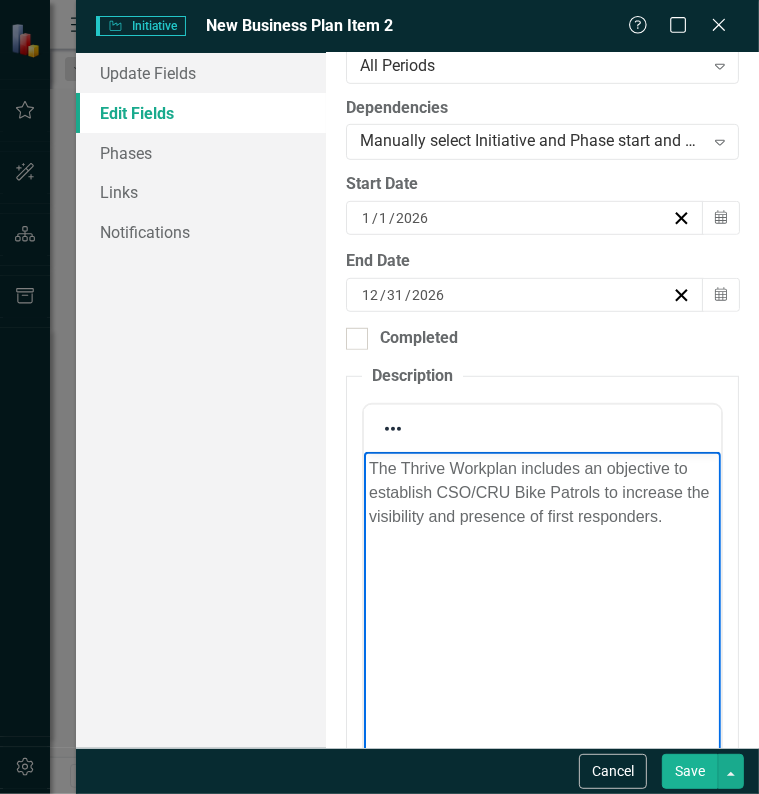 click on "The Thrive Workplan includes an objective to establish CSO/CRU Bike Patrols to increase the visibility and presence of first responders." at bounding box center [541, 492] 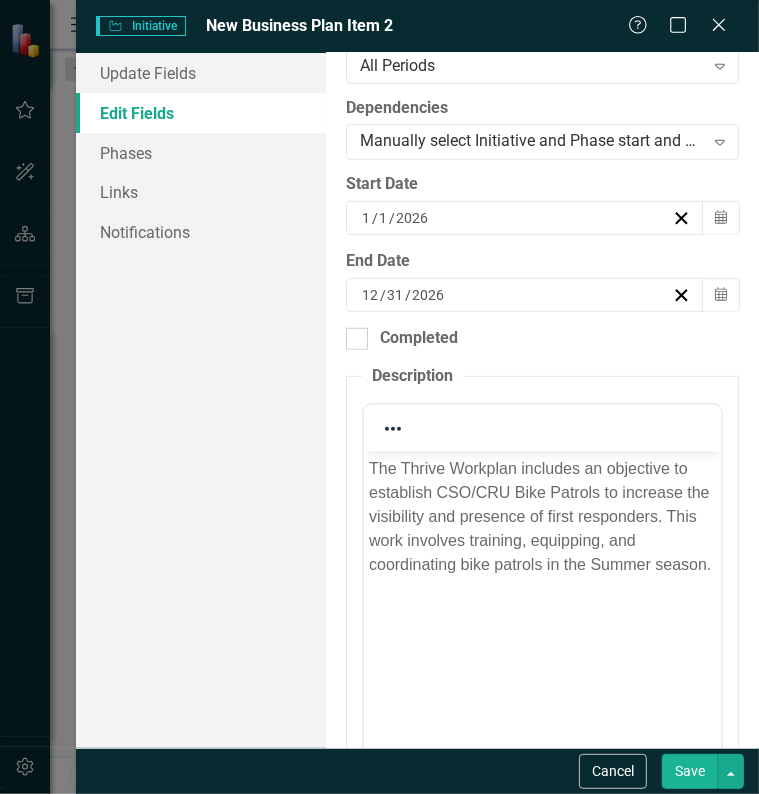 click on "1" at bounding box center [383, 218] 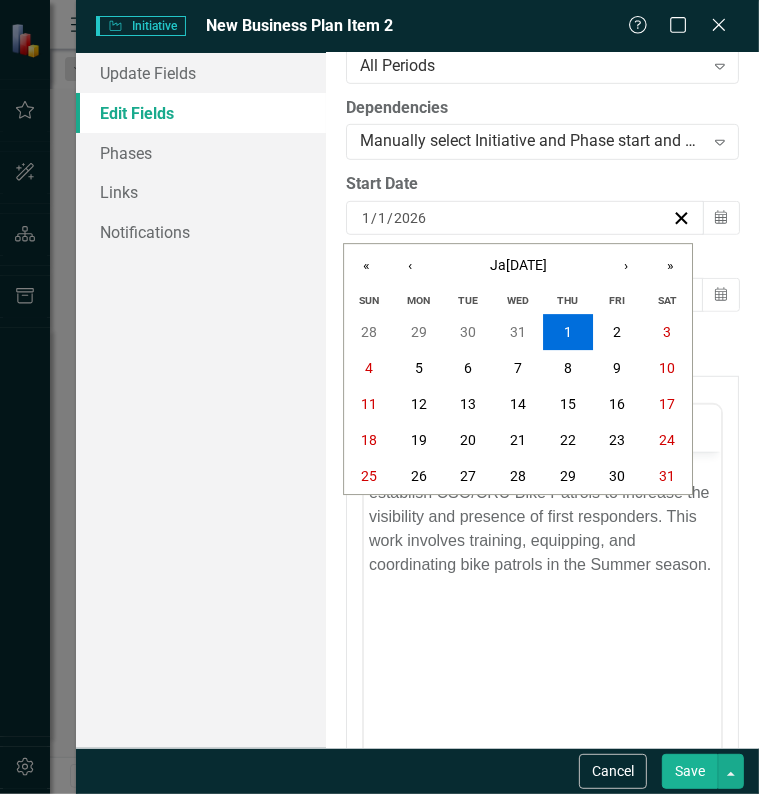 click on "1" at bounding box center (366, 218) 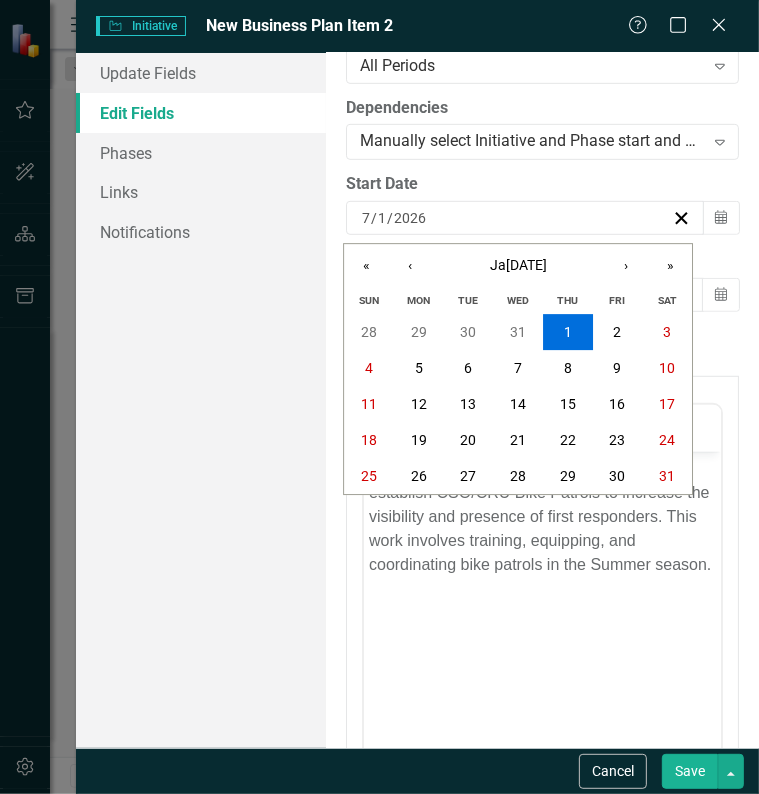 type on "7" 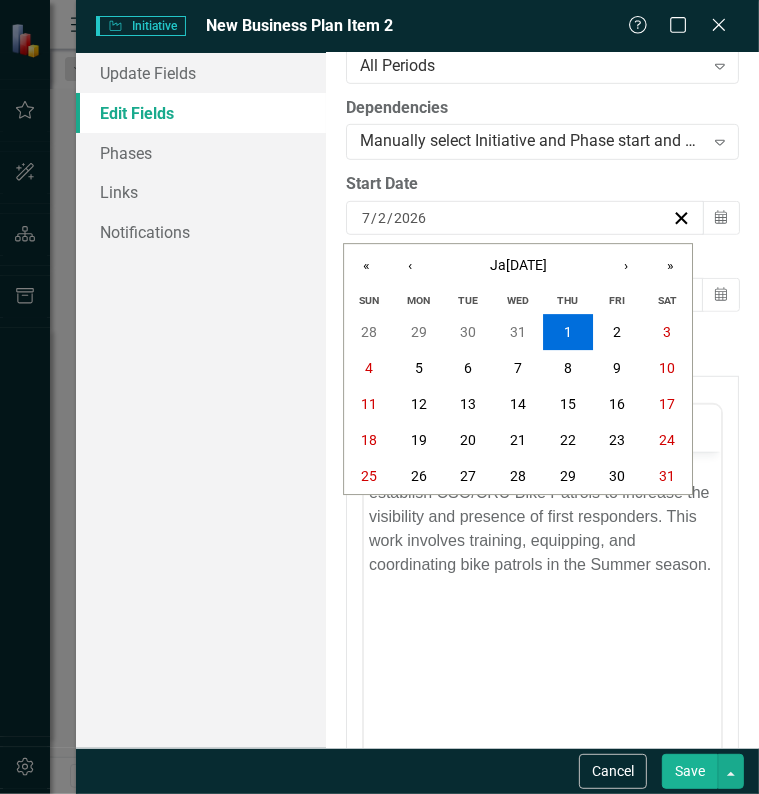 type on "29" 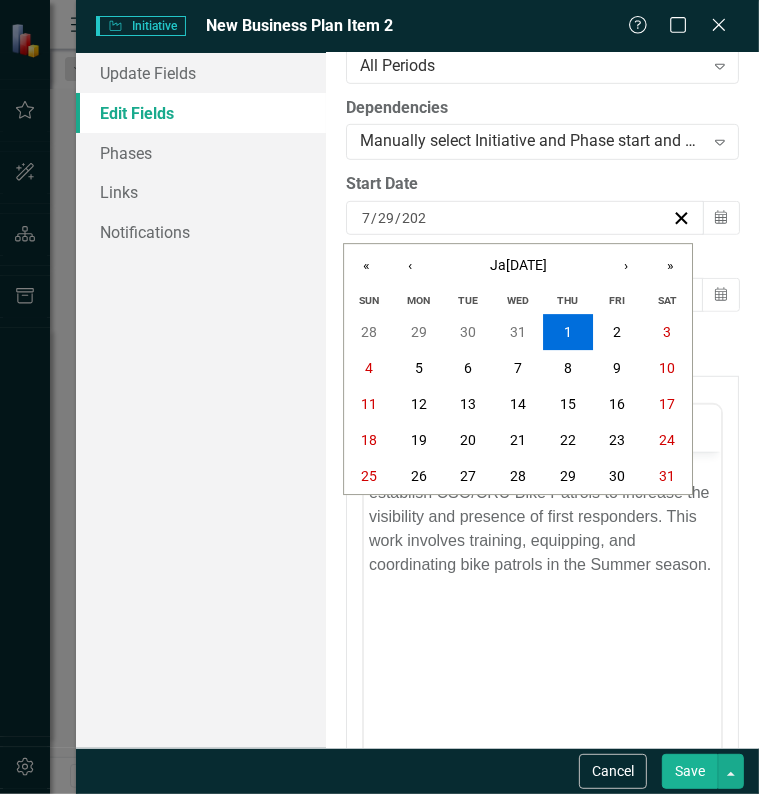 type on "2025" 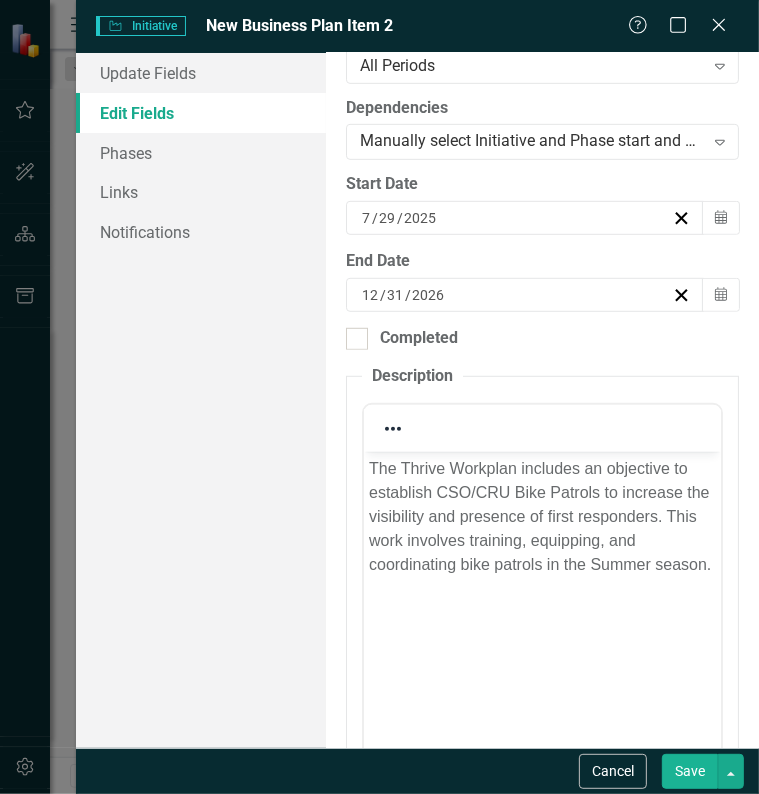 click on "Update Fields Edit Fields Phases Links Notifications" at bounding box center [201, 400] 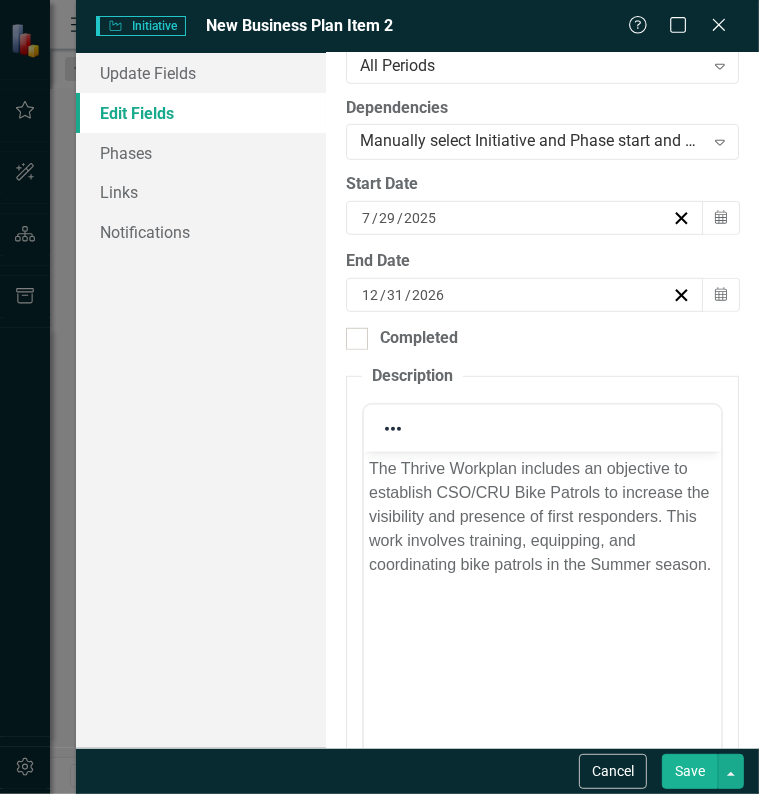 click on "12 / 31 / 2026" at bounding box center (515, 295) 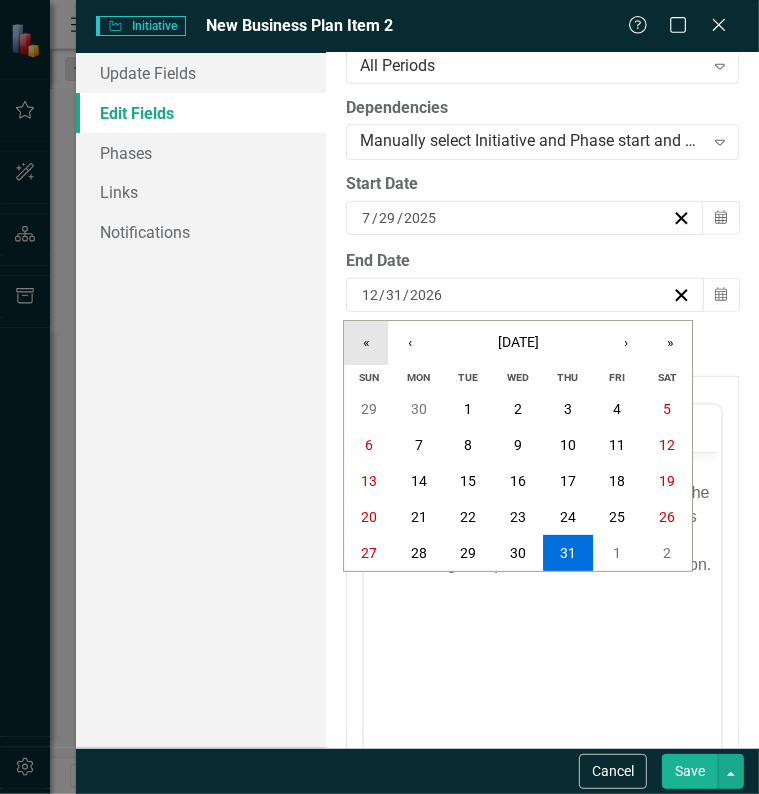 click on "«" at bounding box center (366, 343) 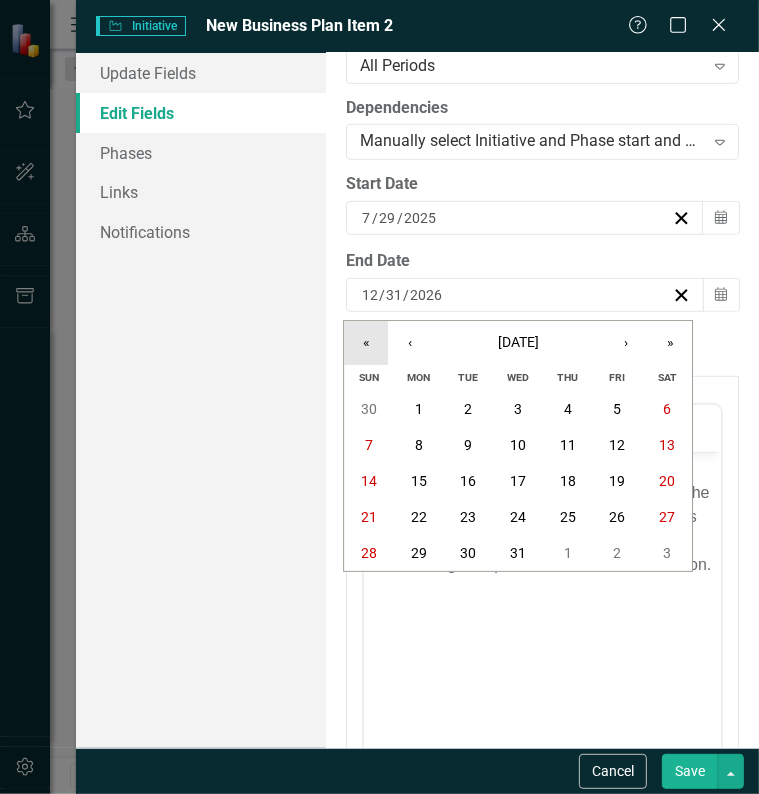 click on "«" at bounding box center (366, 343) 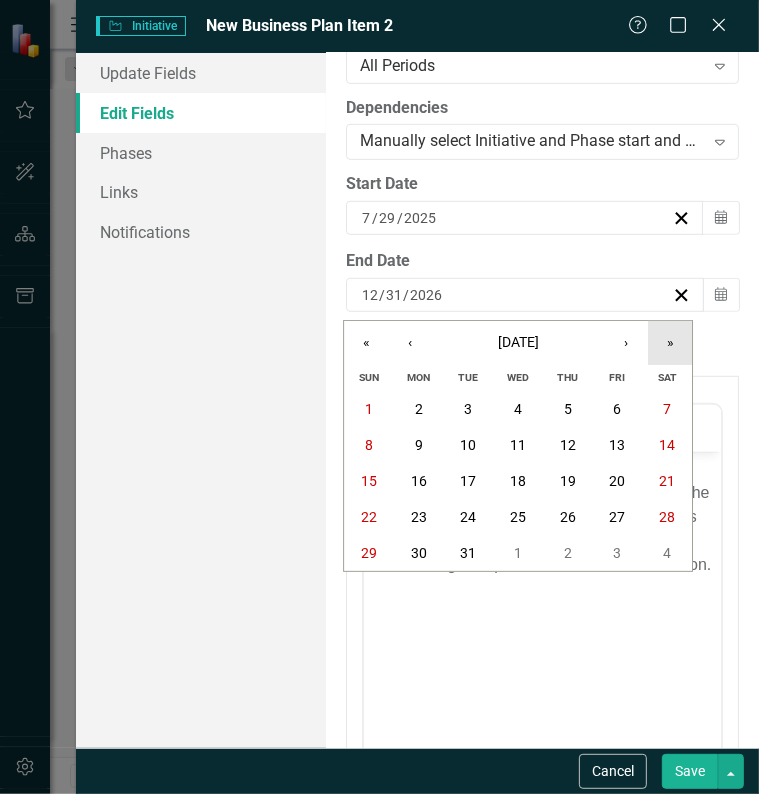 click on "»" at bounding box center (670, 343) 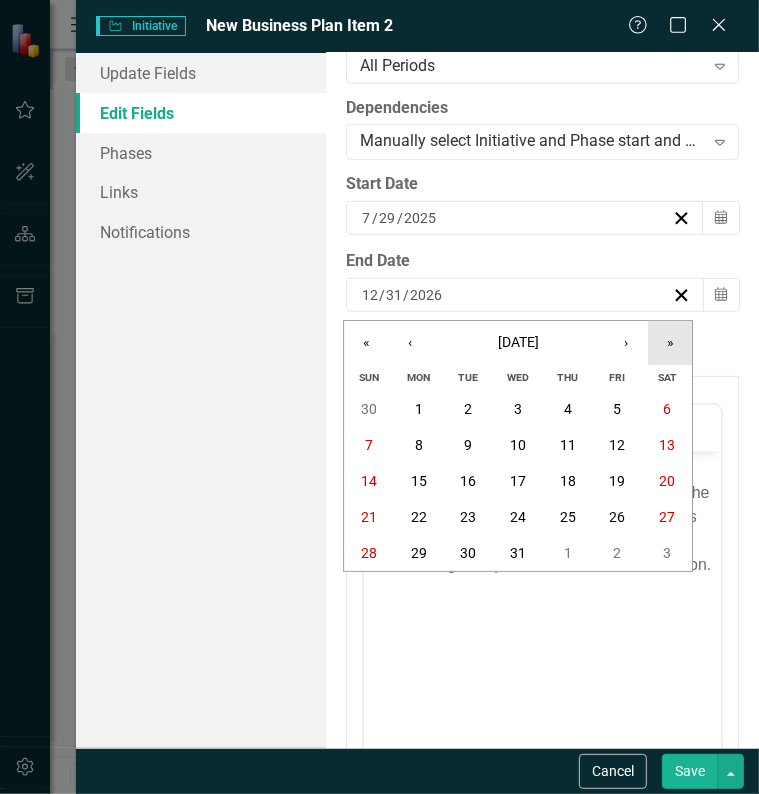 click on "»" at bounding box center [670, 343] 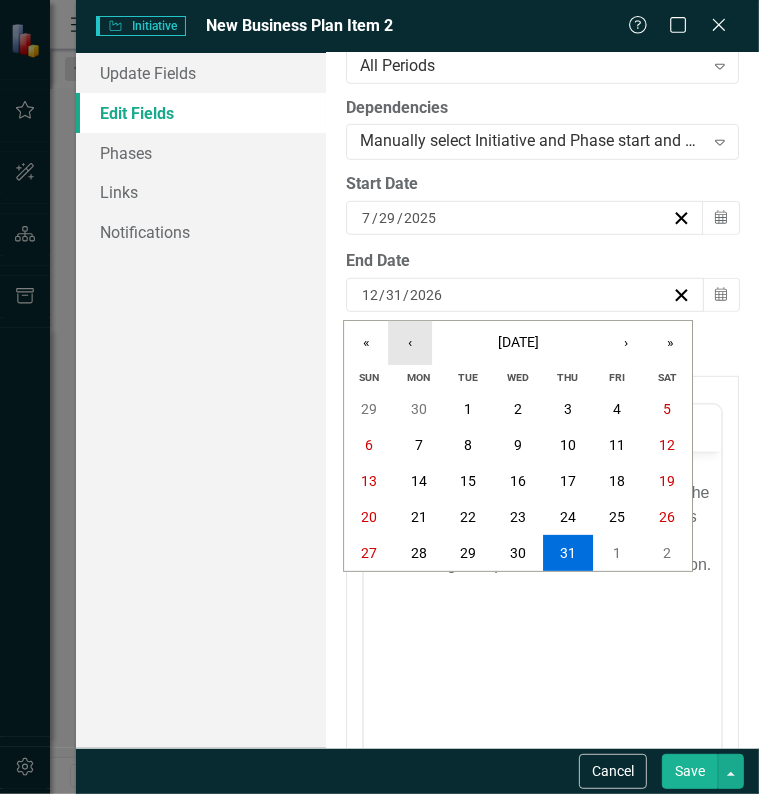 click on "‹" at bounding box center (410, 343) 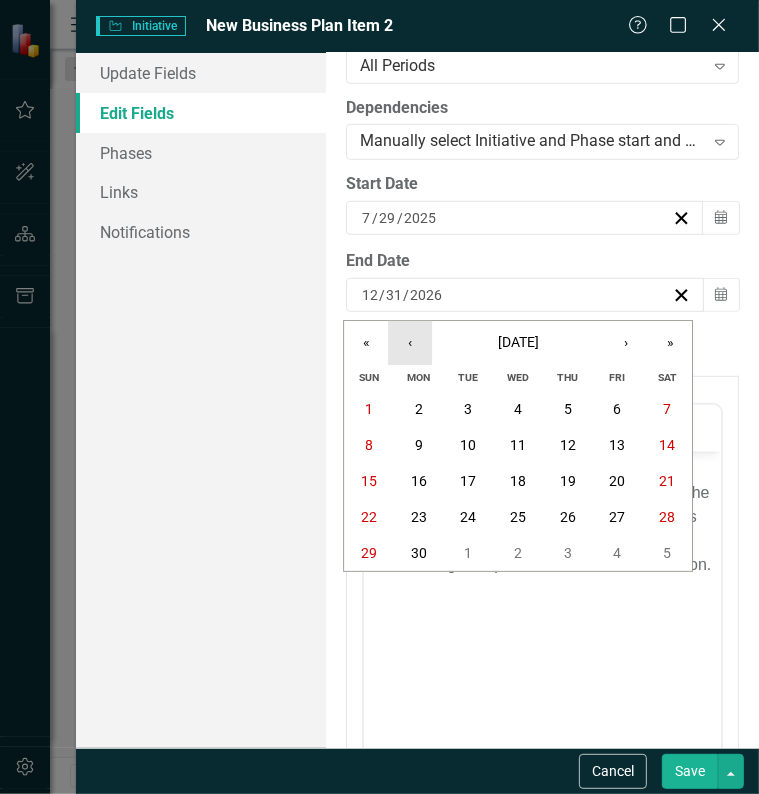 click on "‹" at bounding box center [410, 343] 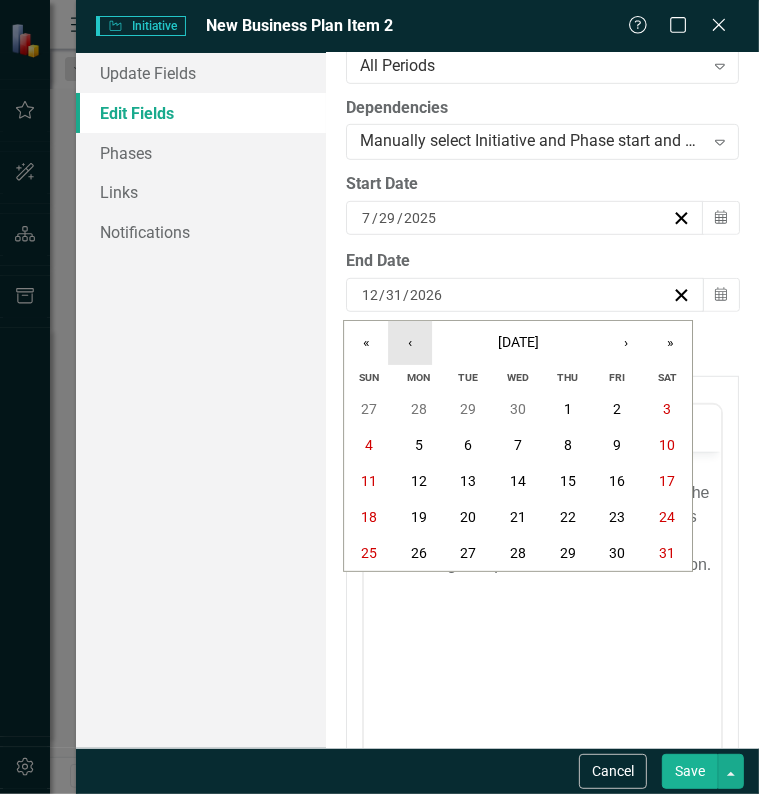 click on "‹" at bounding box center [410, 343] 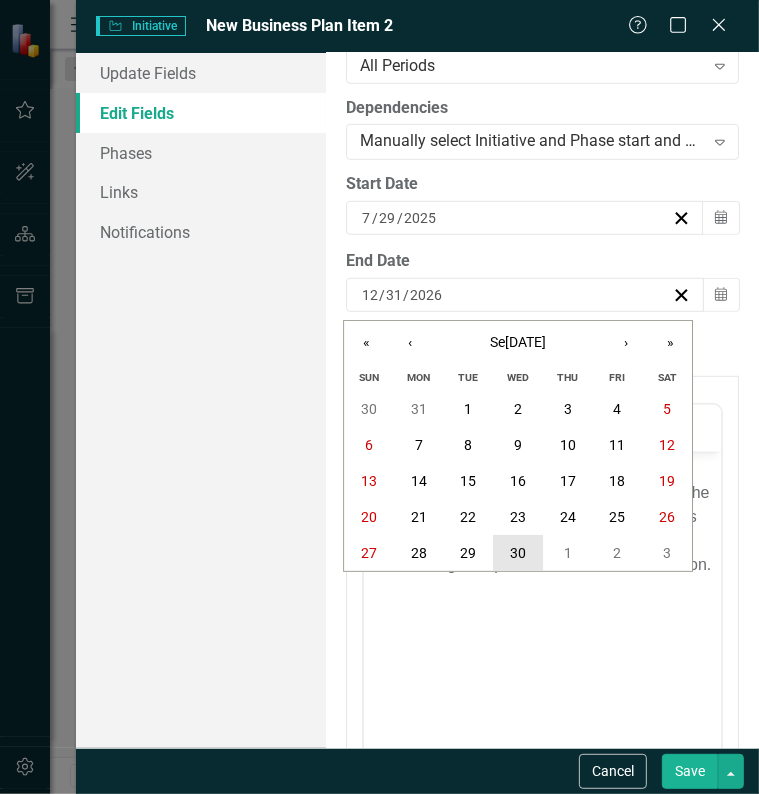 click on "30" at bounding box center (518, 553) 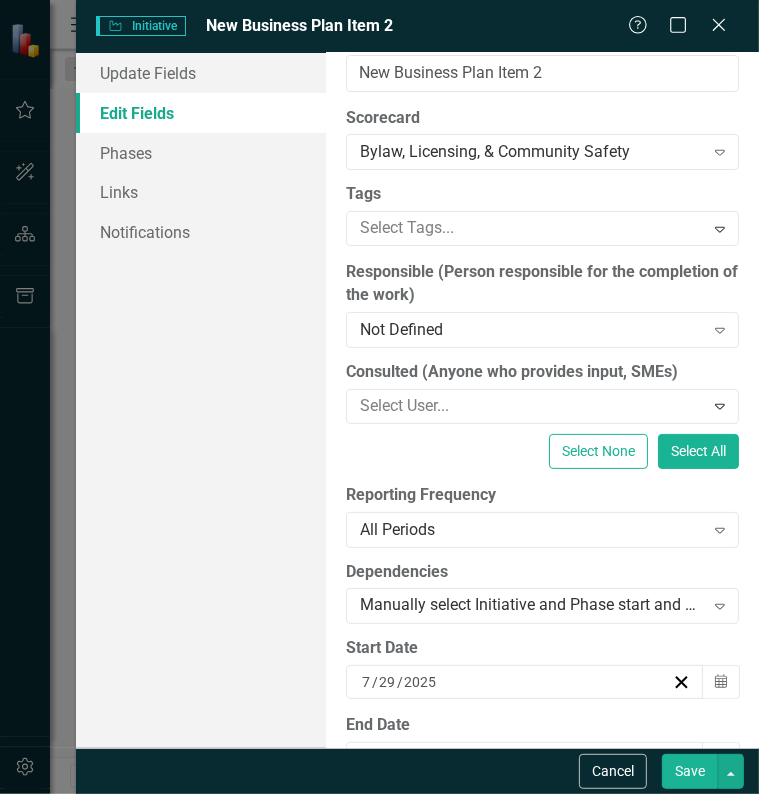 scroll, scrollTop: 0, scrollLeft: 0, axis: both 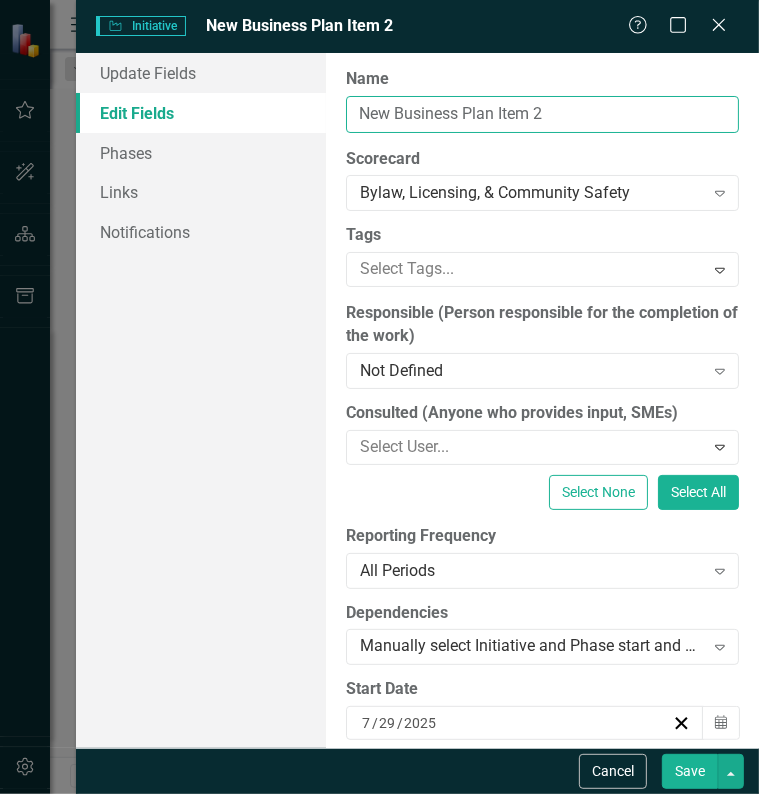 click on "New Business Plan Item 2" at bounding box center (542, 114) 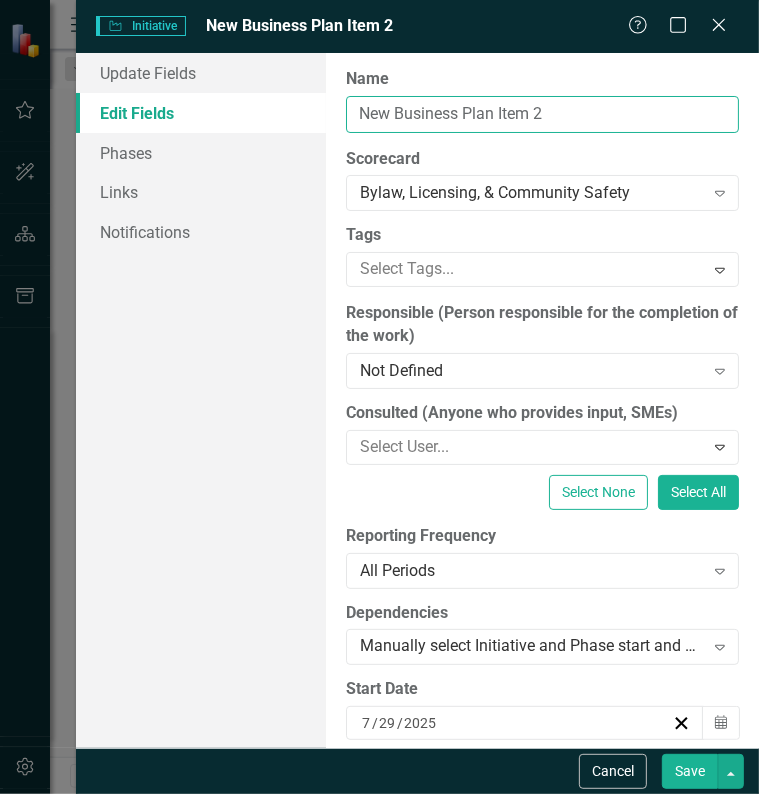 drag, startPoint x: 582, startPoint y: 116, endPoint x: 318, endPoint y: 122, distance: 264.06818 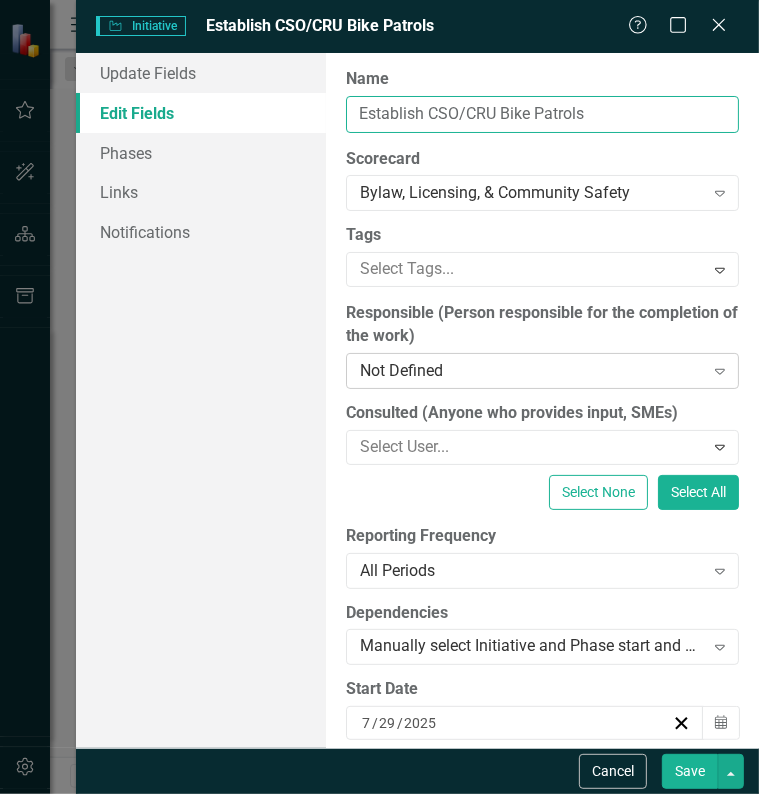 type on "Establish CSO/CRU Bike Patrols" 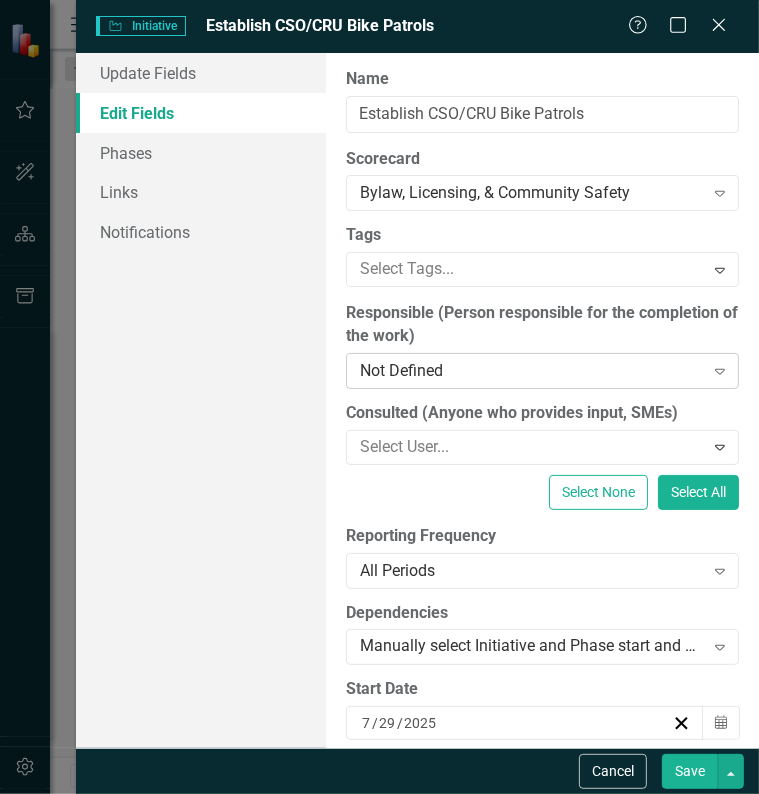 click on "Not Defined" at bounding box center [532, 371] 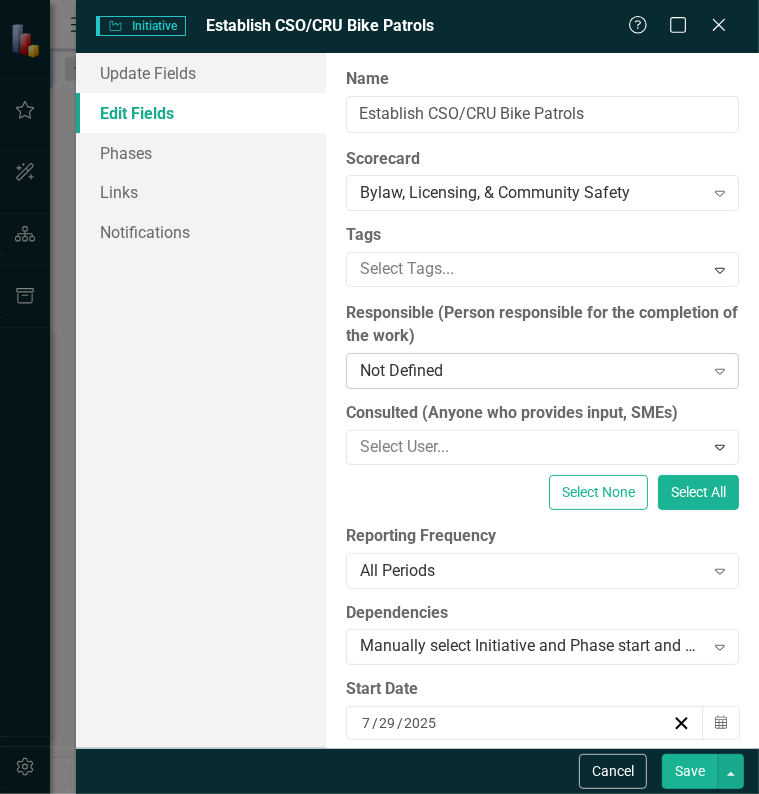 drag, startPoint x: 401, startPoint y: 368, endPoint x: 380, endPoint y: 366, distance: 21.095022 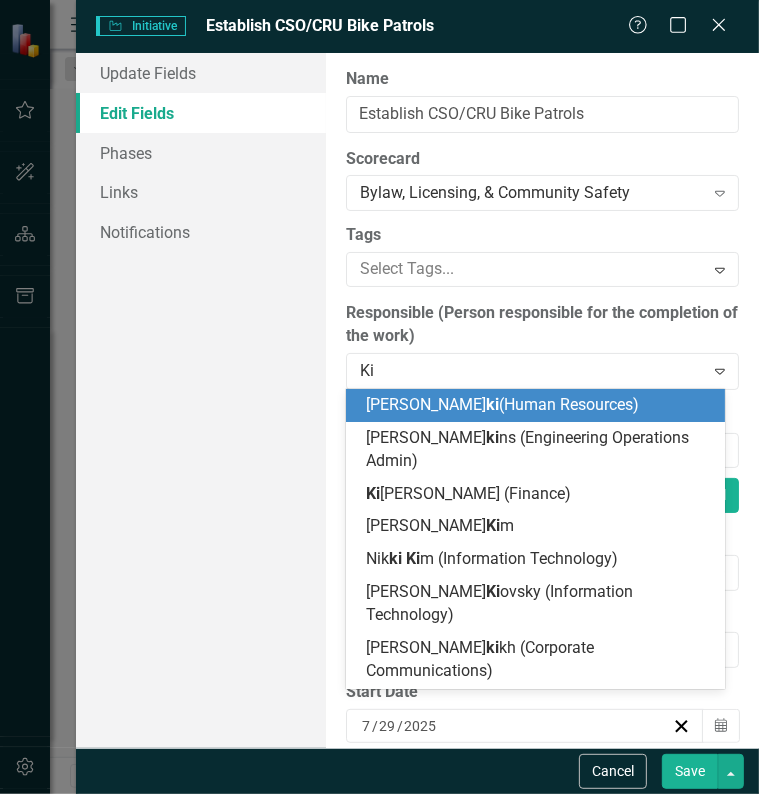 type on "Kim" 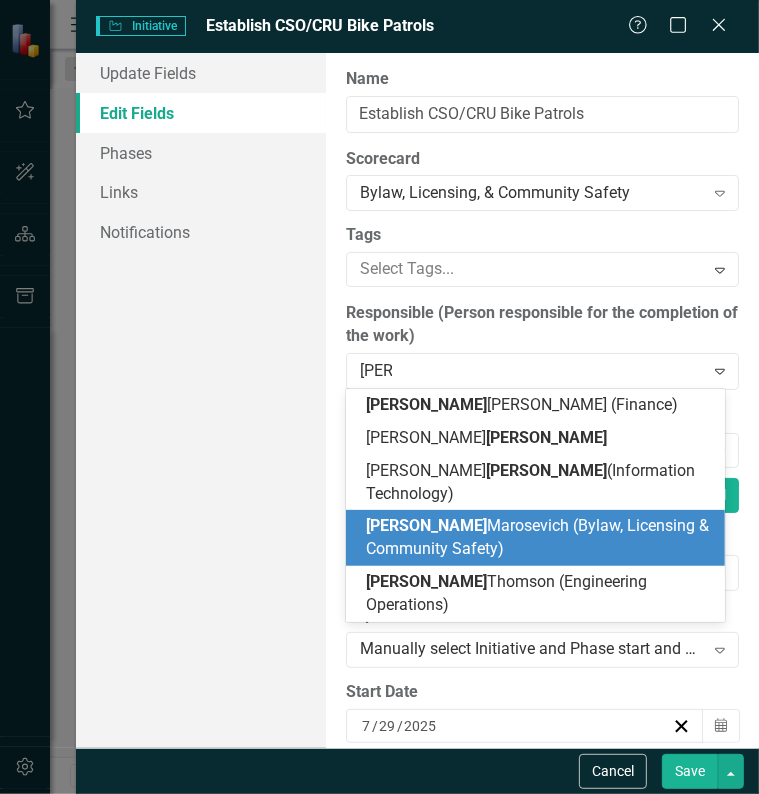 click on "Kim  Marosevich (Bylaw, Licensing & Community Safety)" at bounding box center (537, 537) 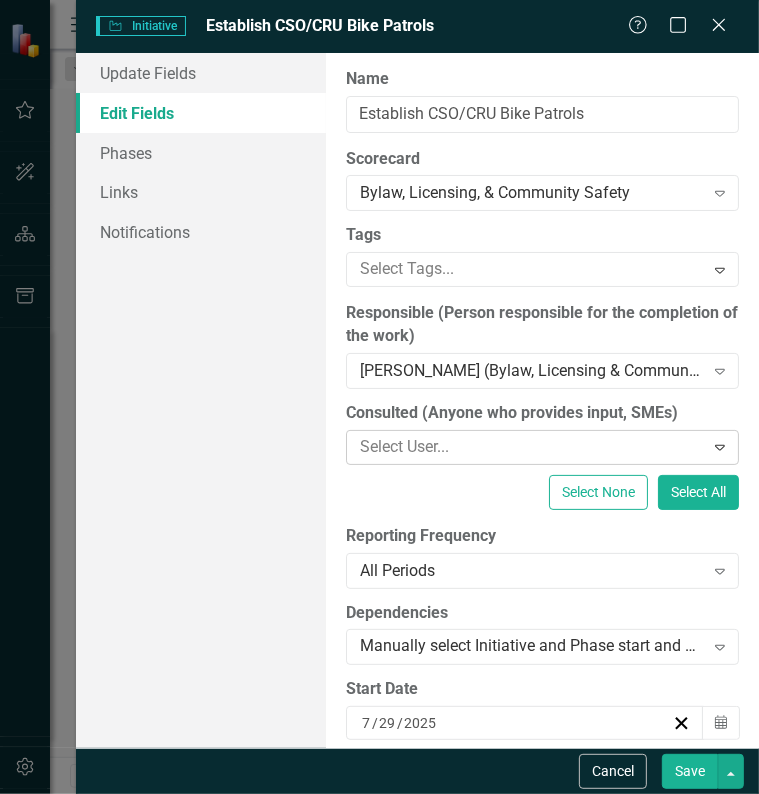 click at bounding box center [528, 447] 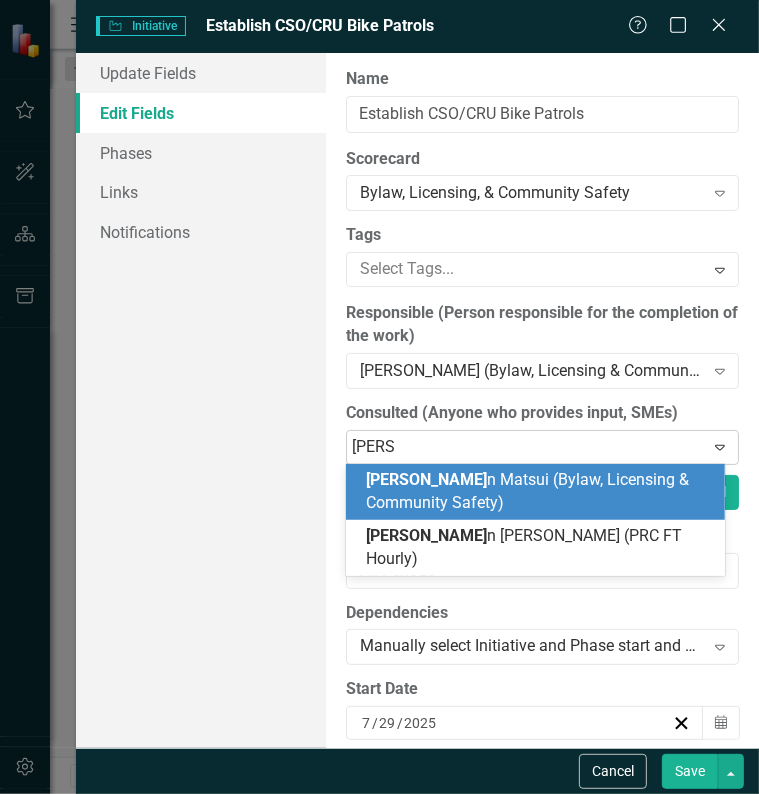 type on "shawn" 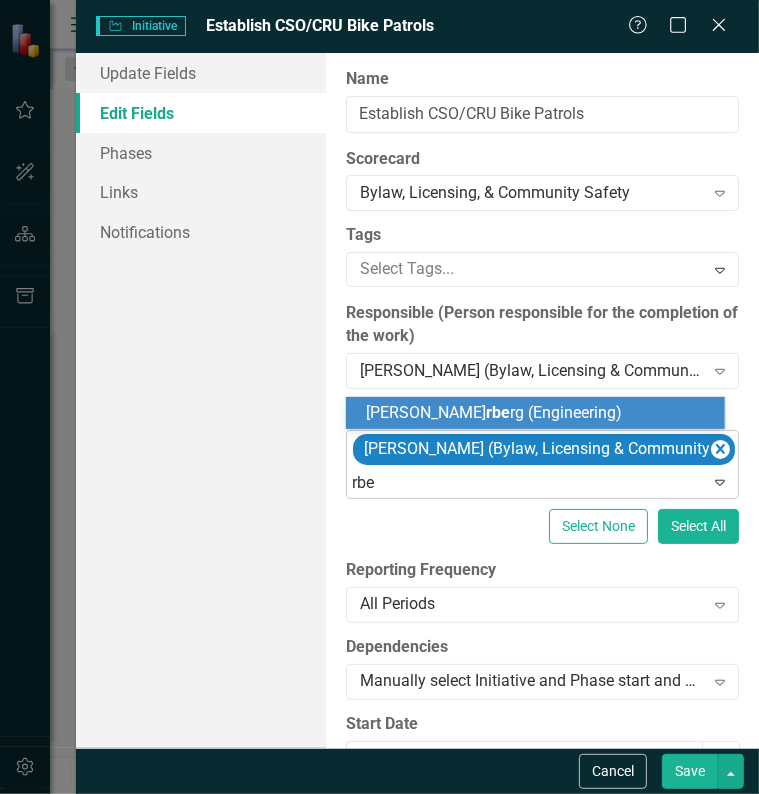 type on "rber" 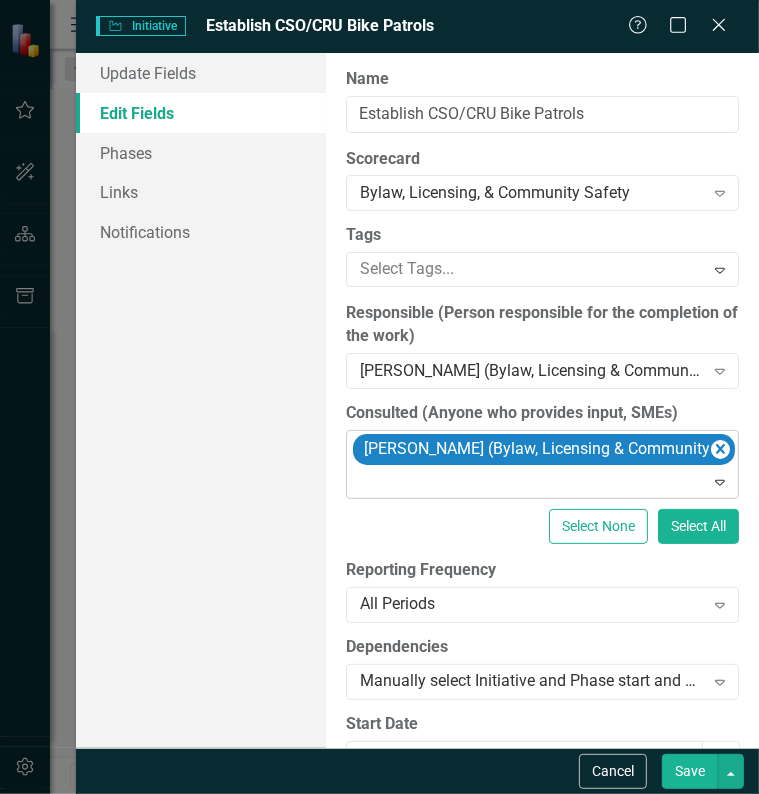 click at bounding box center (544, 483) 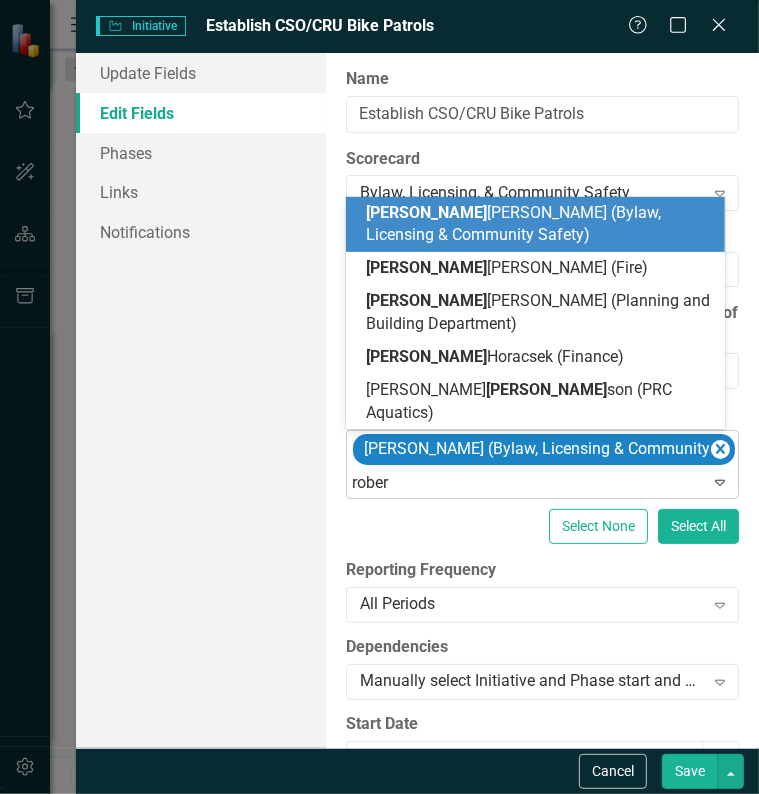 type on "robert" 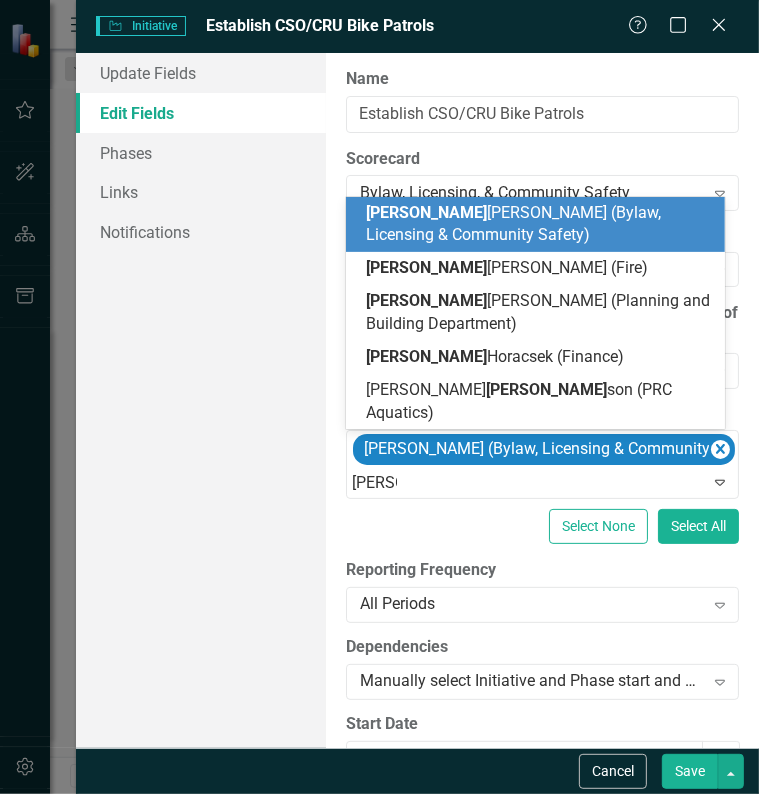click on "Robert           Berkey                         (Bylaw, Licensing & Community Safety)" at bounding box center [513, 224] 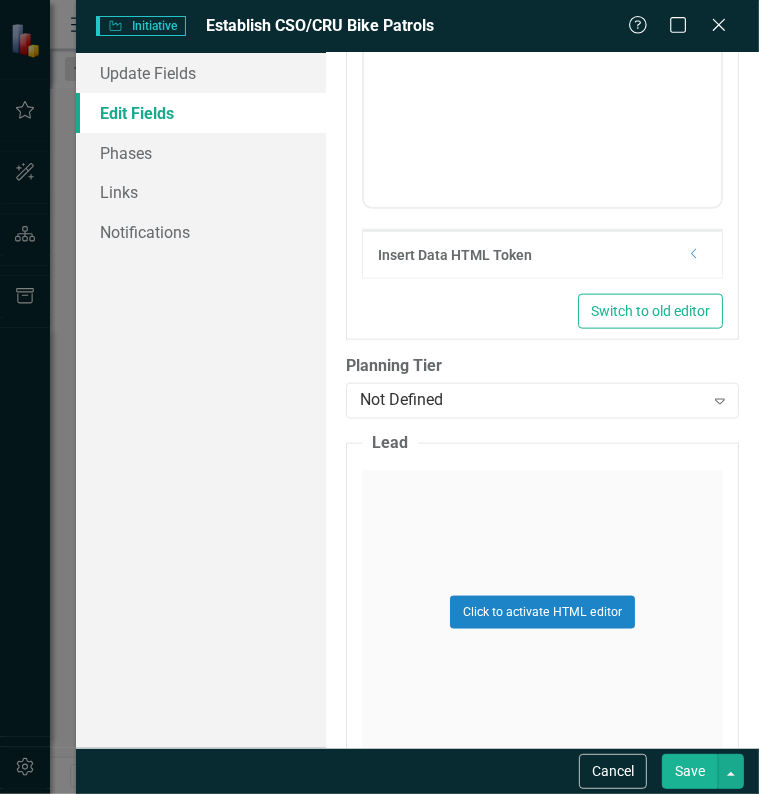 scroll, scrollTop: 1171, scrollLeft: 0, axis: vertical 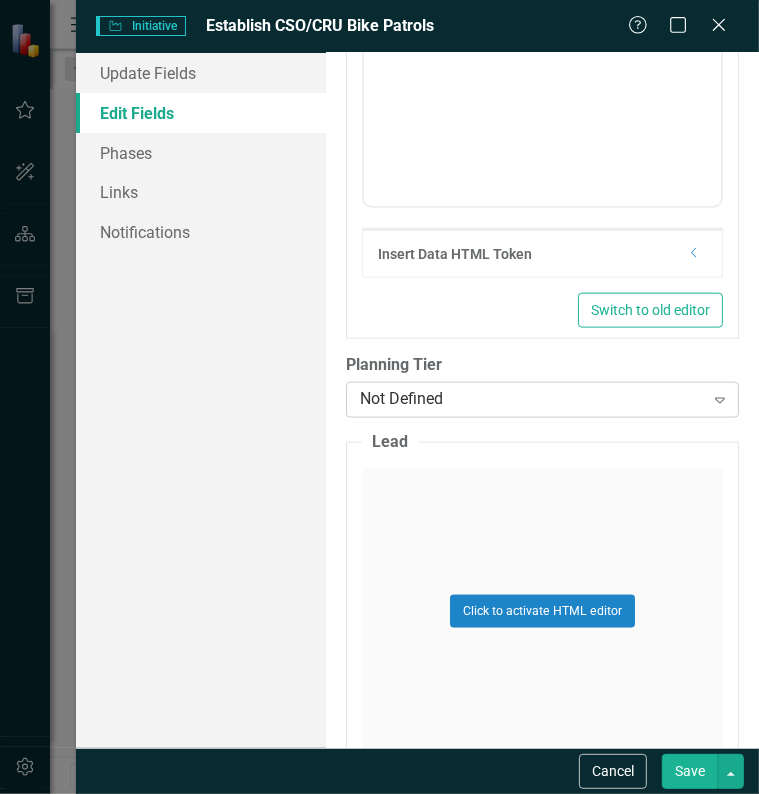 click on "Not Defined" at bounding box center [532, 400] 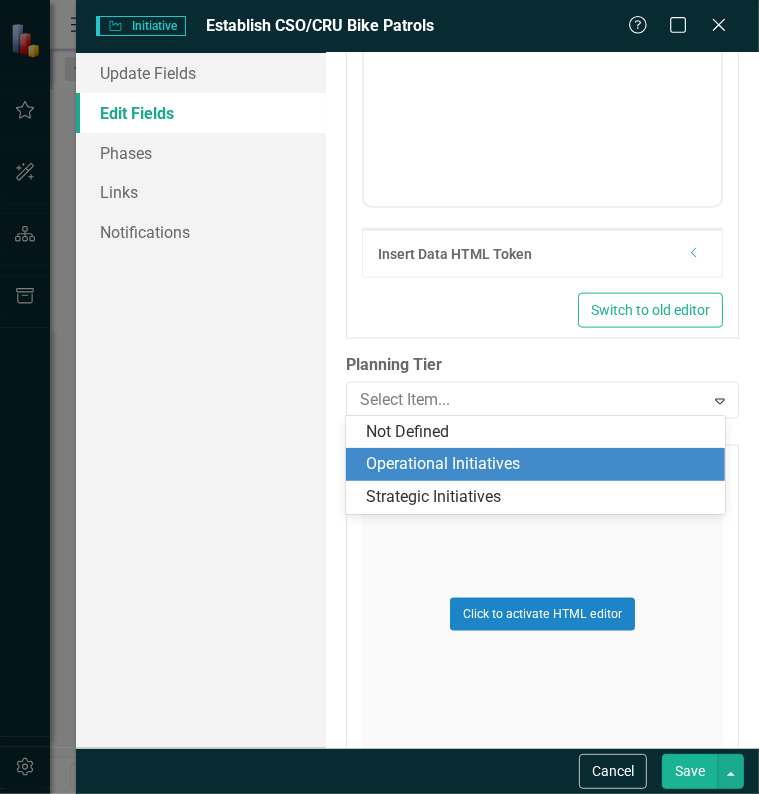 click on "Operational Initiatives" at bounding box center (539, 464) 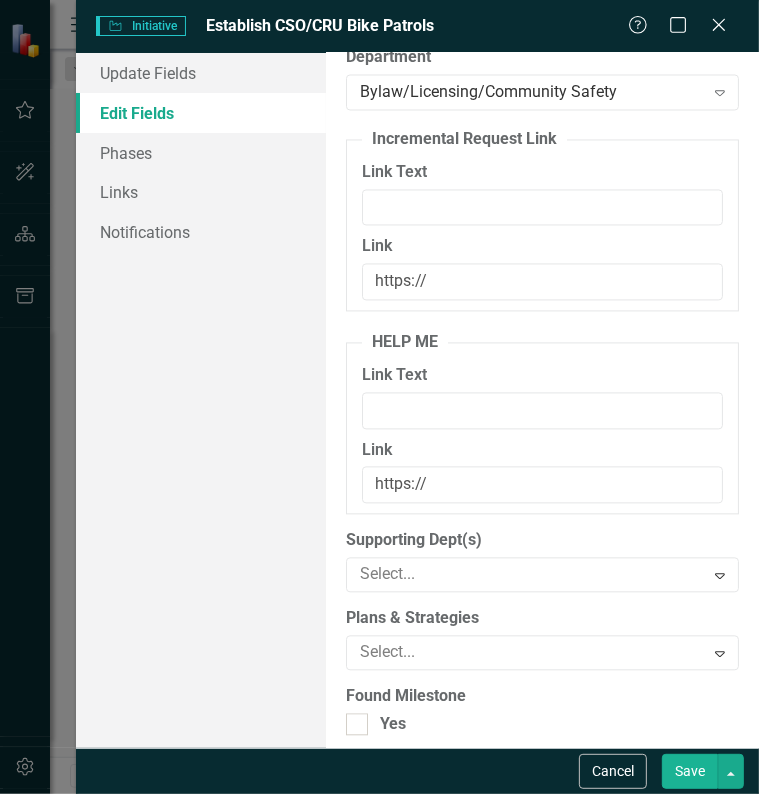 scroll, scrollTop: 2082, scrollLeft: 0, axis: vertical 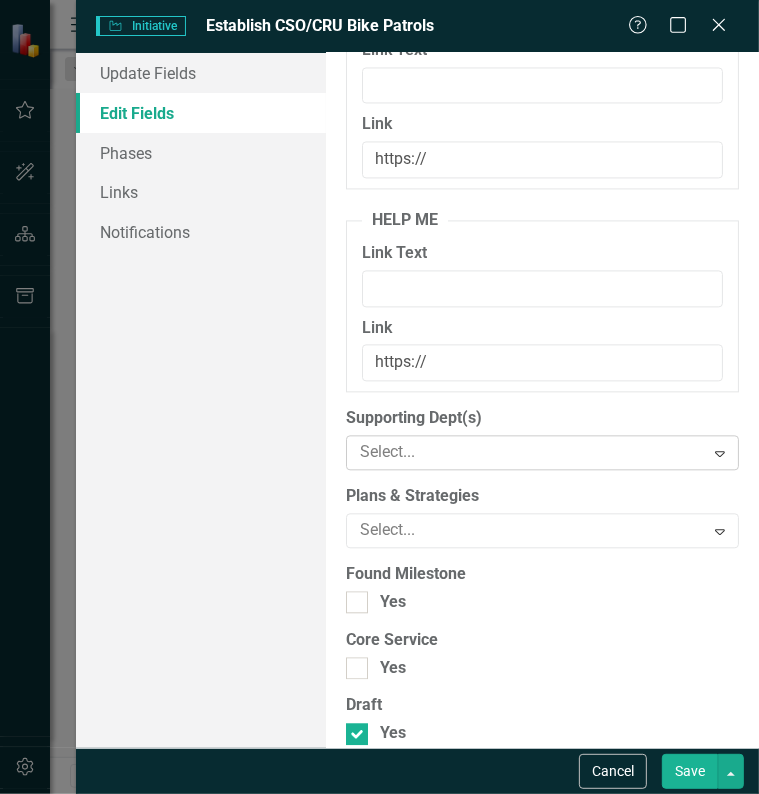 click at bounding box center (528, 452) 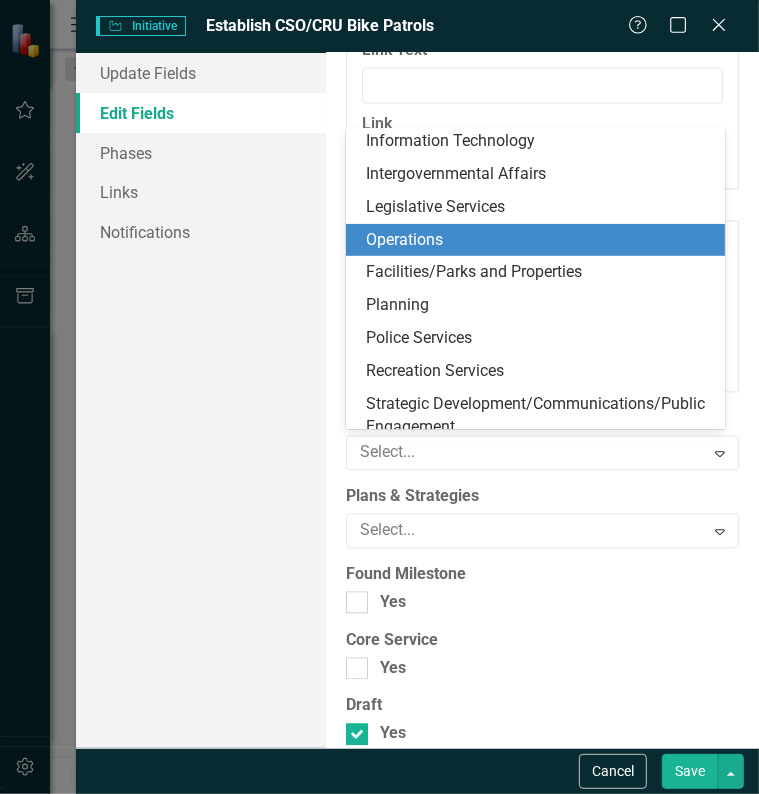 scroll, scrollTop: 266, scrollLeft: 0, axis: vertical 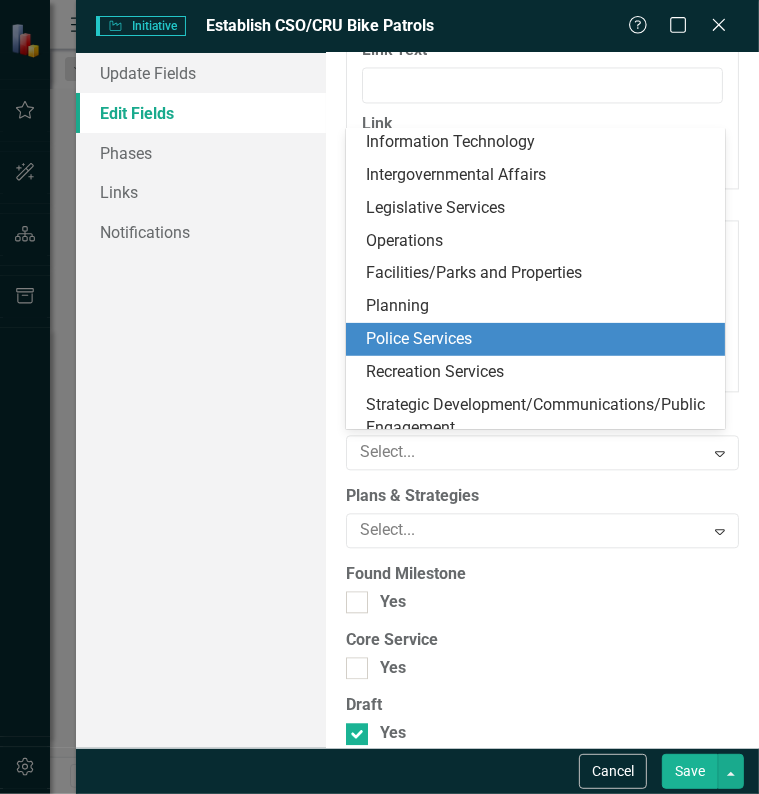 click on "Police Services" at bounding box center [539, 339] 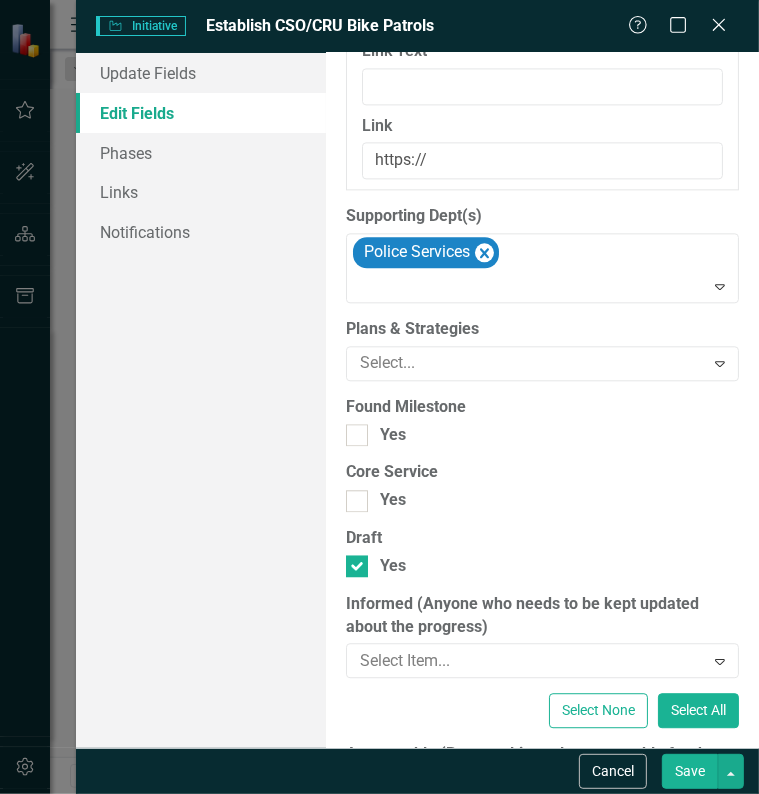scroll, scrollTop: 2286, scrollLeft: 0, axis: vertical 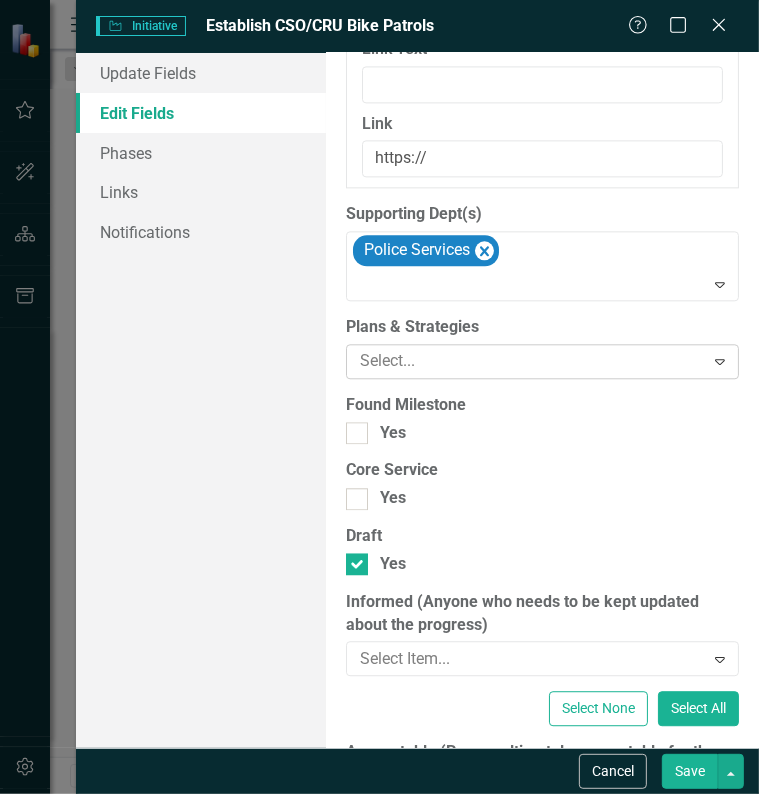click at bounding box center [528, 361] 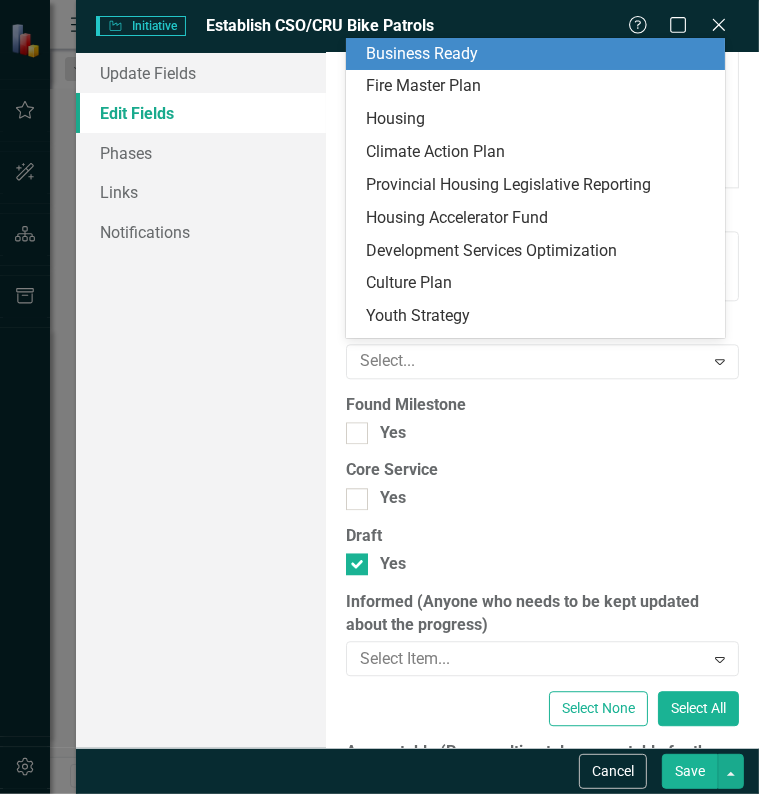 click on "Update Fields Edit Fields Phases Links Notifications" at bounding box center [201, 400] 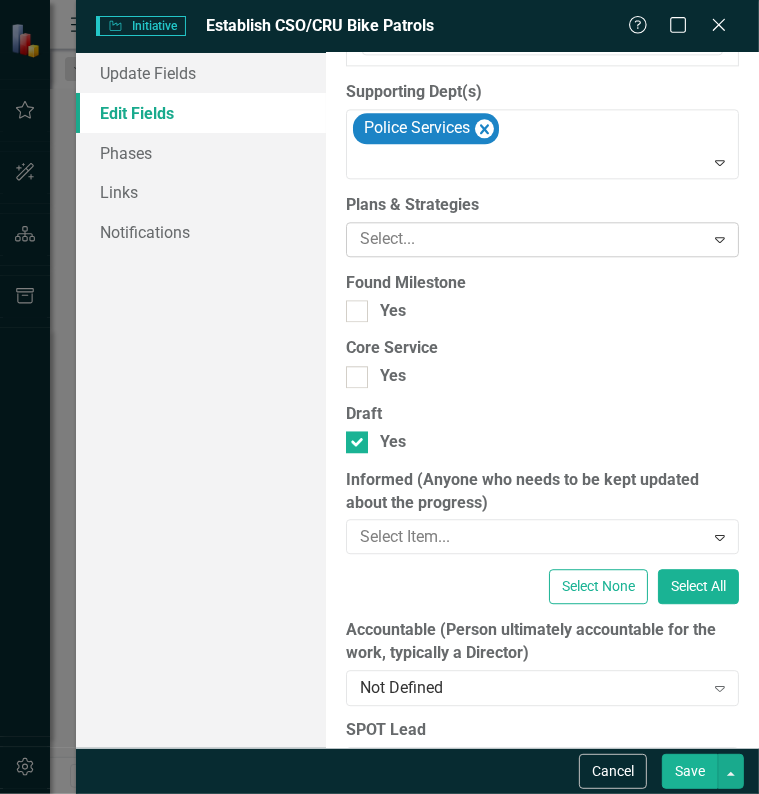 scroll, scrollTop: 2408, scrollLeft: 0, axis: vertical 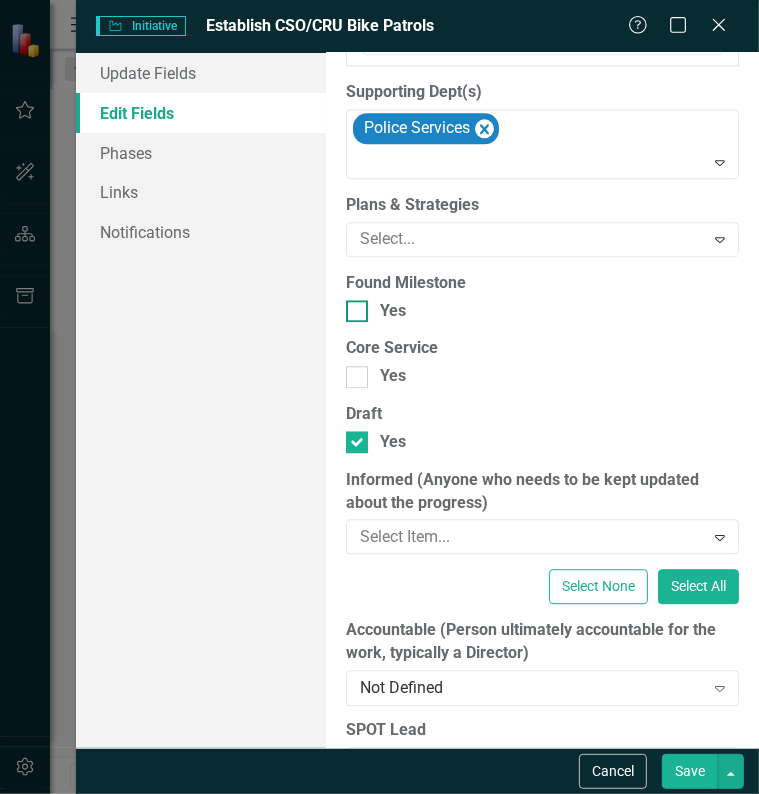 click at bounding box center [357, 311] 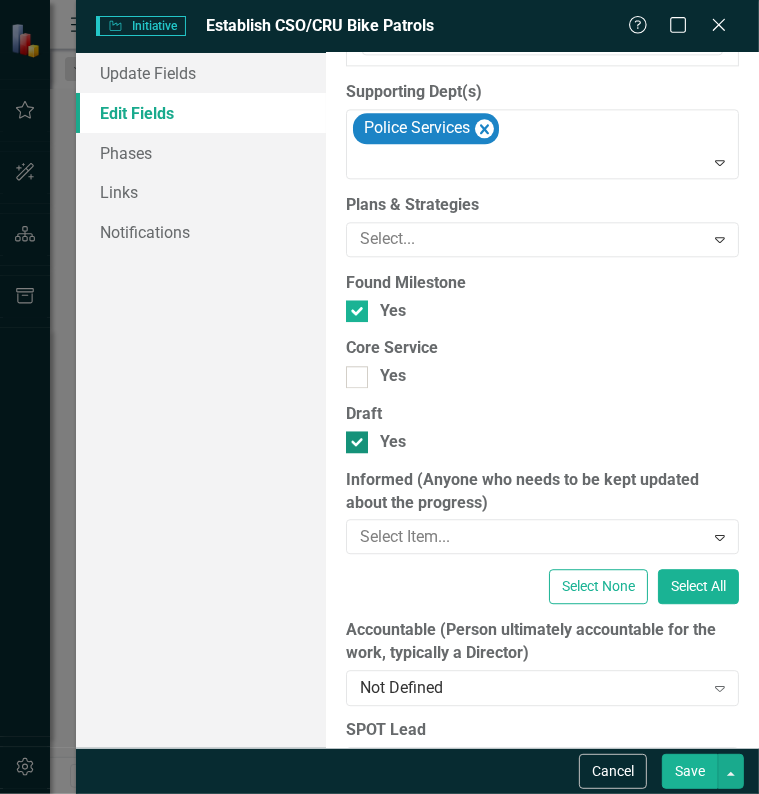 click on "Yes" at bounding box center [352, 437] 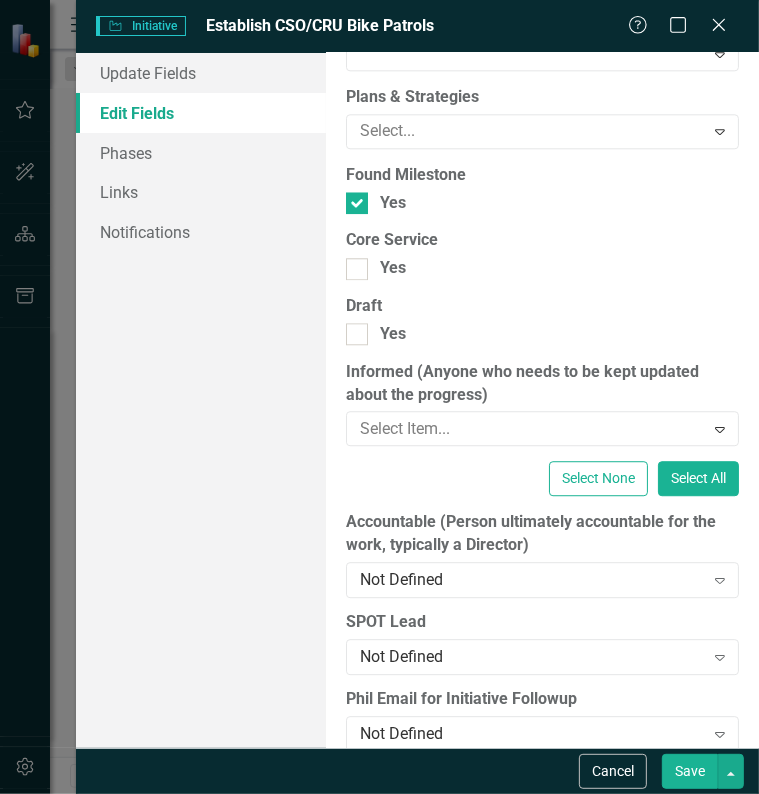 scroll, scrollTop: 2541, scrollLeft: 0, axis: vertical 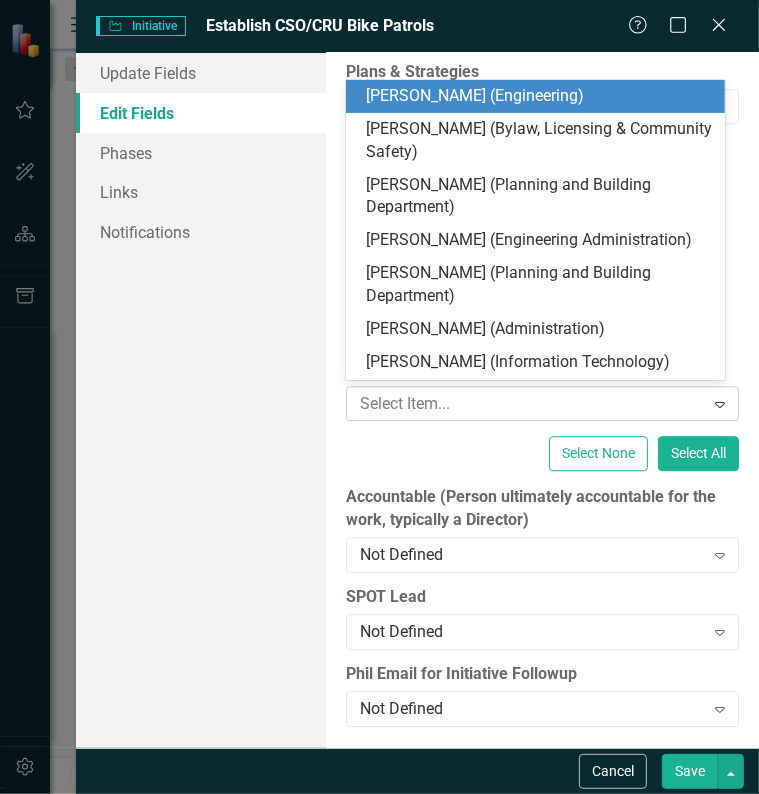 click at bounding box center (528, 404) 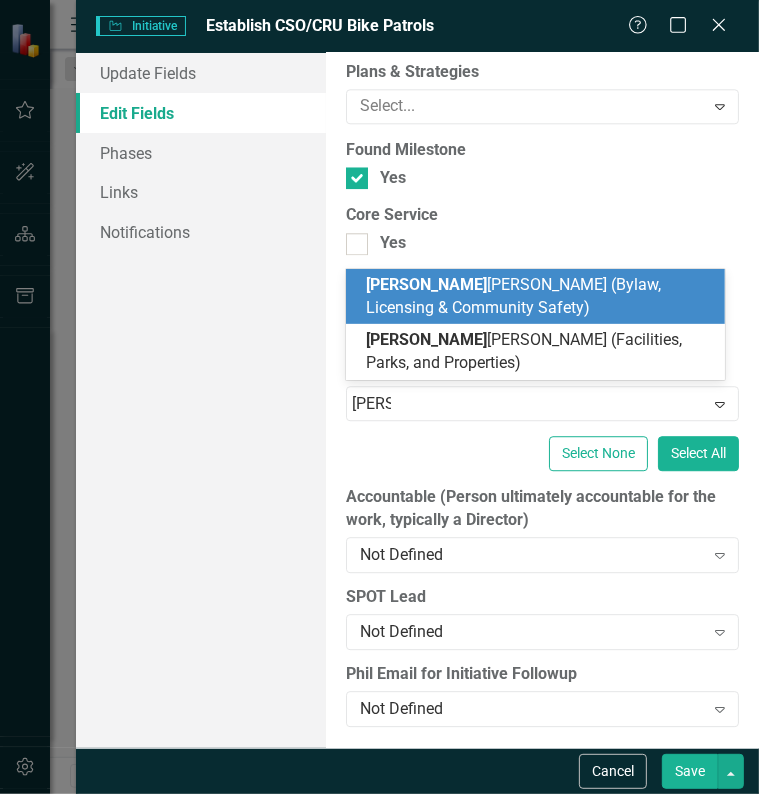 type on "chad" 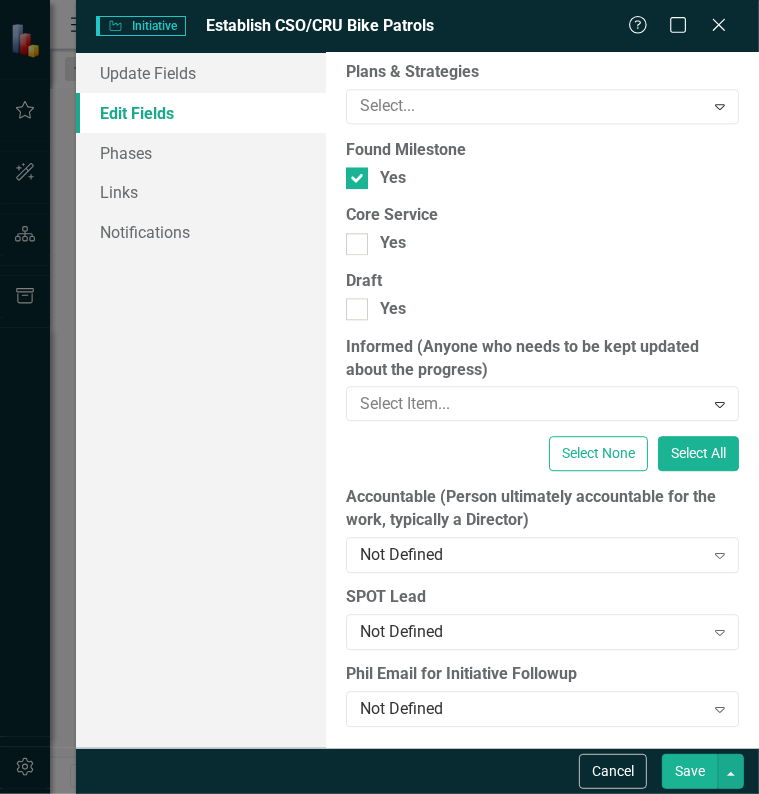 drag, startPoint x: 447, startPoint y: 329, endPoint x: 548, endPoint y: 290, distance: 108.26819 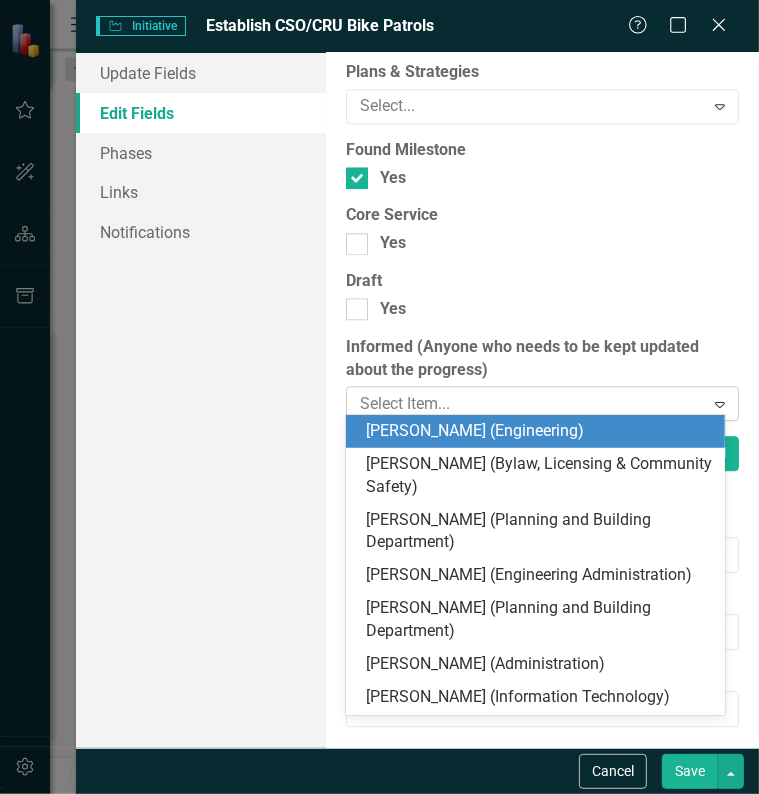 click at bounding box center [528, 404] 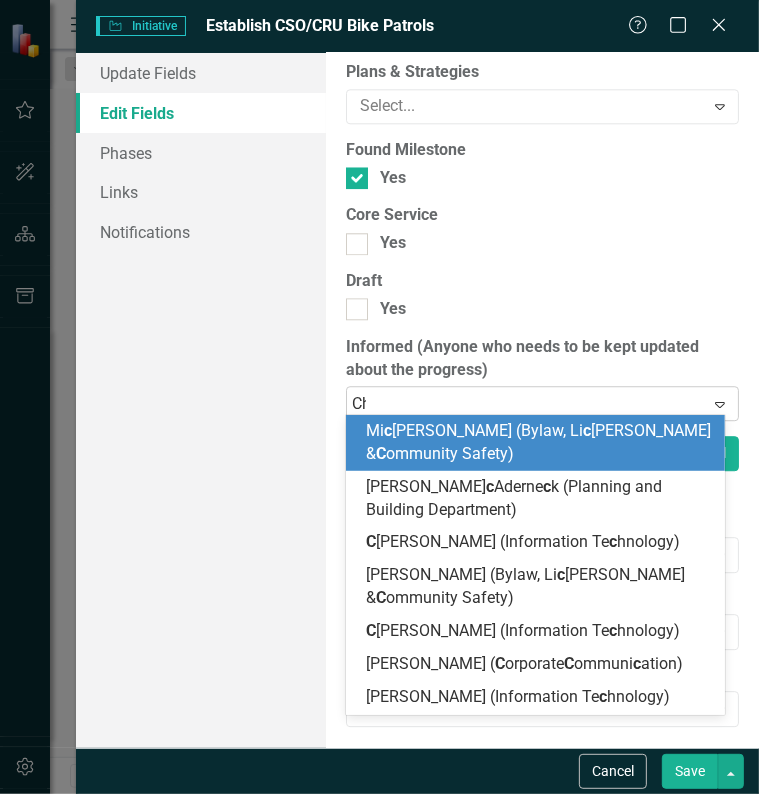 type on "Chad" 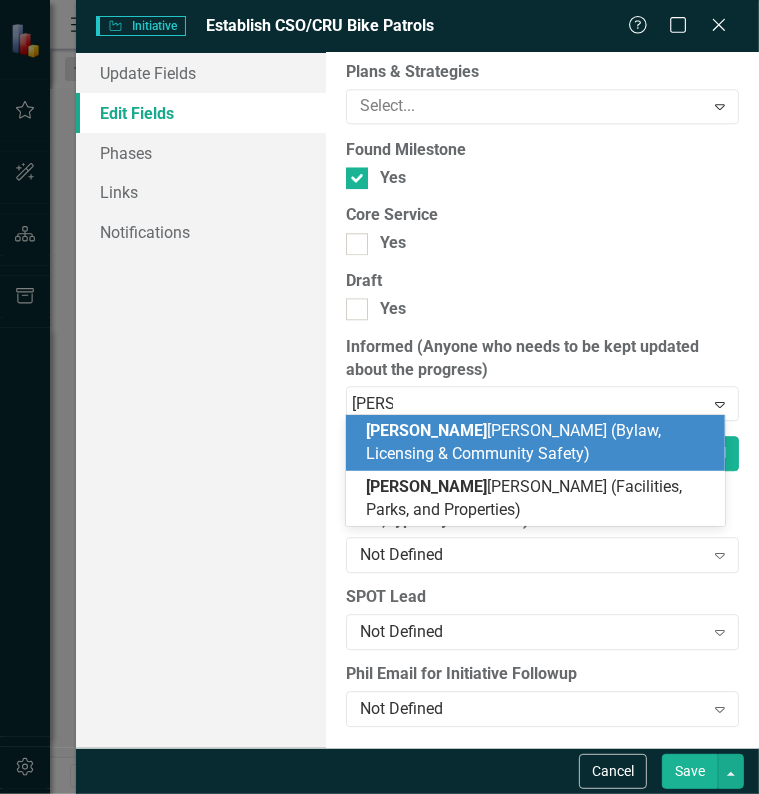 click on "Chad  Cowles (Bylaw, Licensing & Community Safety)" at bounding box center (513, 442) 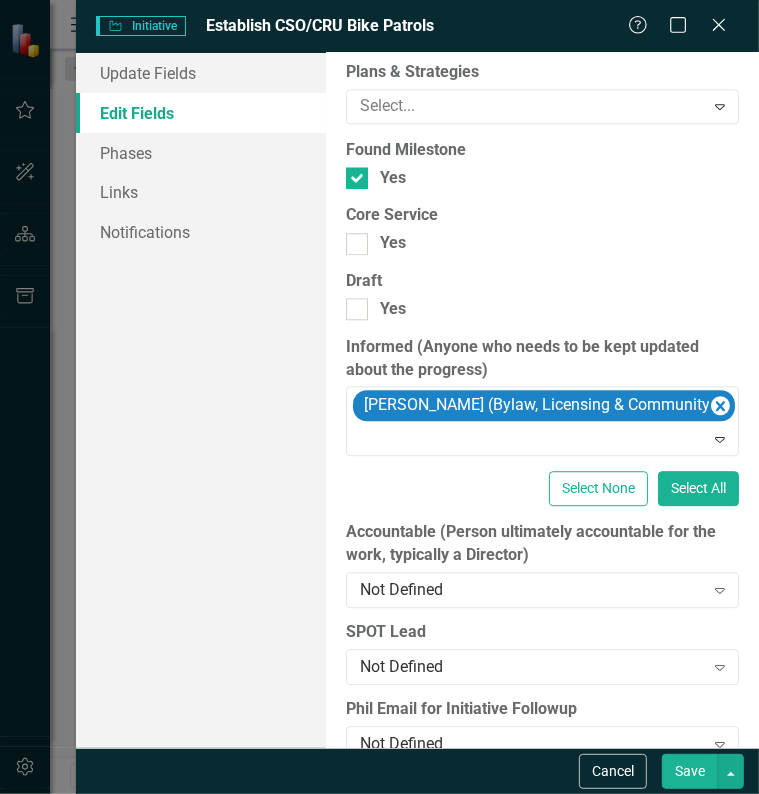 scroll, scrollTop: 2576, scrollLeft: 0, axis: vertical 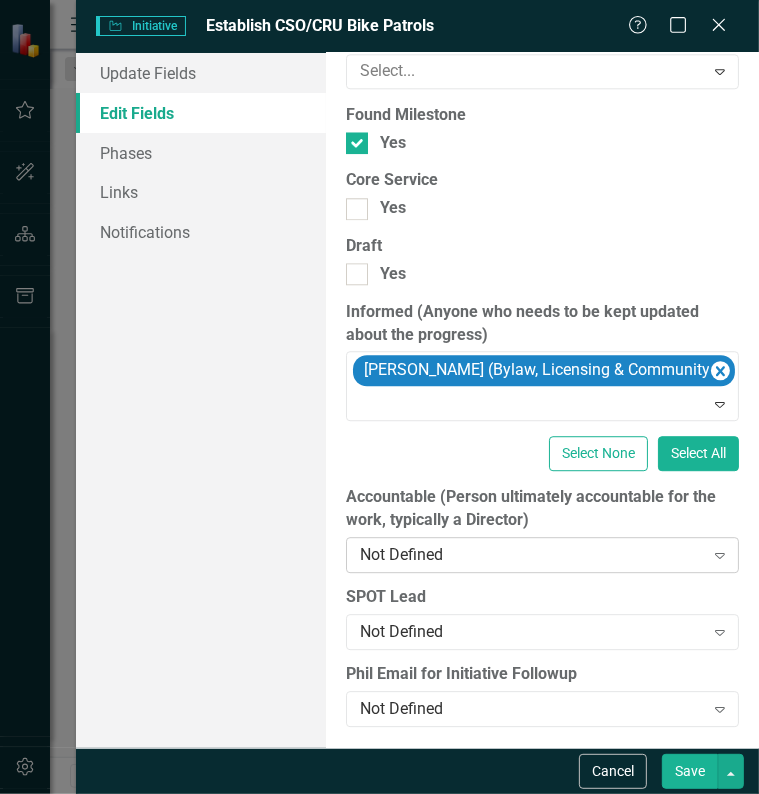 click on "Not Defined" at bounding box center (532, 554) 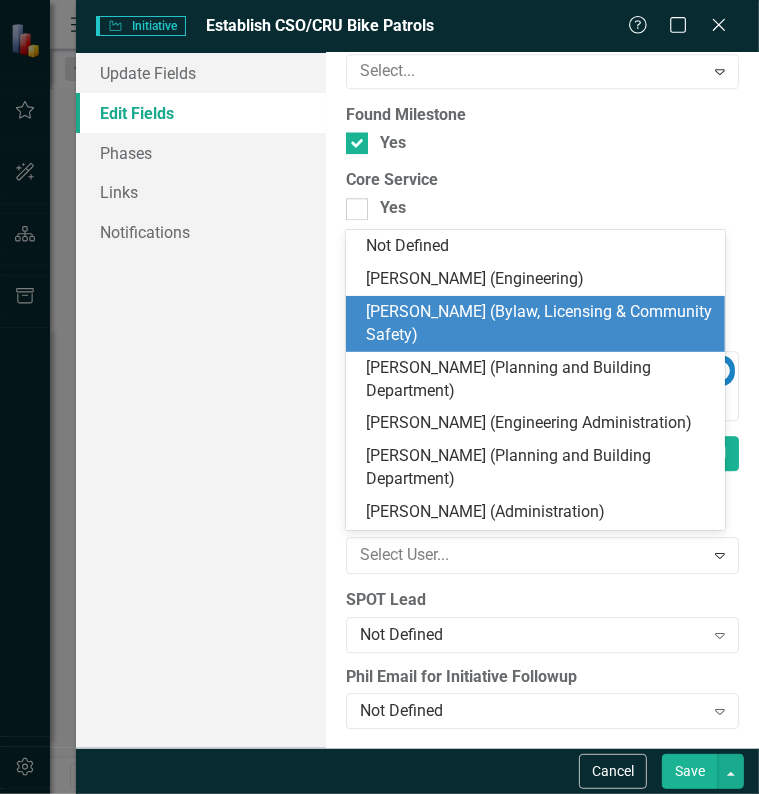 click on "[PERSON_NAME] (Bylaw, Licensing & Community Safety)" at bounding box center [539, 324] 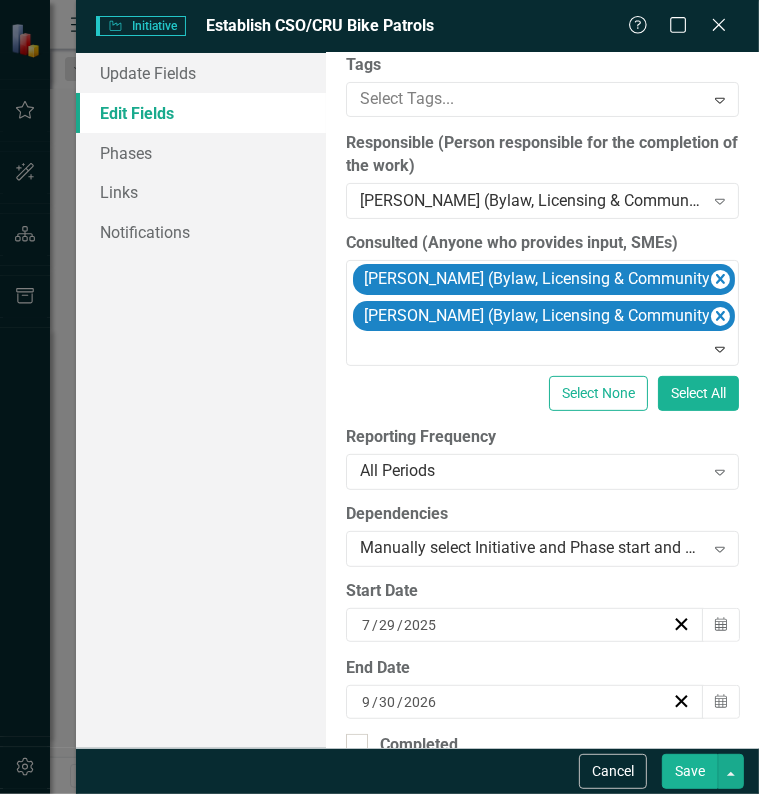 scroll, scrollTop: 0, scrollLeft: 0, axis: both 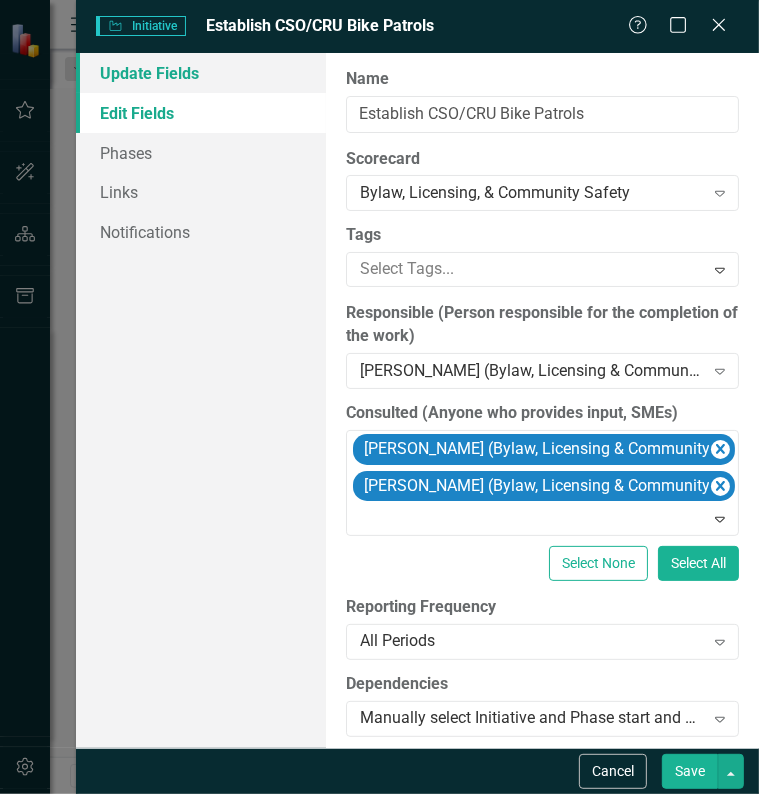 click on "Update Fields" at bounding box center (201, 73) 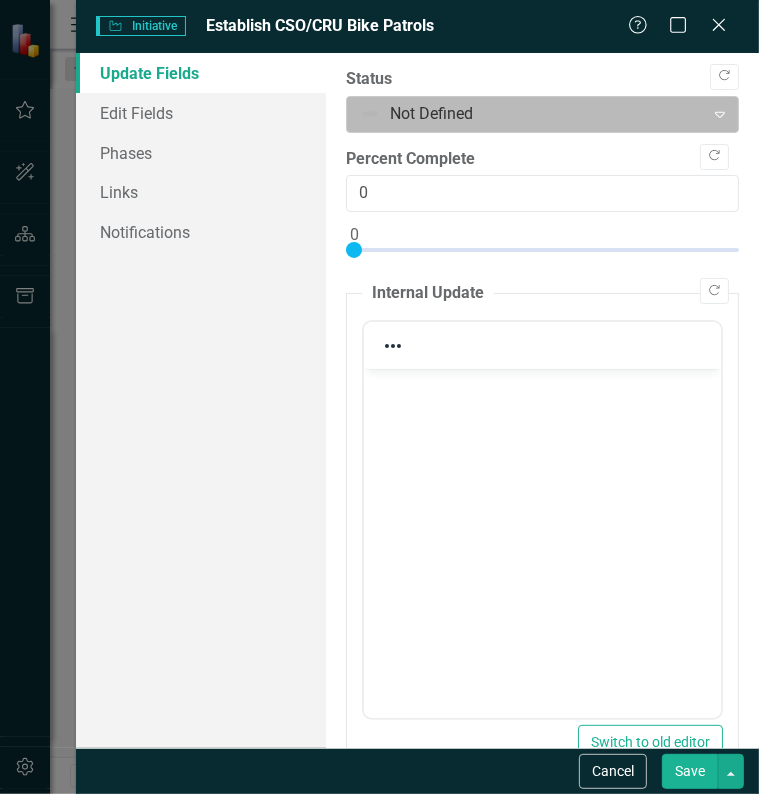 click on "Expand" 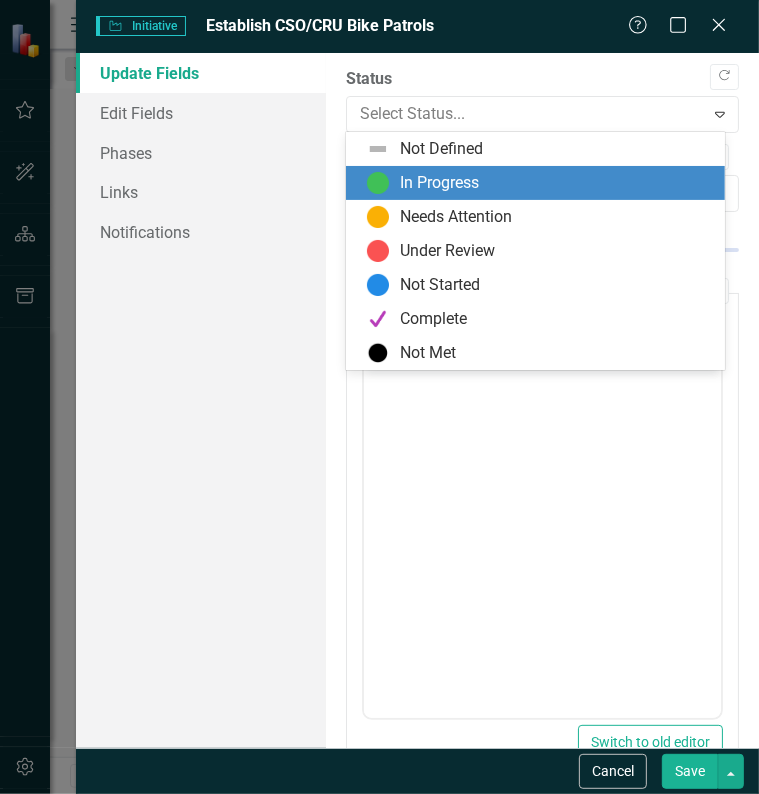 click on "In Progress" at bounding box center (539, 183) 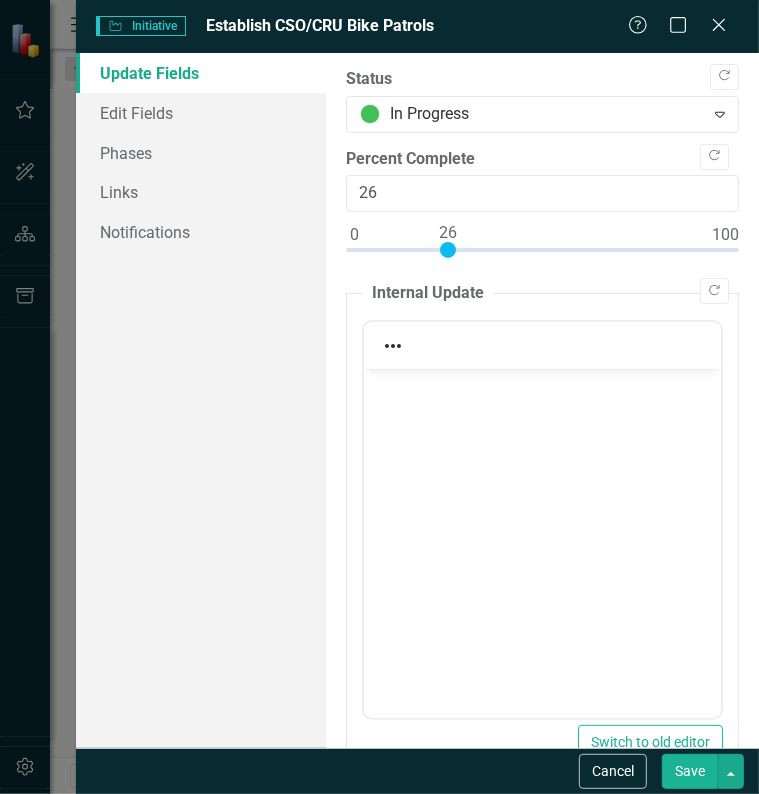 type on "25" 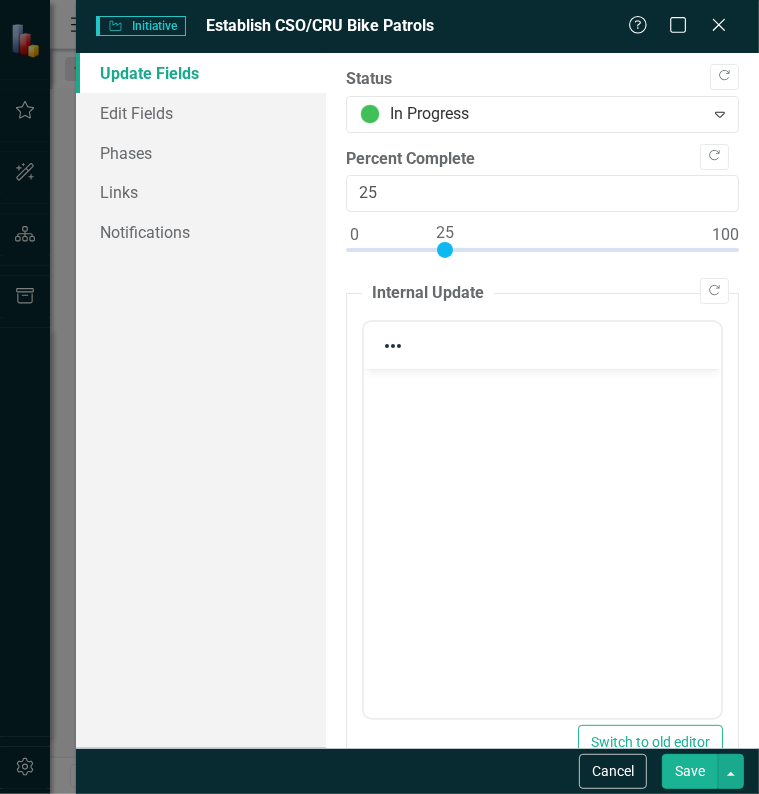 drag, startPoint x: 351, startPoint y: 250, endPoint x: 440, endPoint y: 249, distance: 89.005615 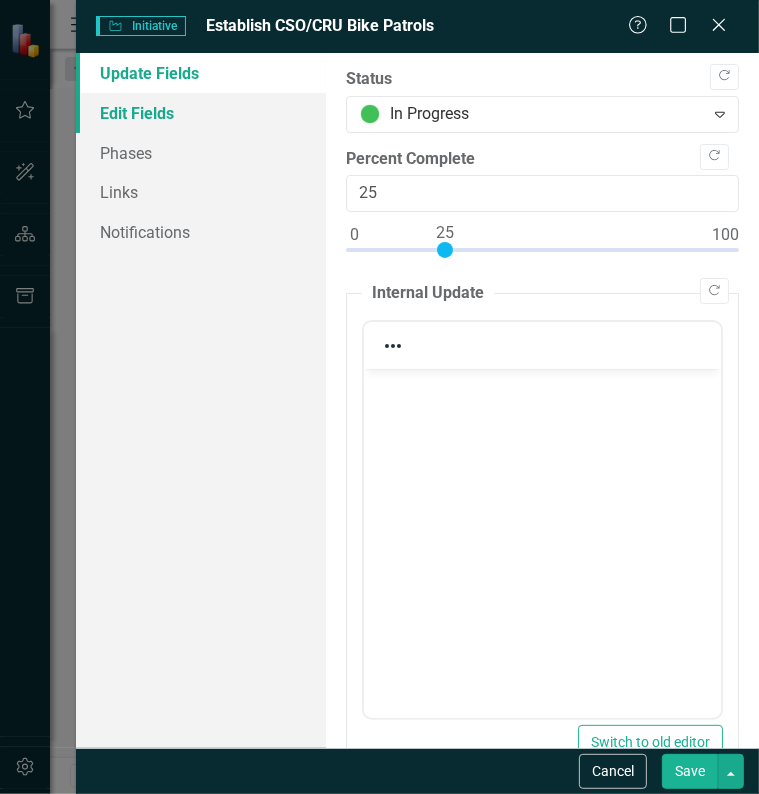 click on "Edit Fields" at bounding box center (201, 113) 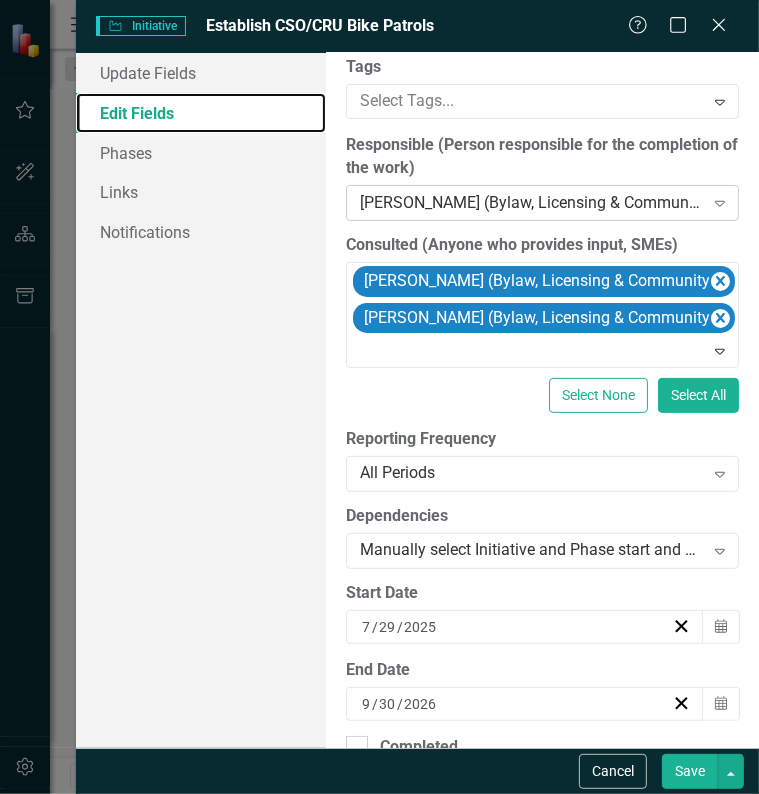 scroll, scrollTop: 170, scrollLeft: 0, axis: vertical 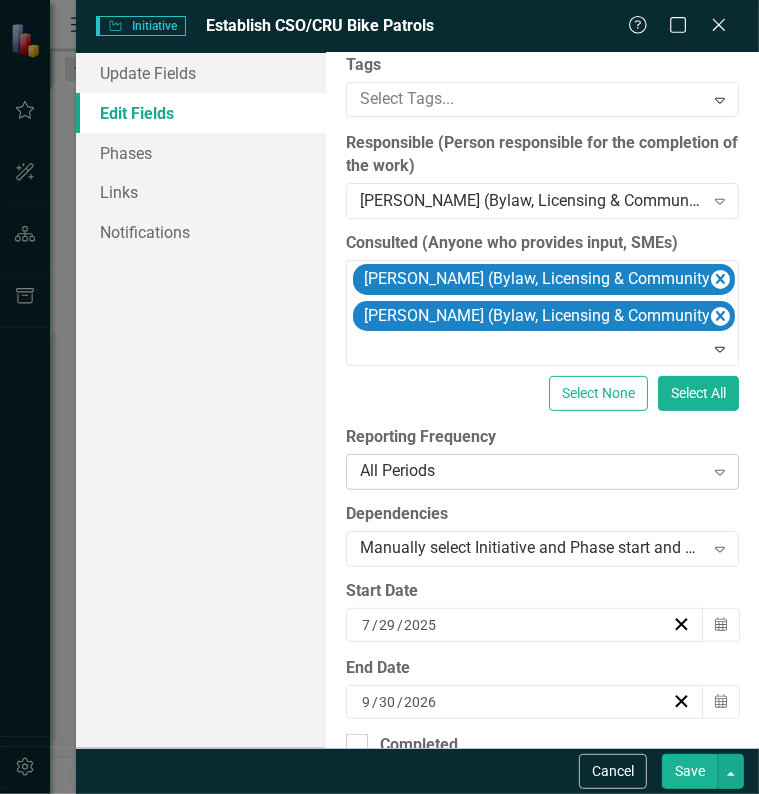 click on "All Periods" at bounding box center [532, 472] 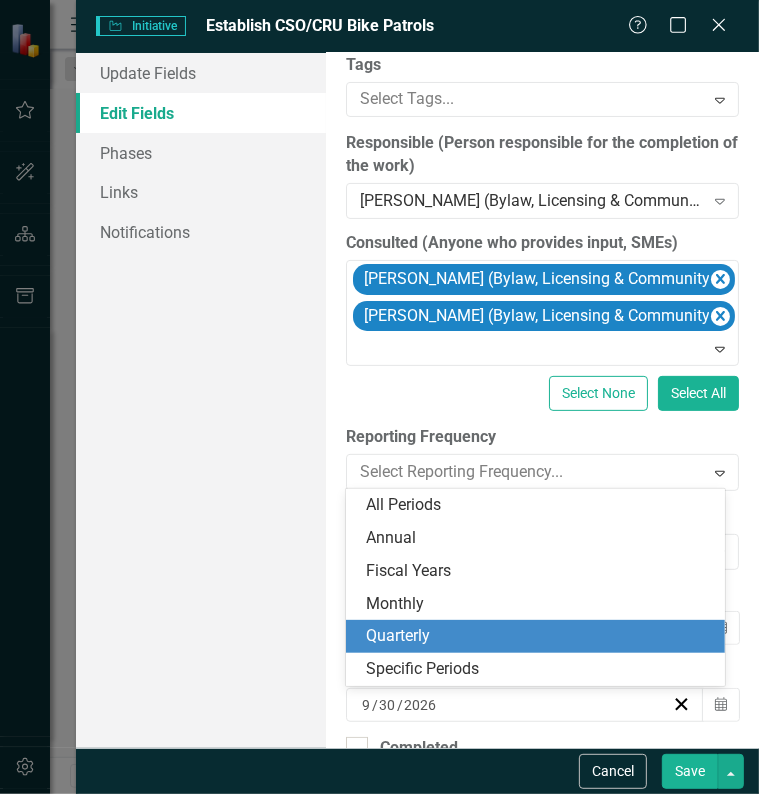 click on "Quarterly" at bounding box center [539, 636] 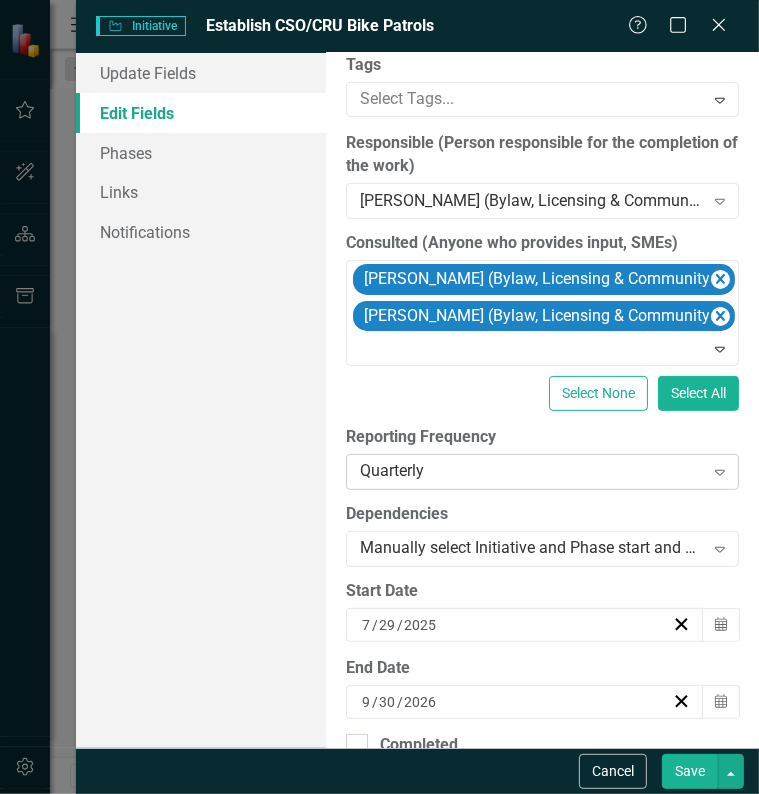 click on "Quarterly" at bounding box center [532, 472] 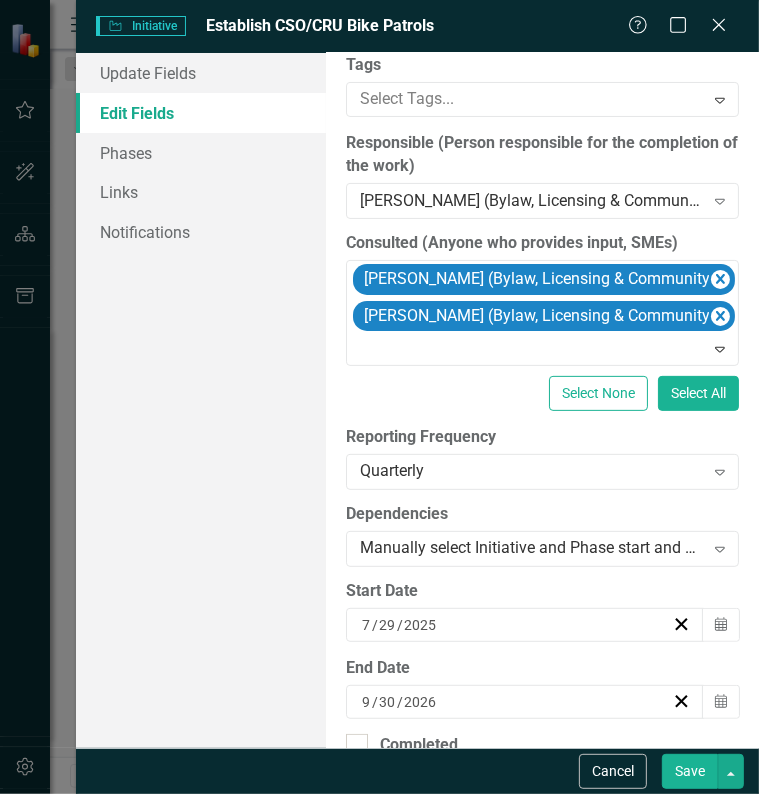 drag, startPoint x: 408, startPoint y: 637, endPoint x: 199, endPoint y: 574, distance: 218.2888 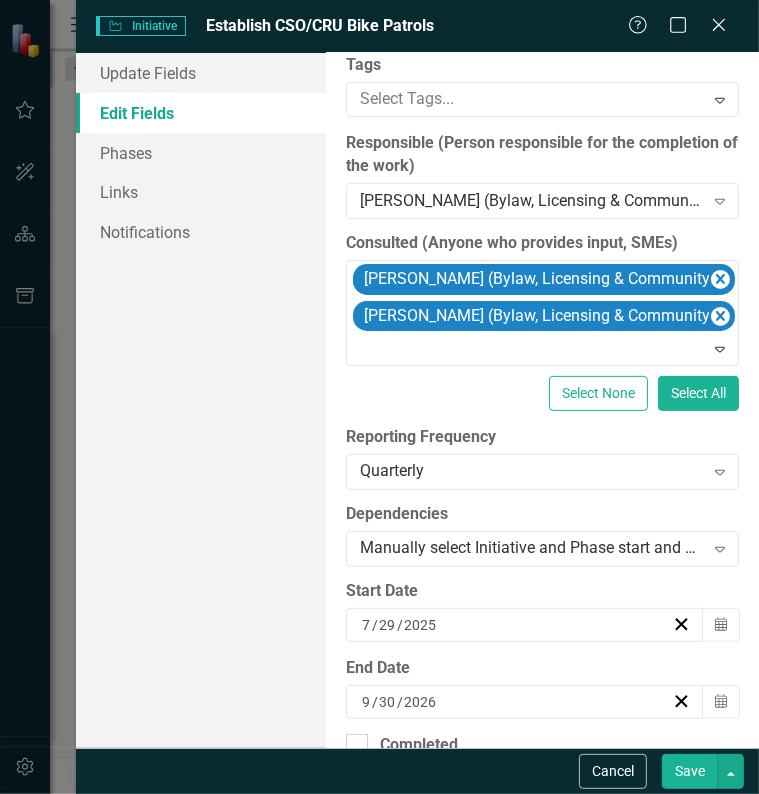 click on "Save" at bounding box center (690, 771) 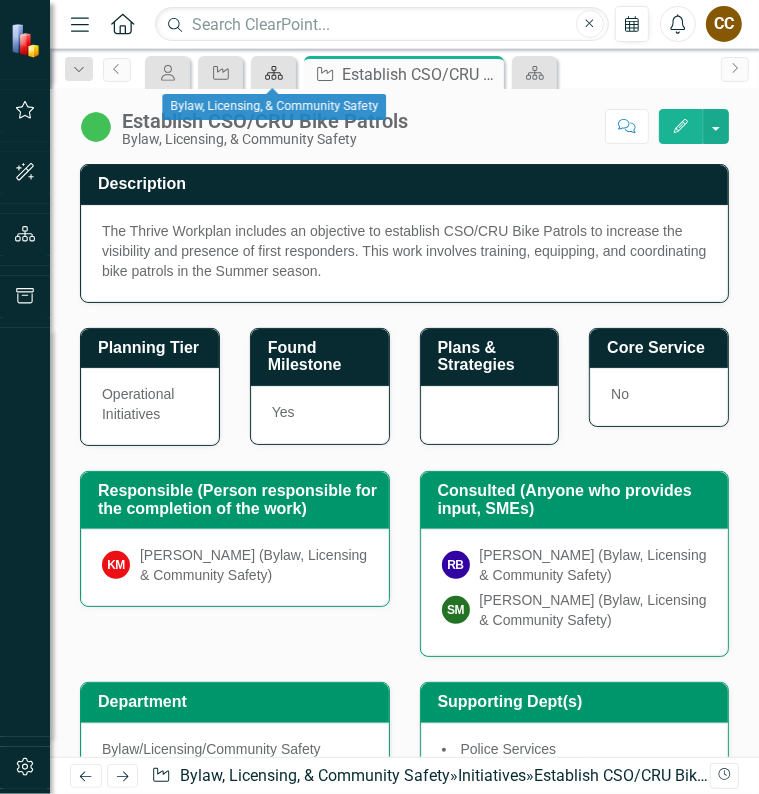 click 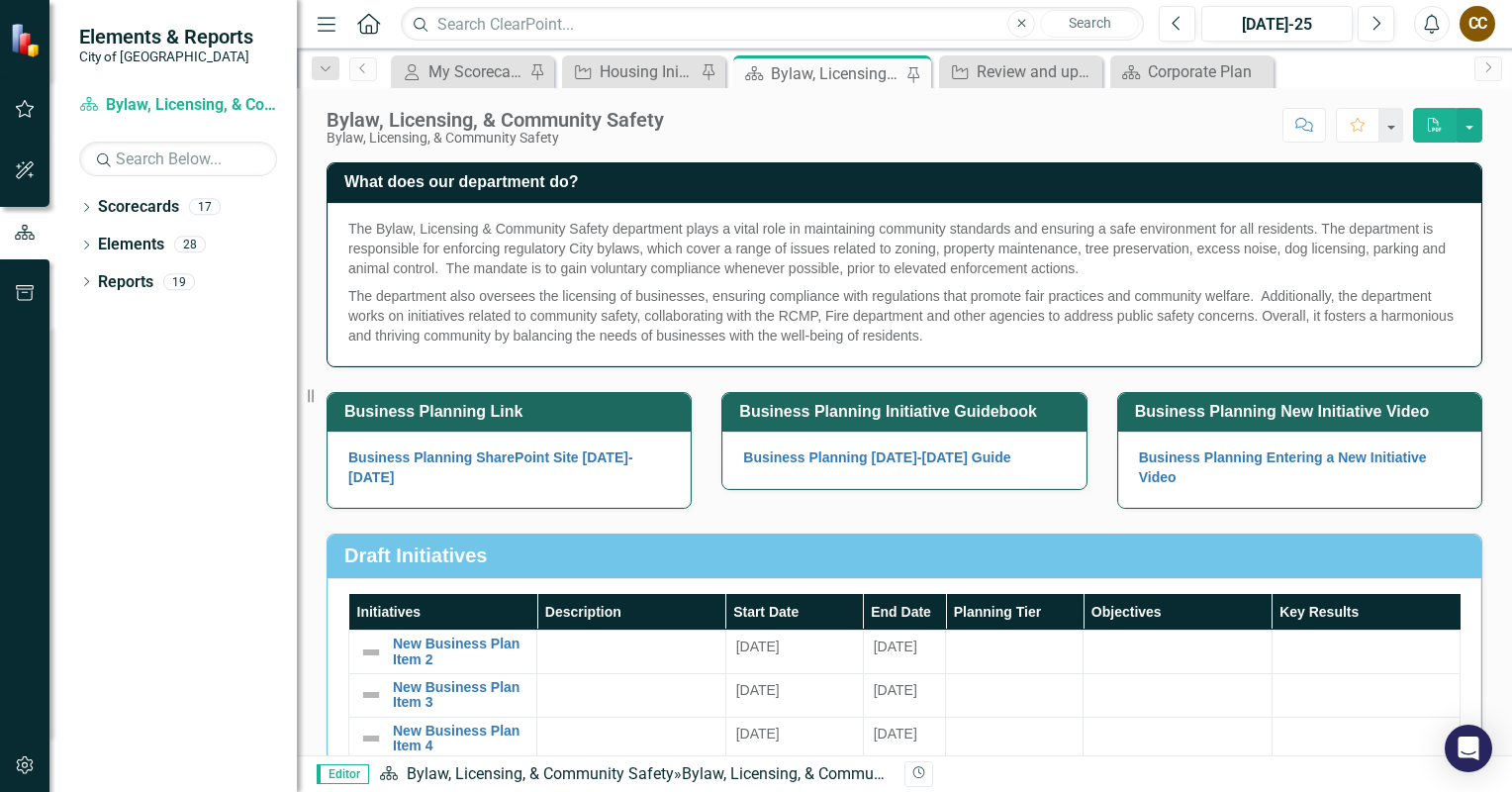 scroll, scrollTop: 0, scrollLeft: 0, axis: both 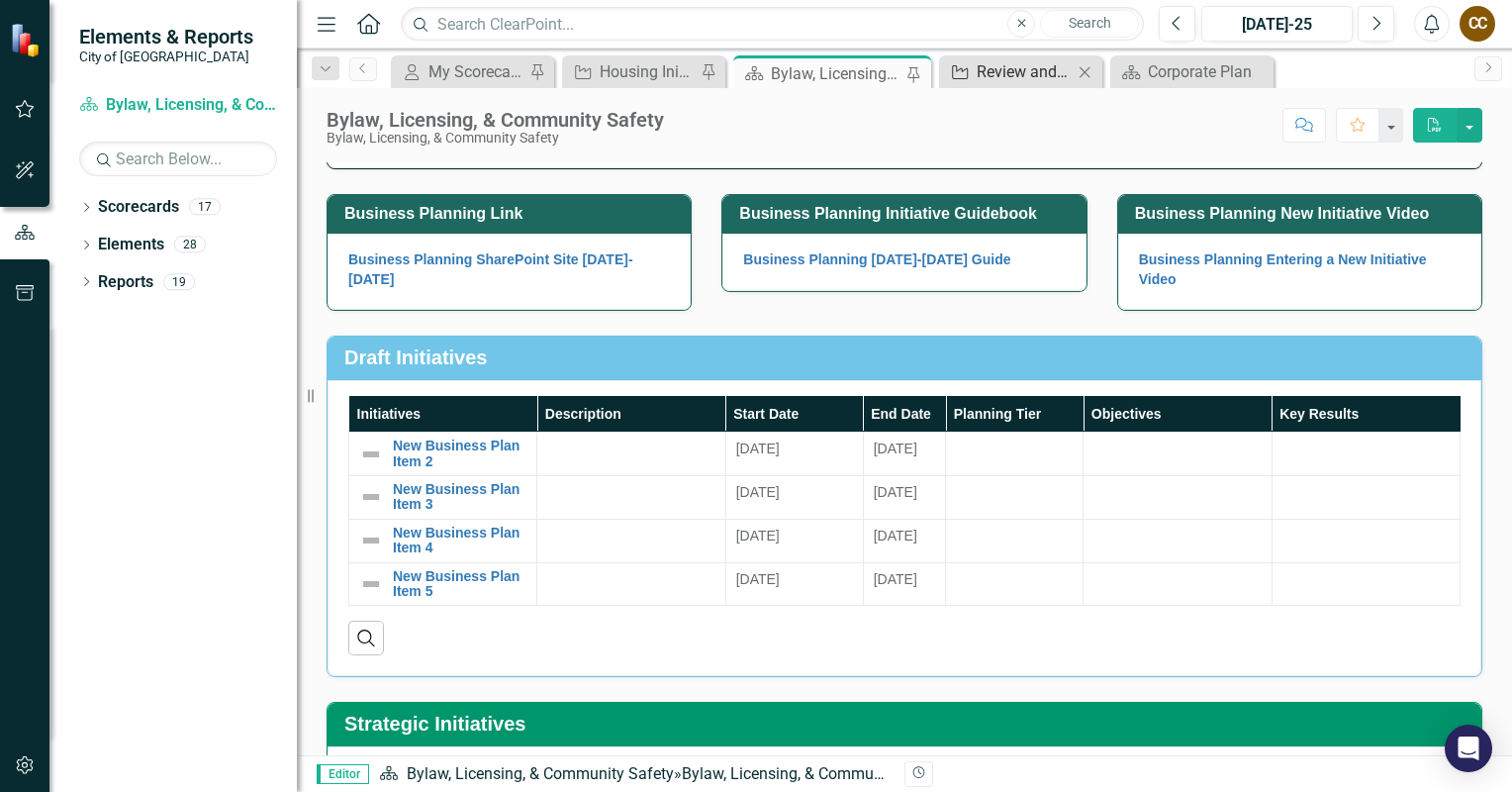 click on "Review and update CSO Orientation documents, basic training, and onboarding process" at bounding box center [1024, 71] 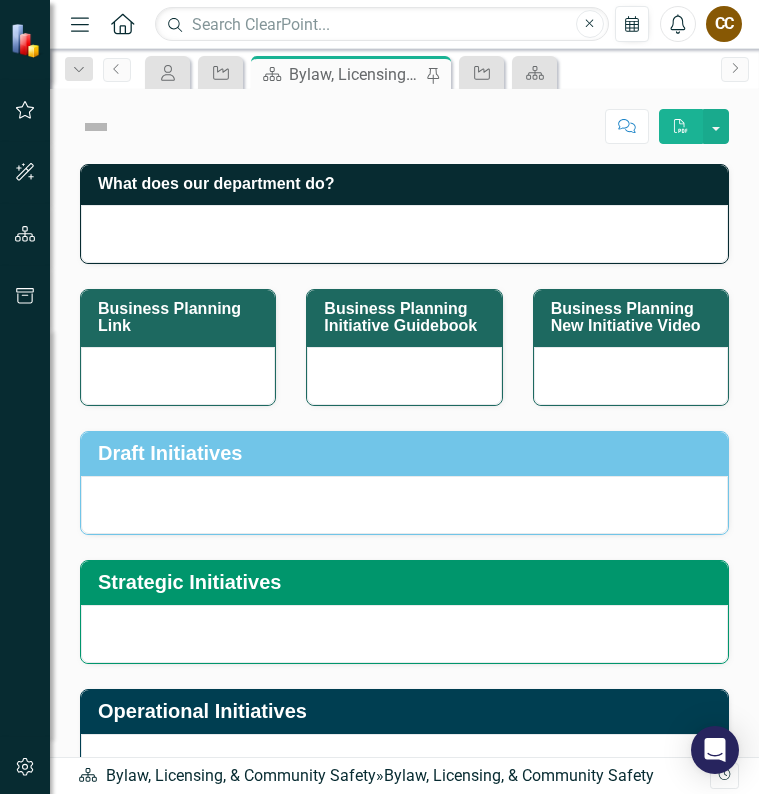 scroll, scrollTop: 0, scrollLeft: 0, axis: both 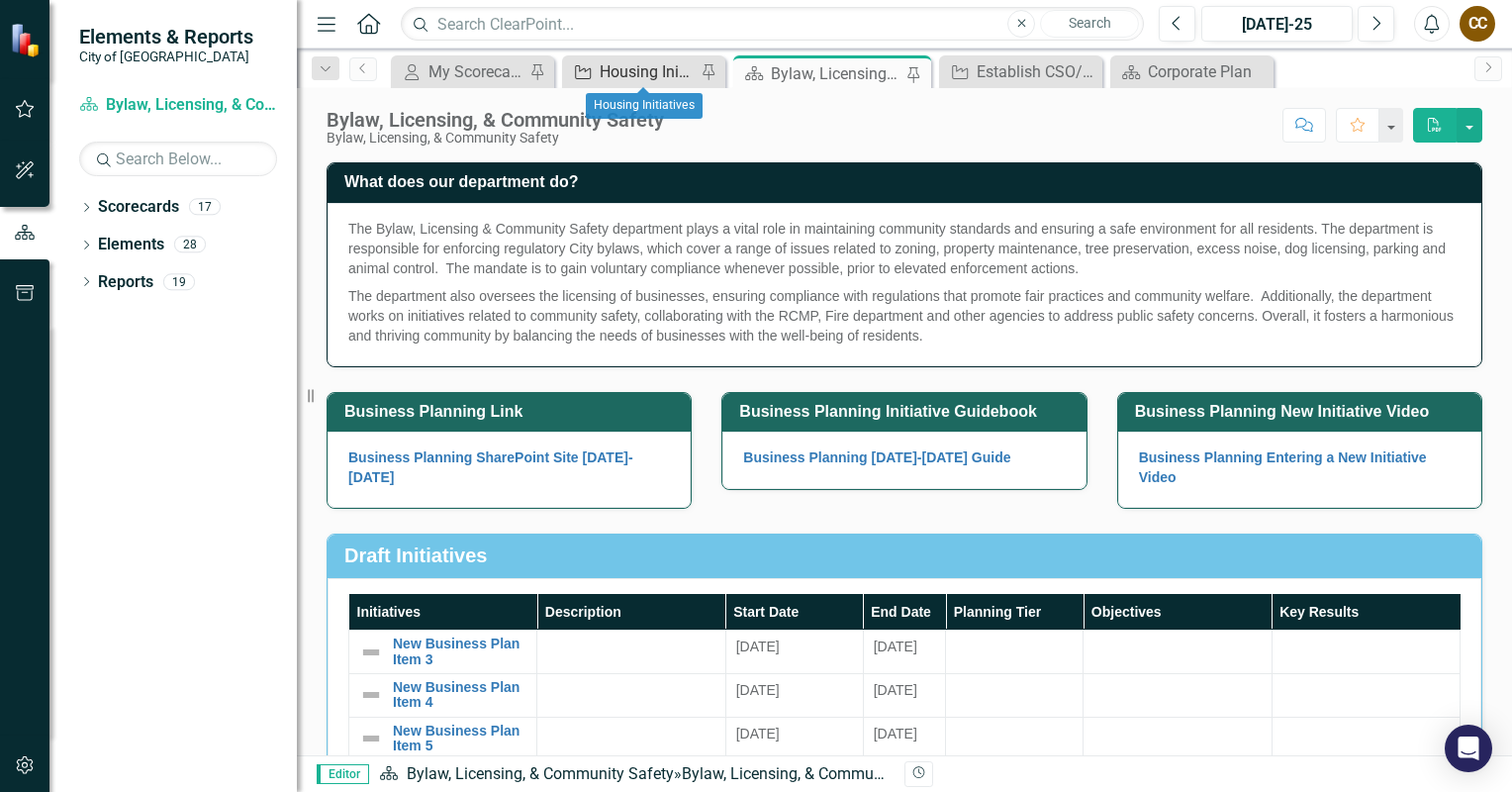 click on "Housing Initiatives" at bounding box center [647, 71] 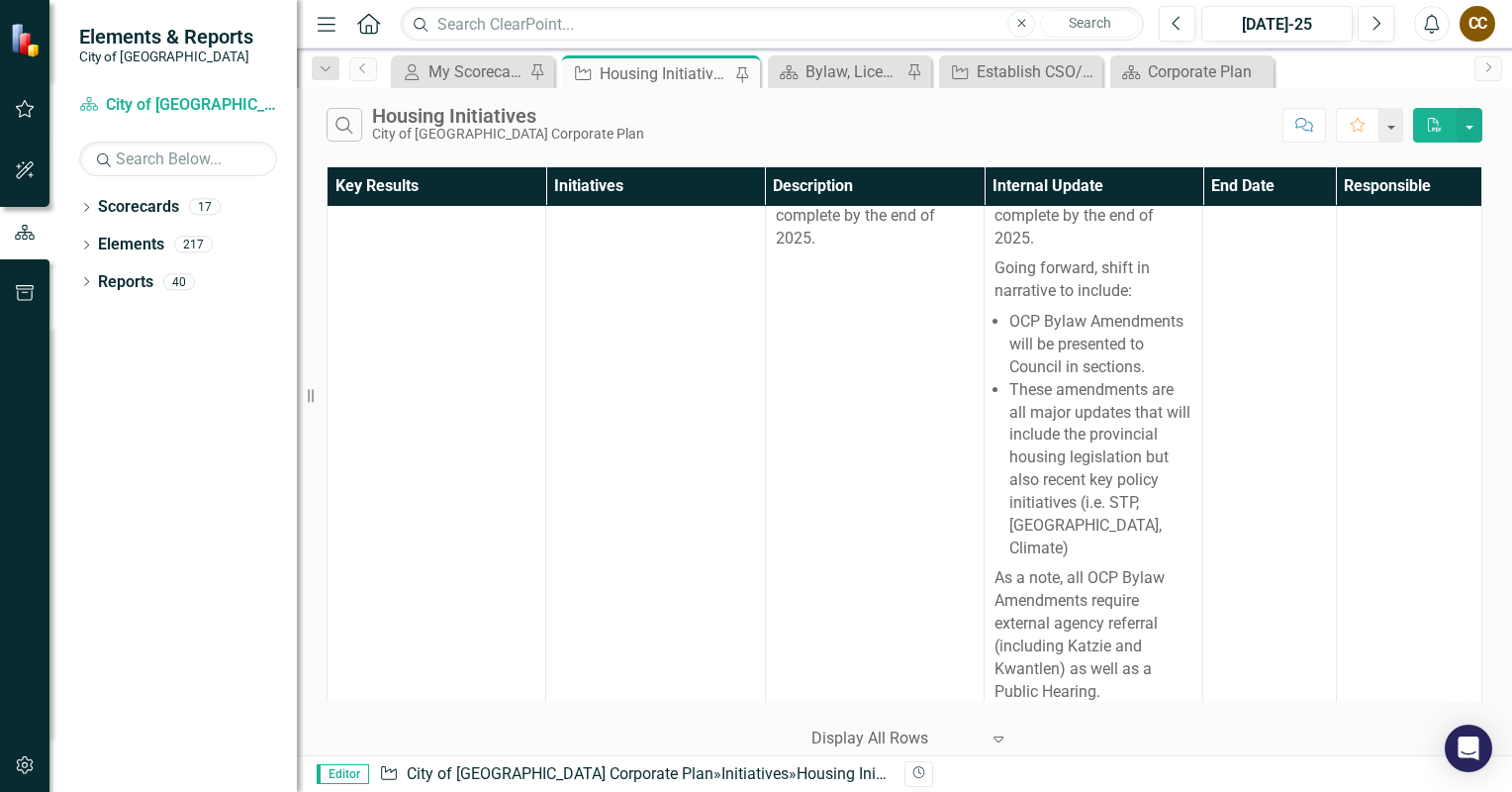 scroll, scrollTop: 4570, scrollLeft: 0, axis: vertical 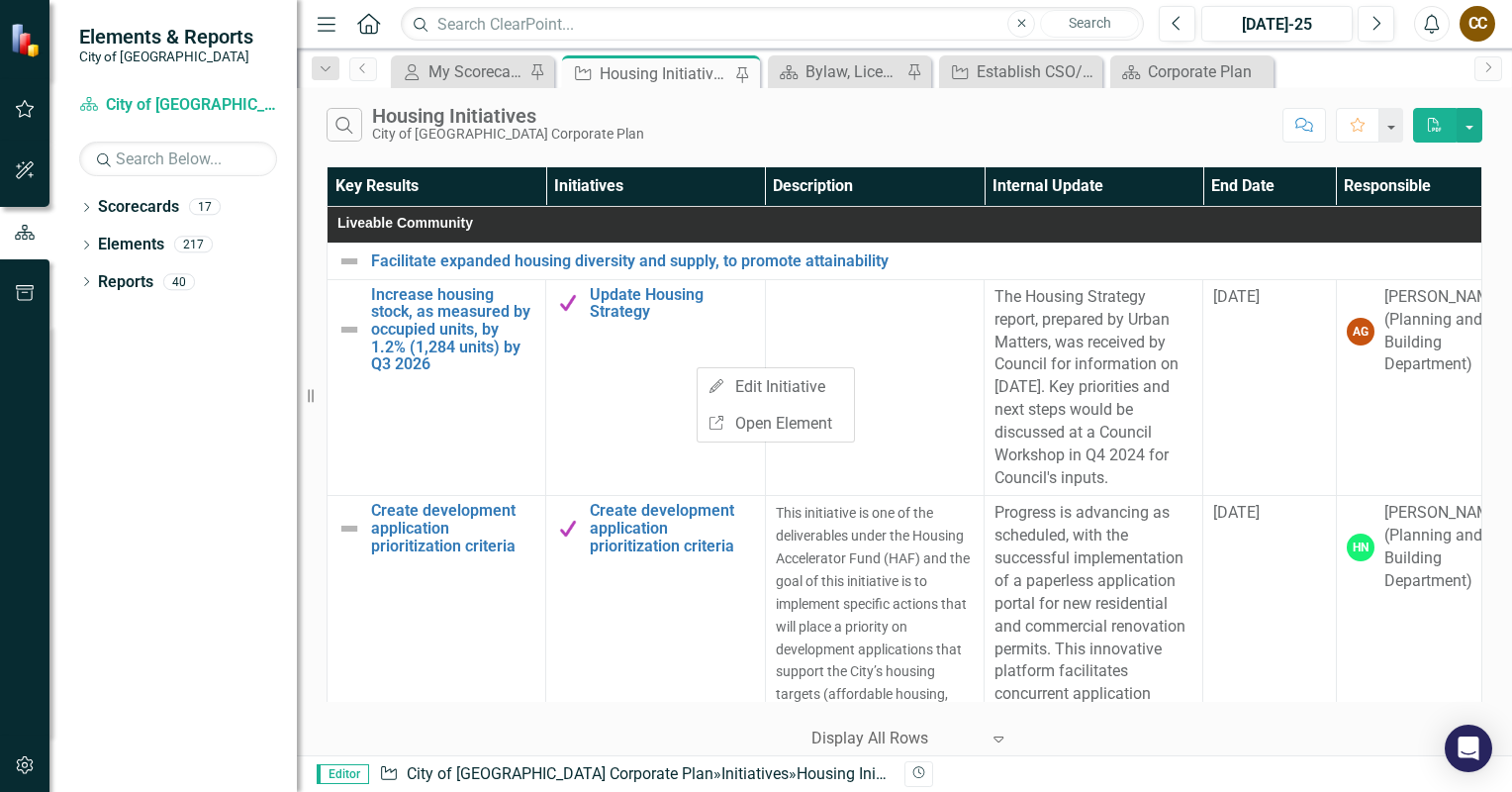 click on "Search Housing Initiatives City of Maple Ridge Corporate Plan" at bounding box center [800, 125] 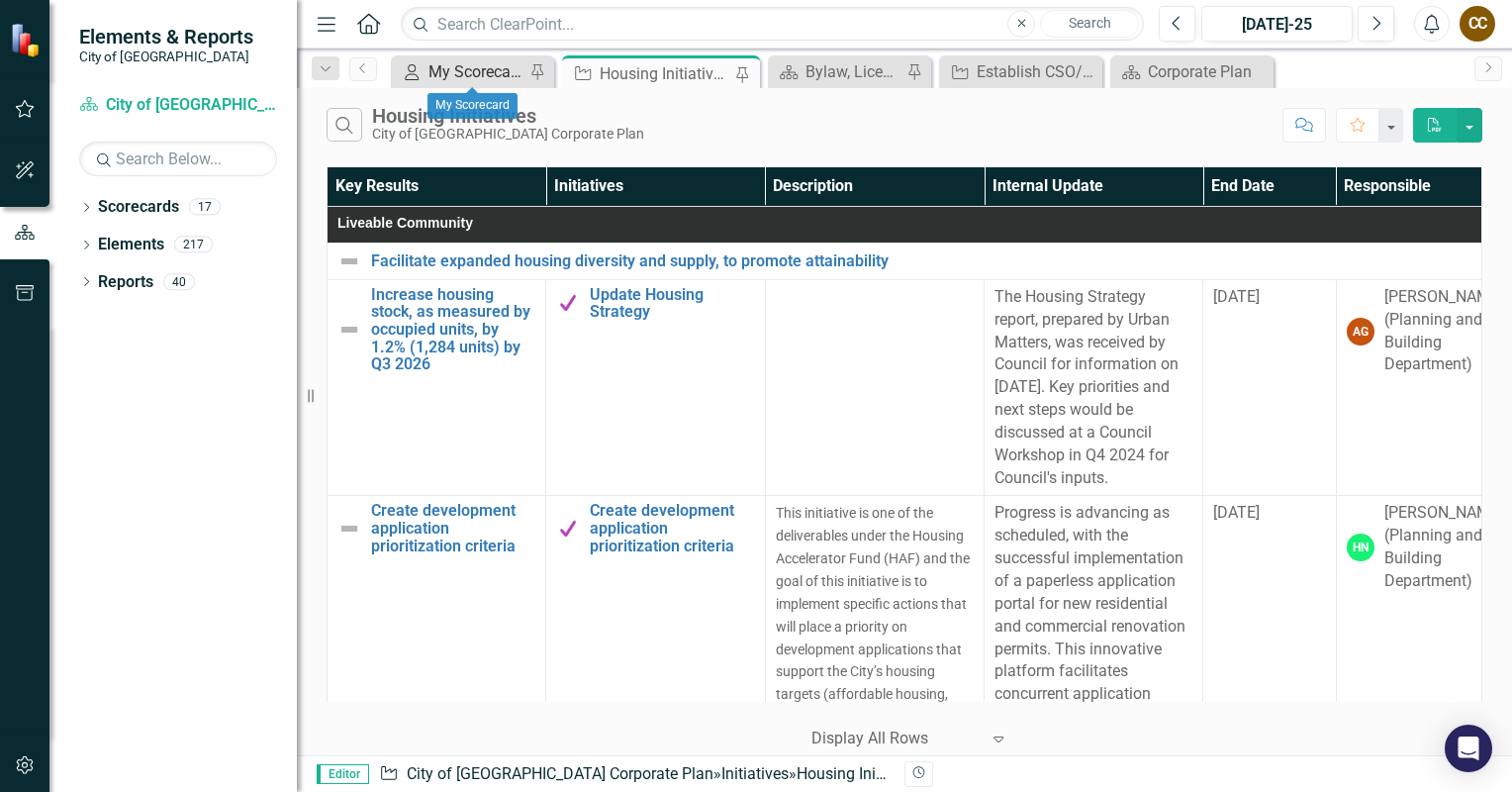 click on "My Scorecard" at bounding box center (476, 71) 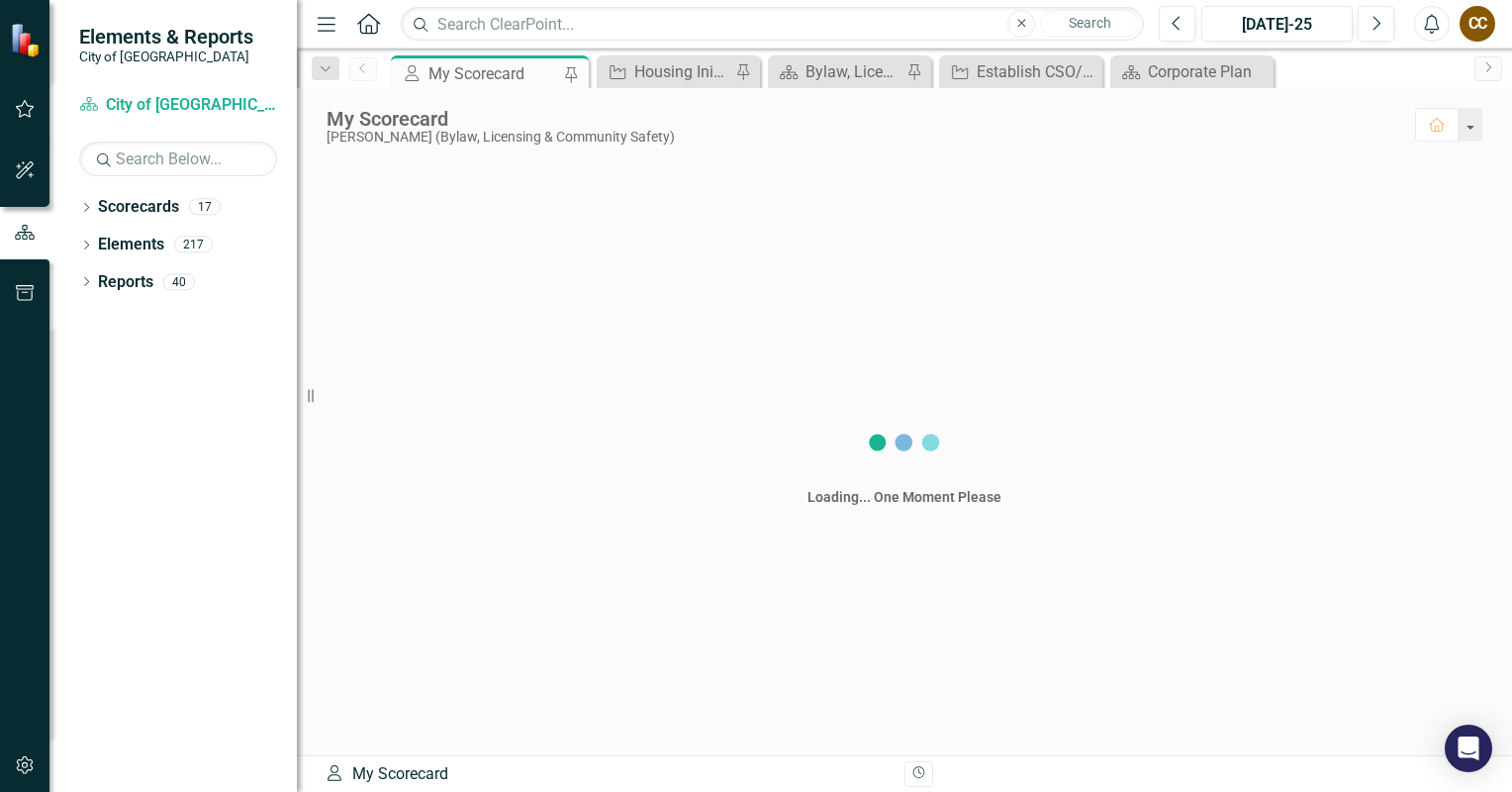 scroll, scrollTop: 0, scrollLeft: 0, axis: both 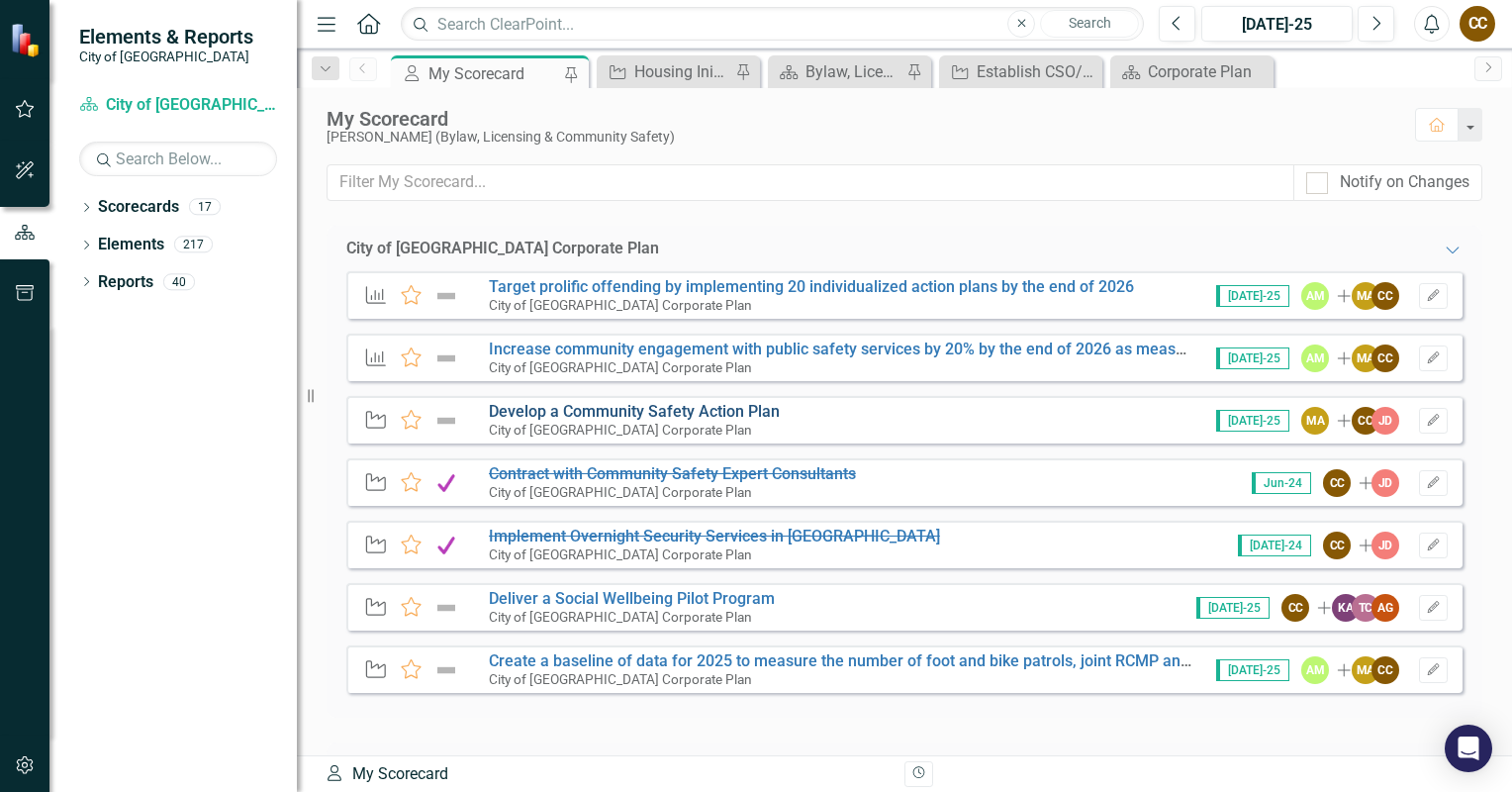 click on "Develop a Community Safety Action Plan" at bounding box center (634, 411) 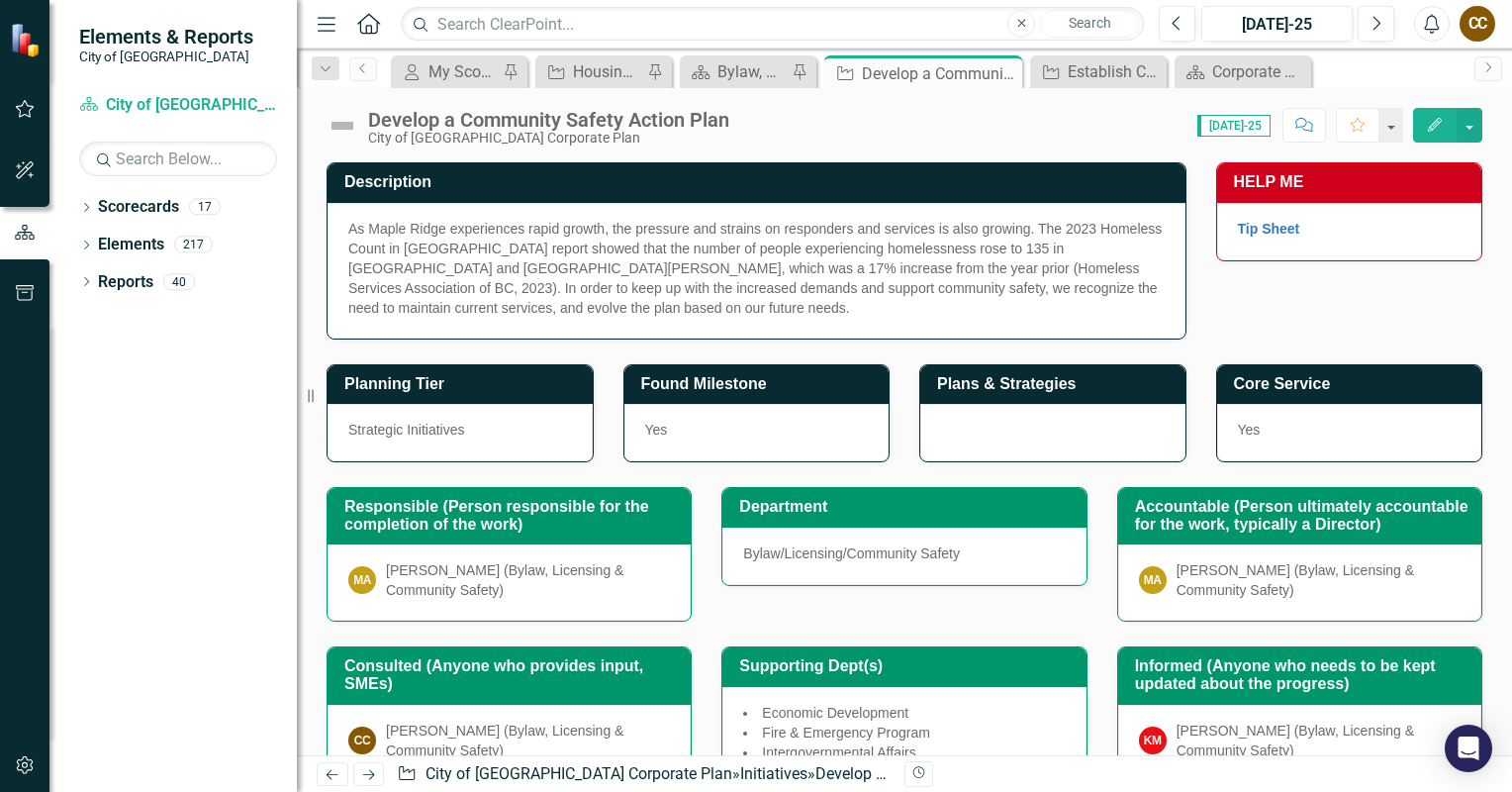 click 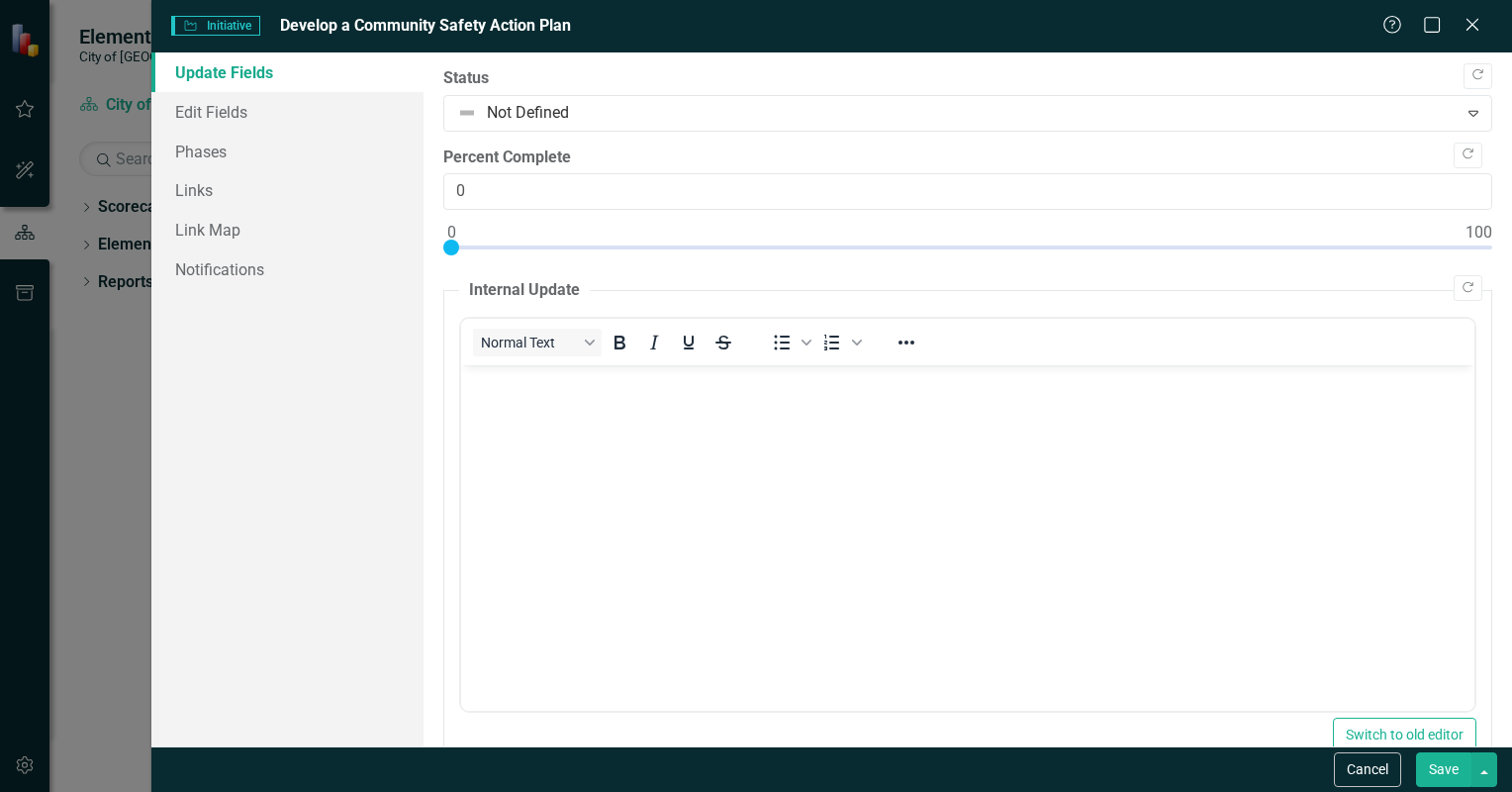 scroll, scrollTop: 0, scrollLeft: 0, axis: both 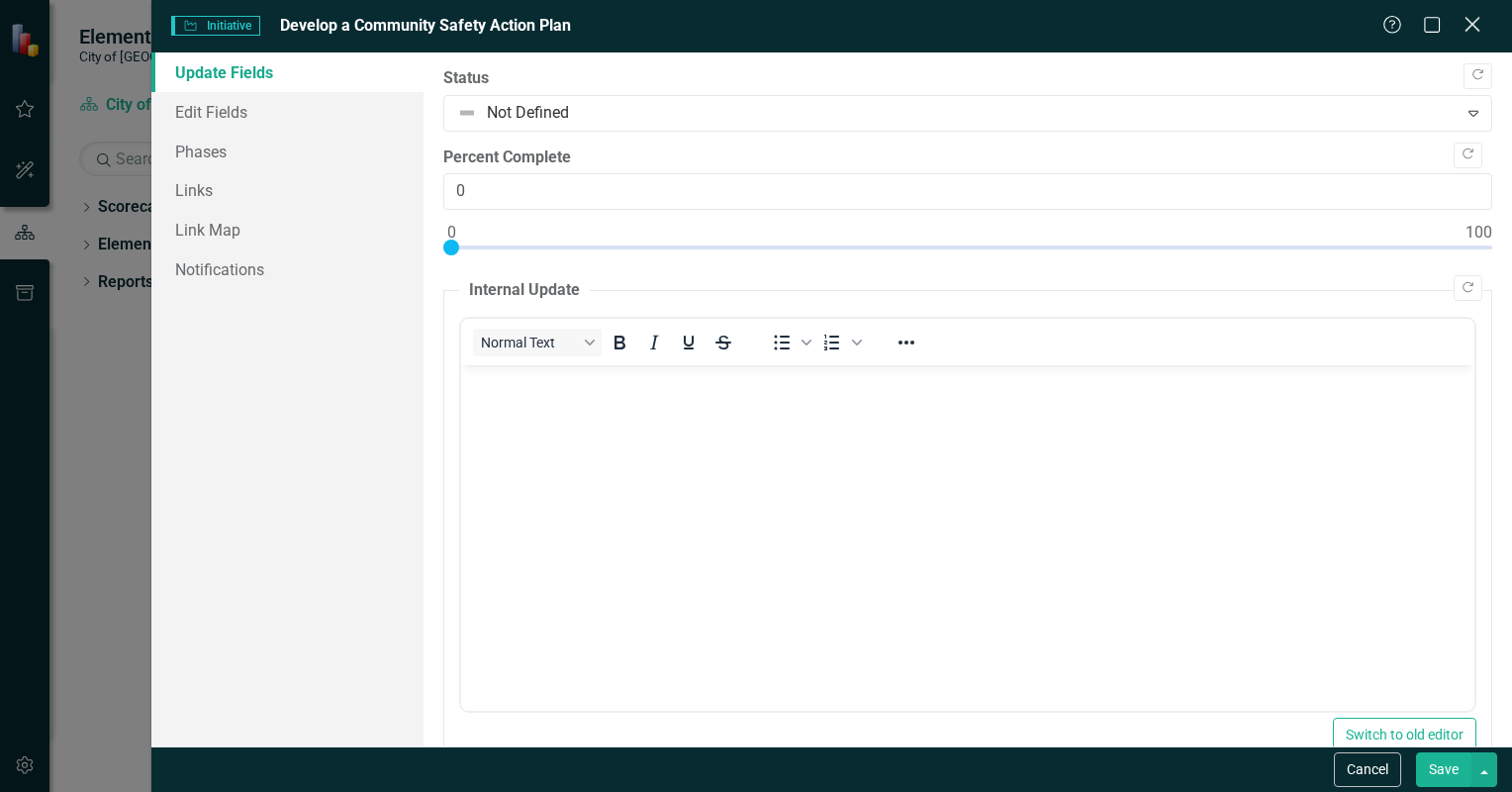 click on "Close" 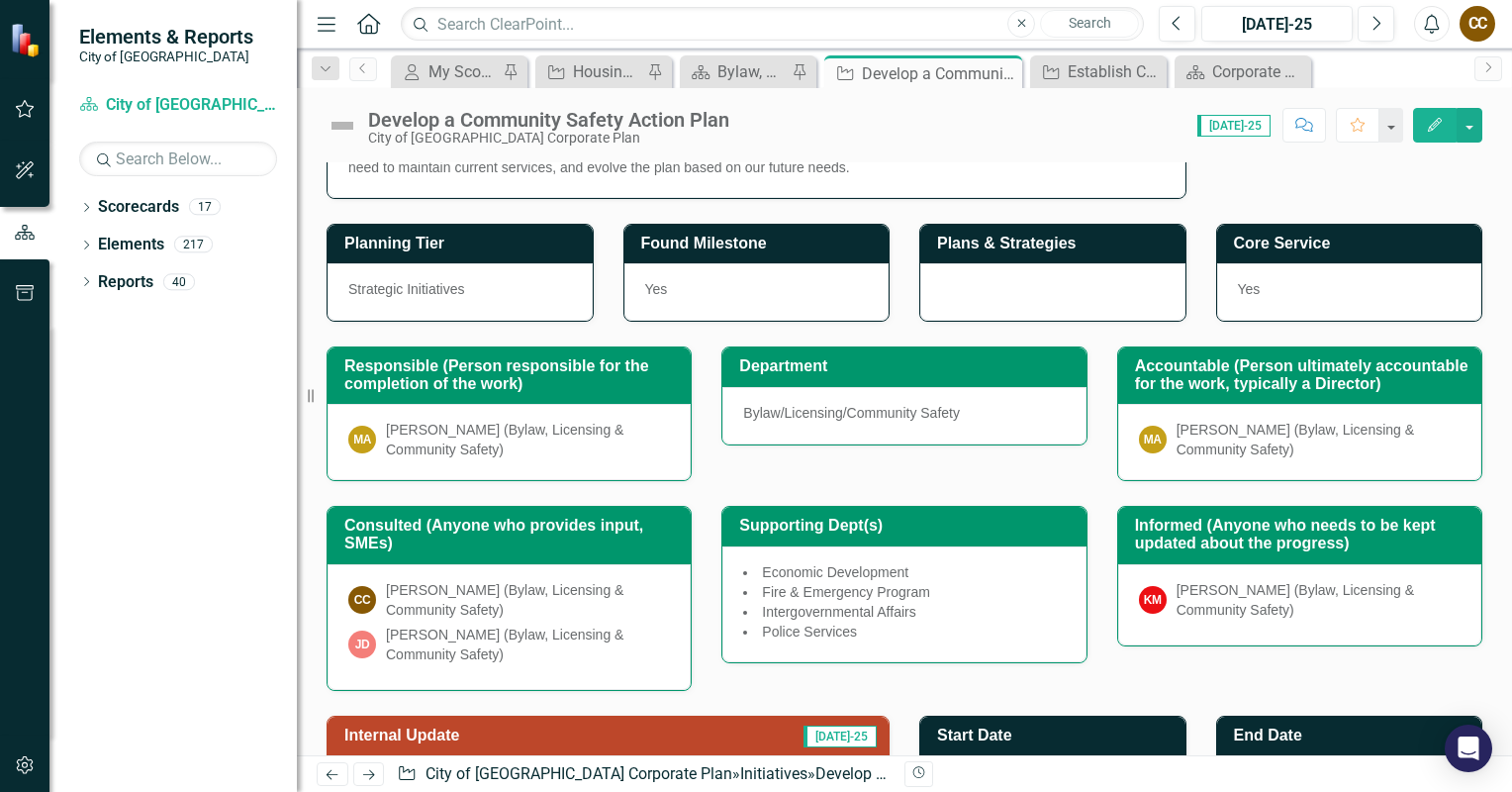 scroll, scrollTop: 139, scrollLeft: 0, axis: vertical 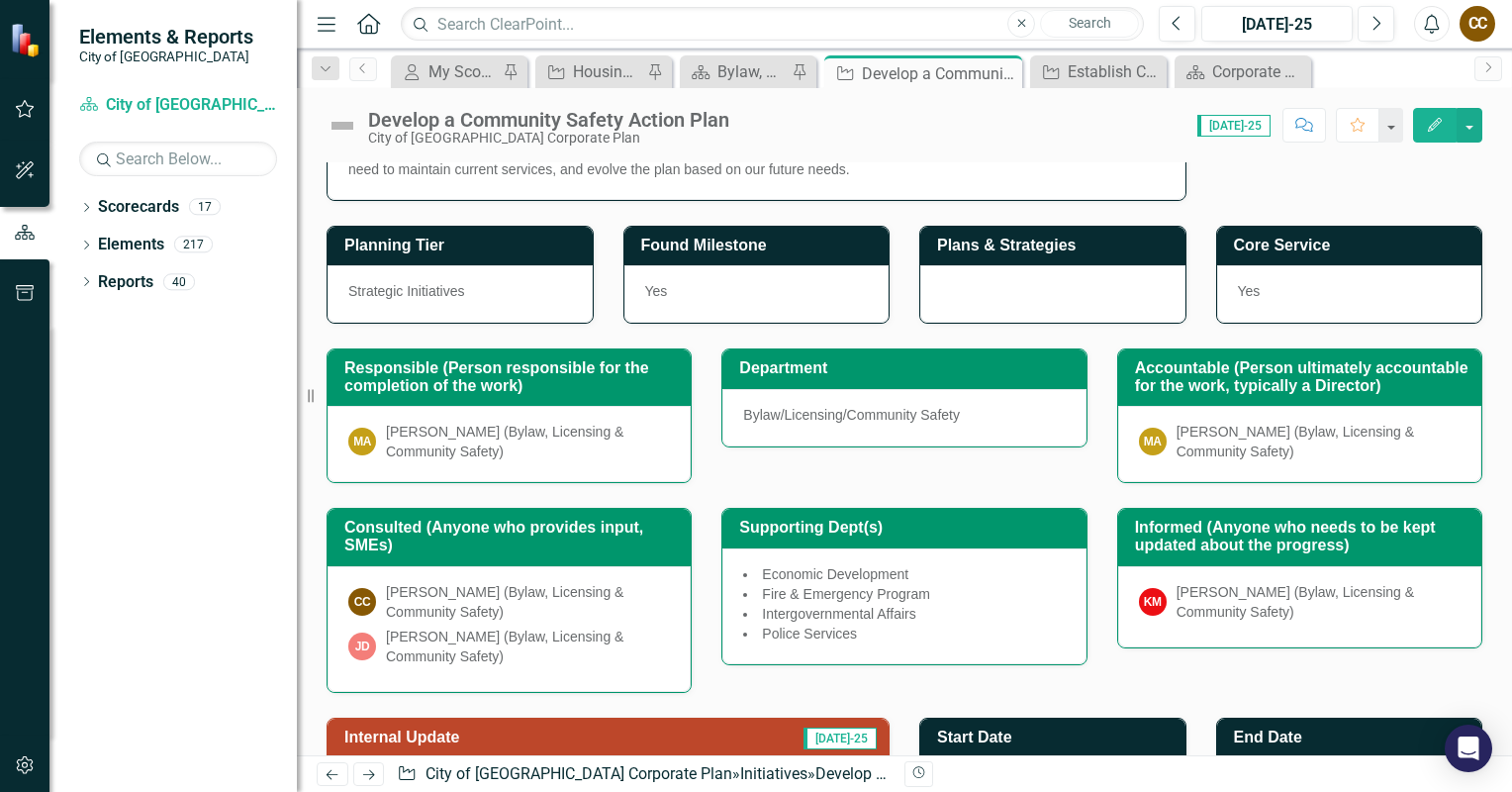 click on "Edit" 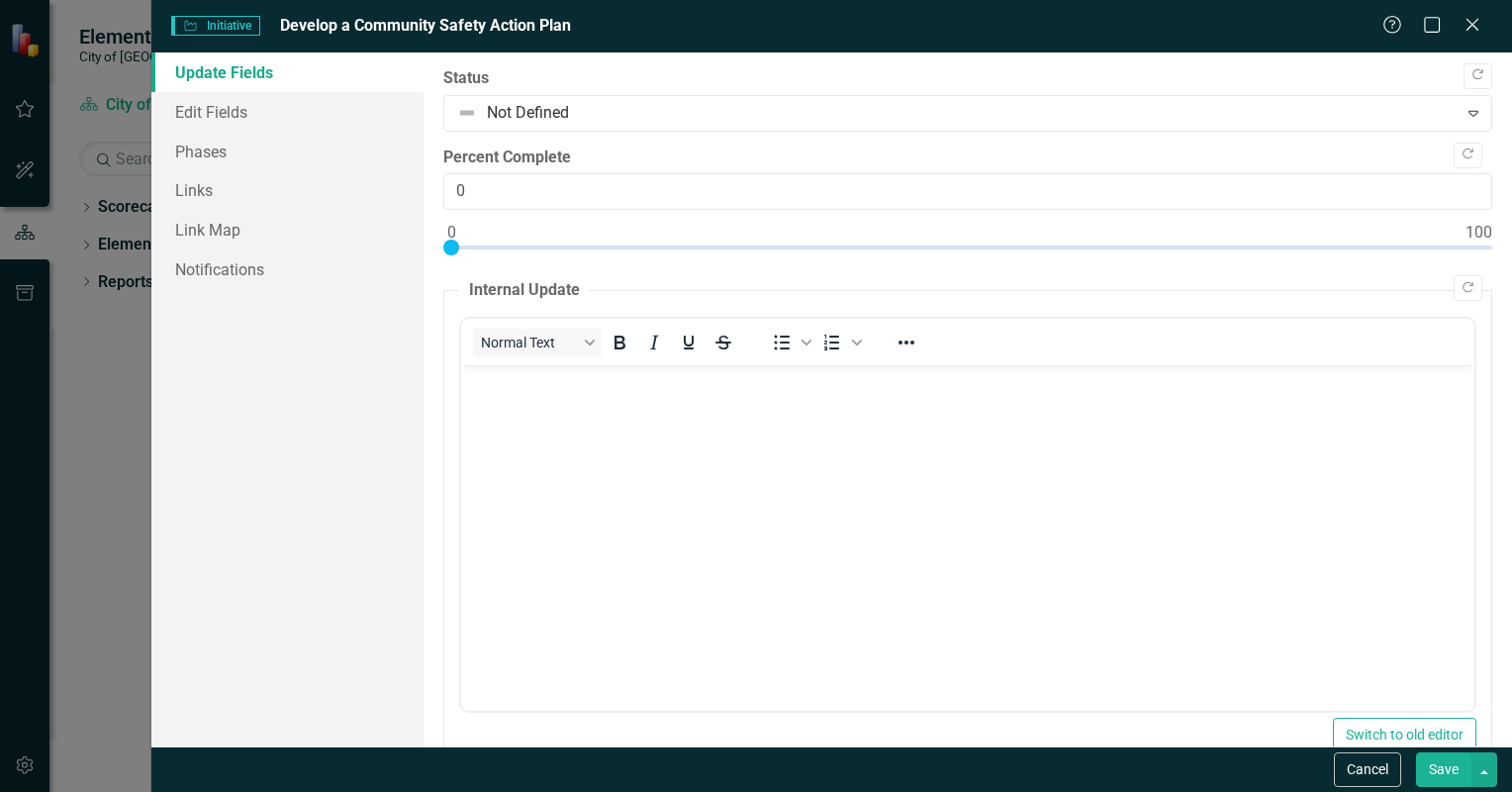 scroll, scrollTop: 0, scrollLeft: 0, axis: both 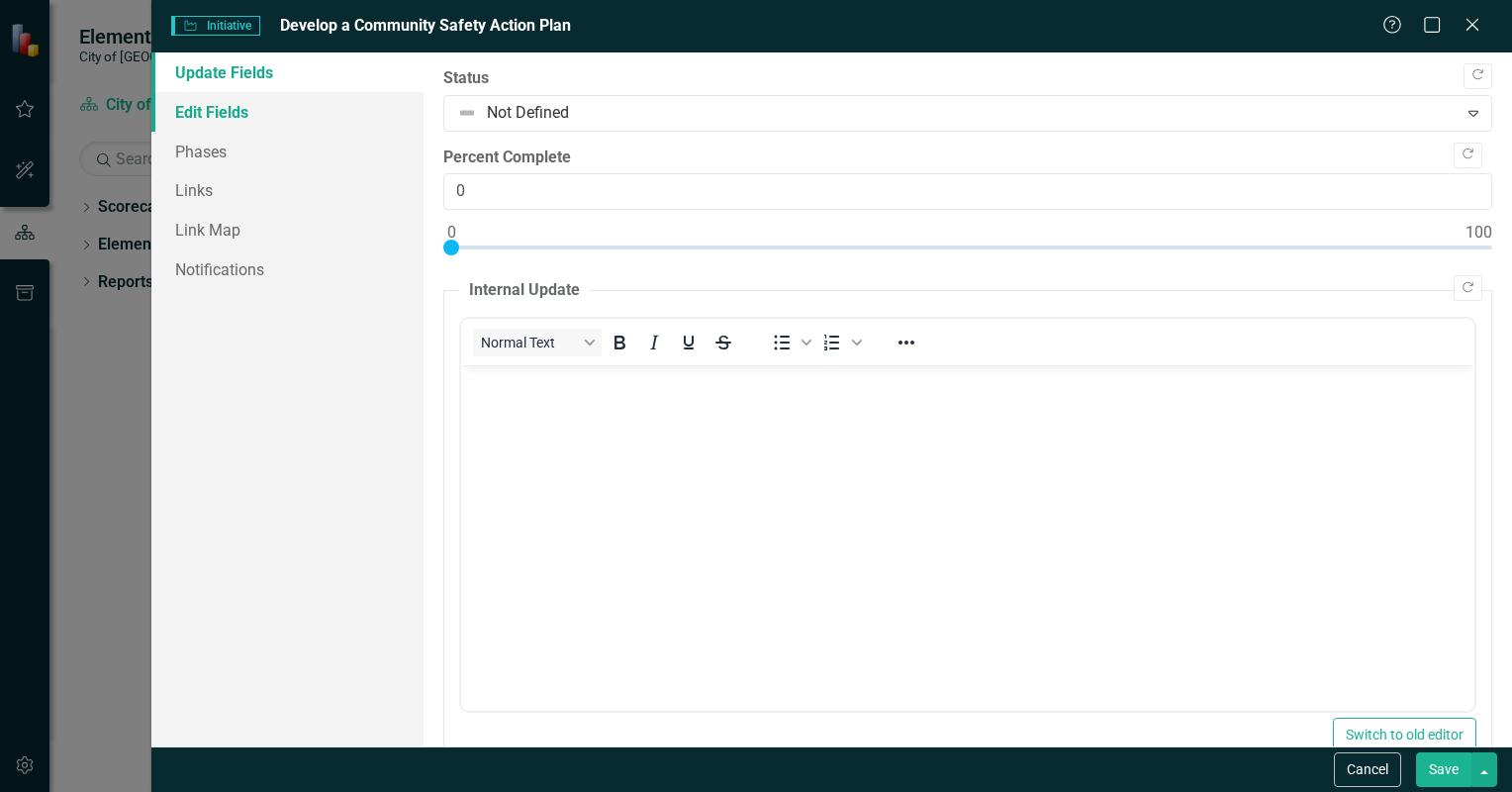 click on "Edit Fields" at bounding box center [287, 112] 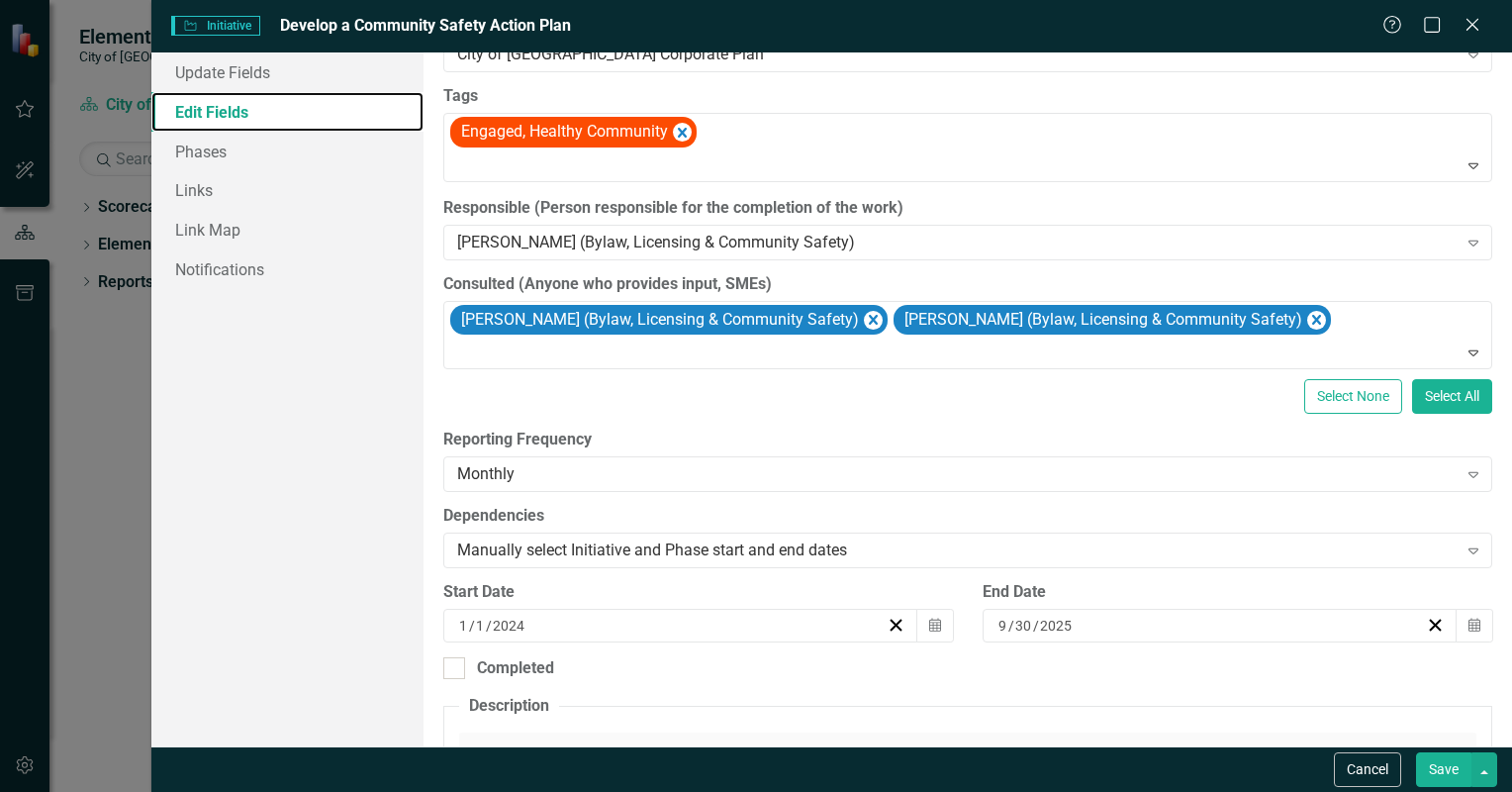 scroll, scrollTop: 137, scrollLeft: 0, axis: vertical 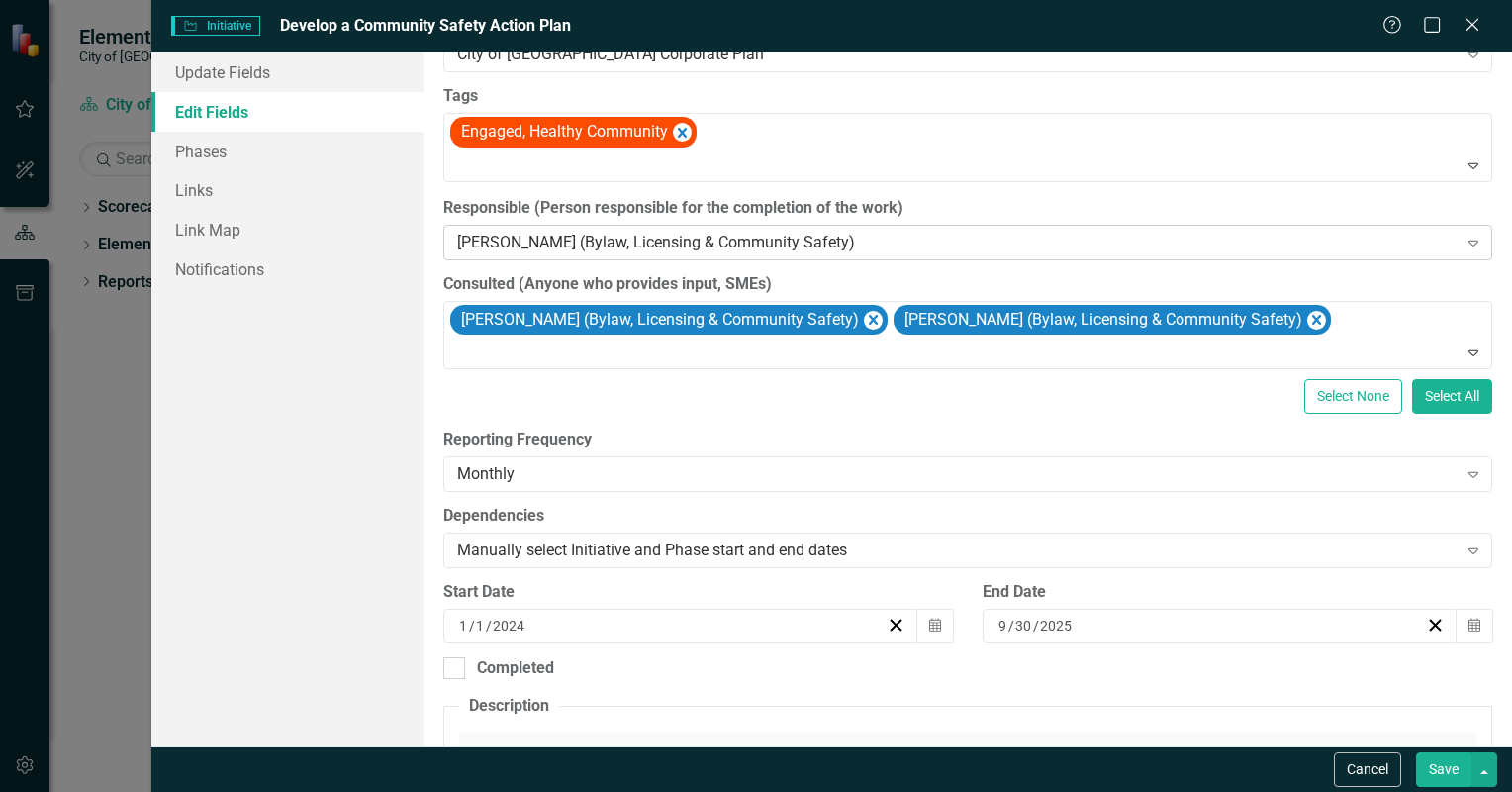 click on "[PERSON_NAME] (Bylaw, Licensing & Community Safety)" at bounding box center [957, 242] 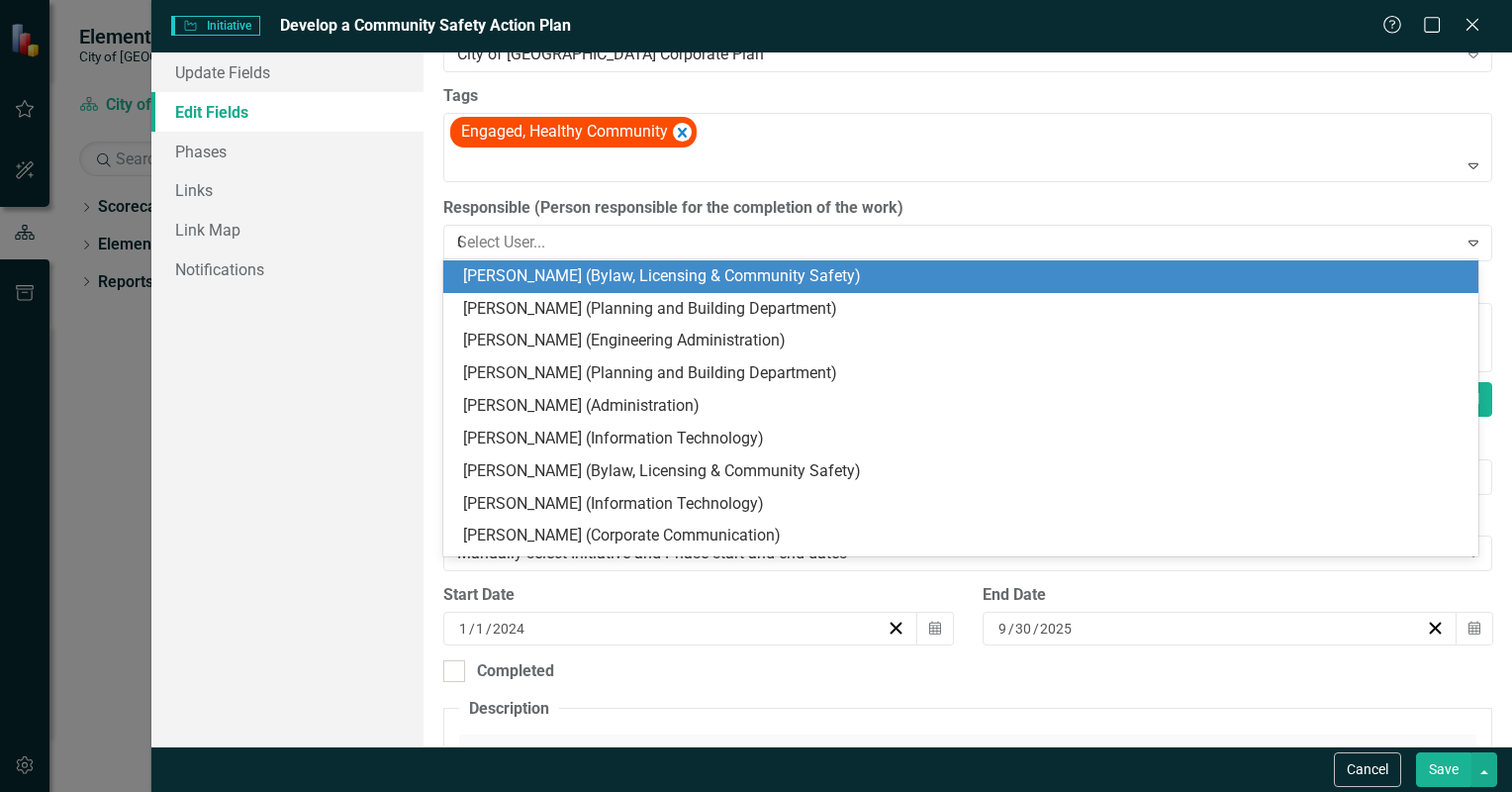 scroll, scrollTop: 0, scrollLeft: 0, axis: both 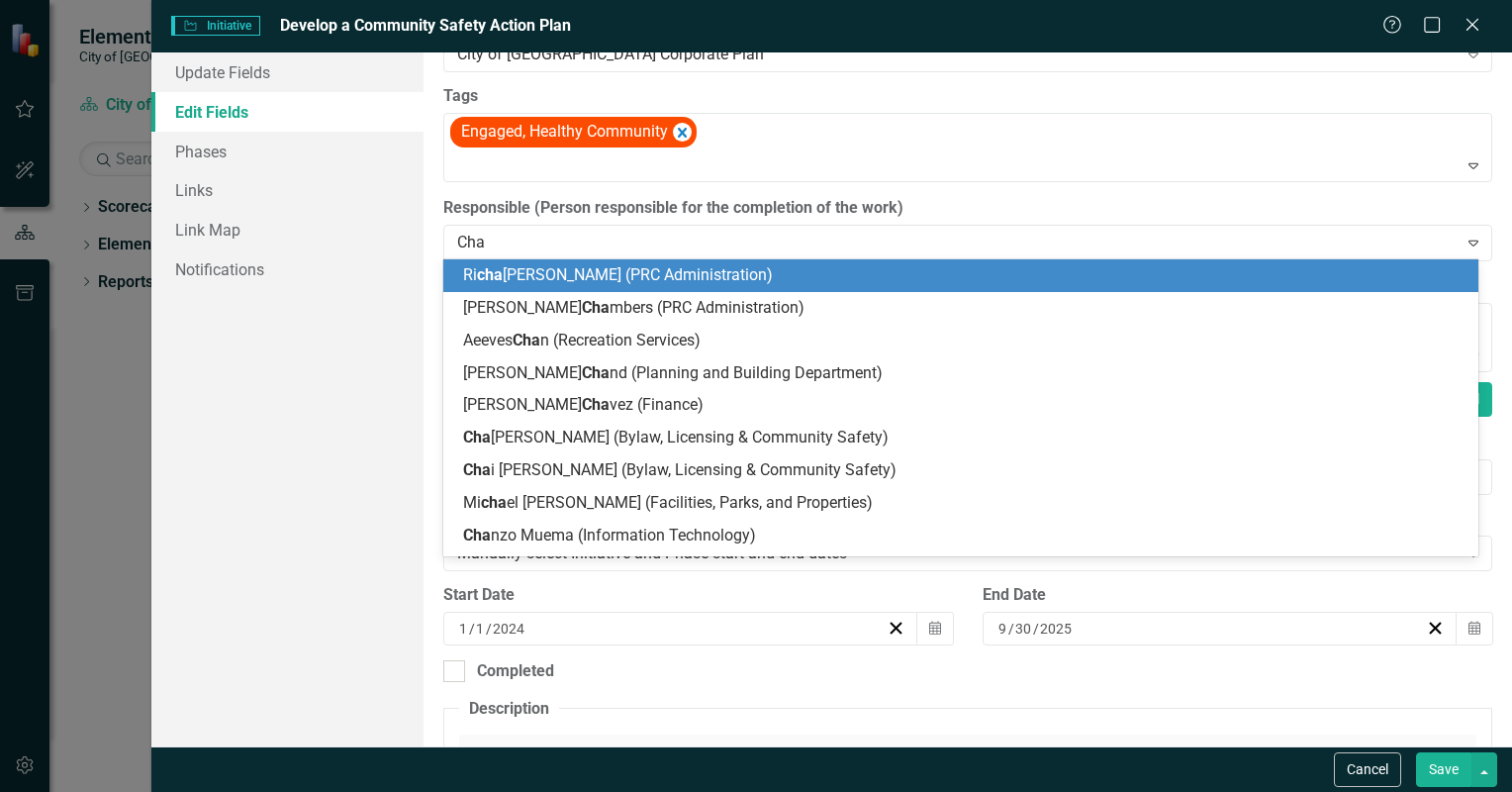 type on "Chad" 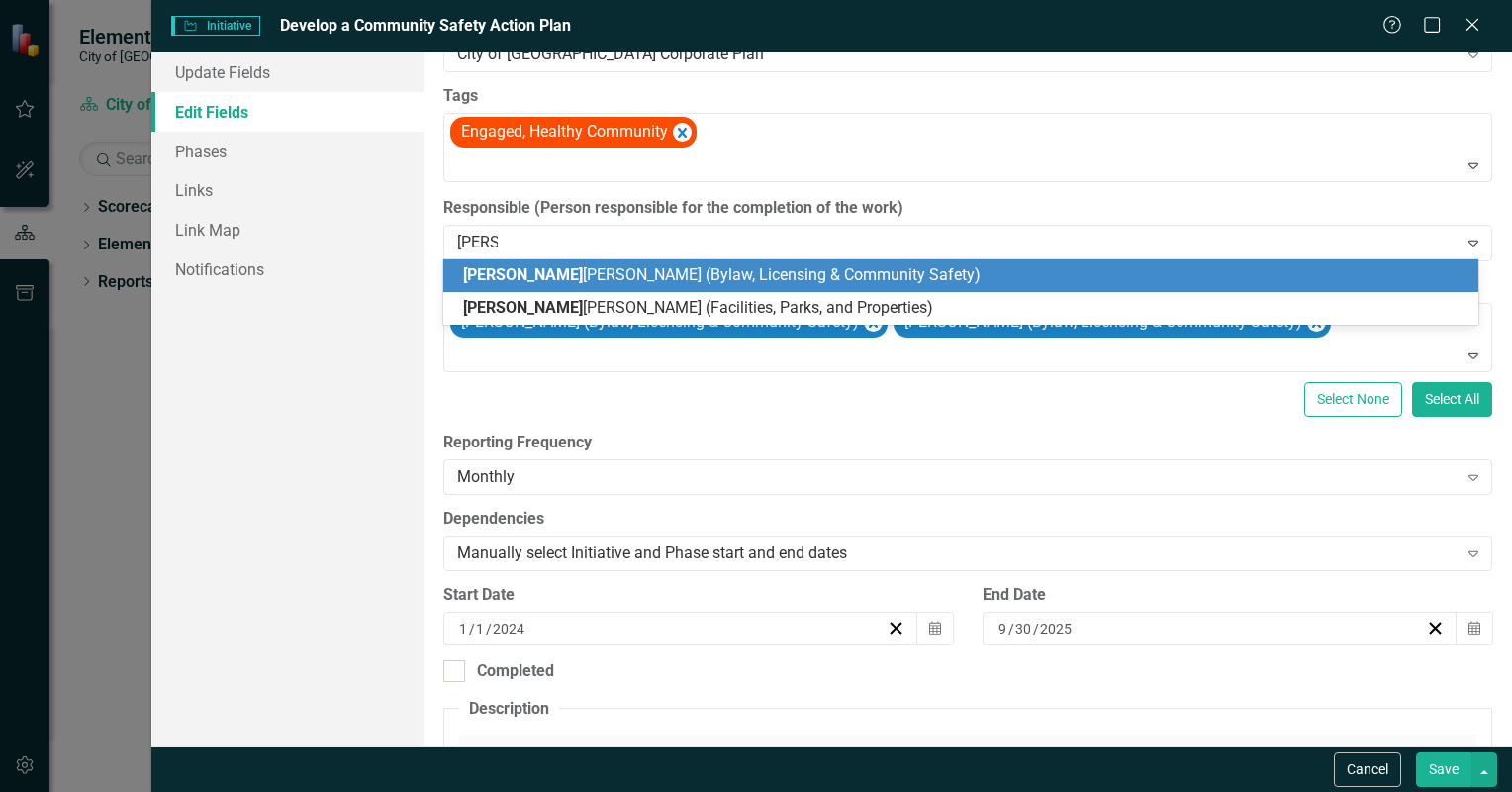 click on "Chad  Cowles (Bylaw, Licensing & Community Safety)" at bounding box center [721, 274] 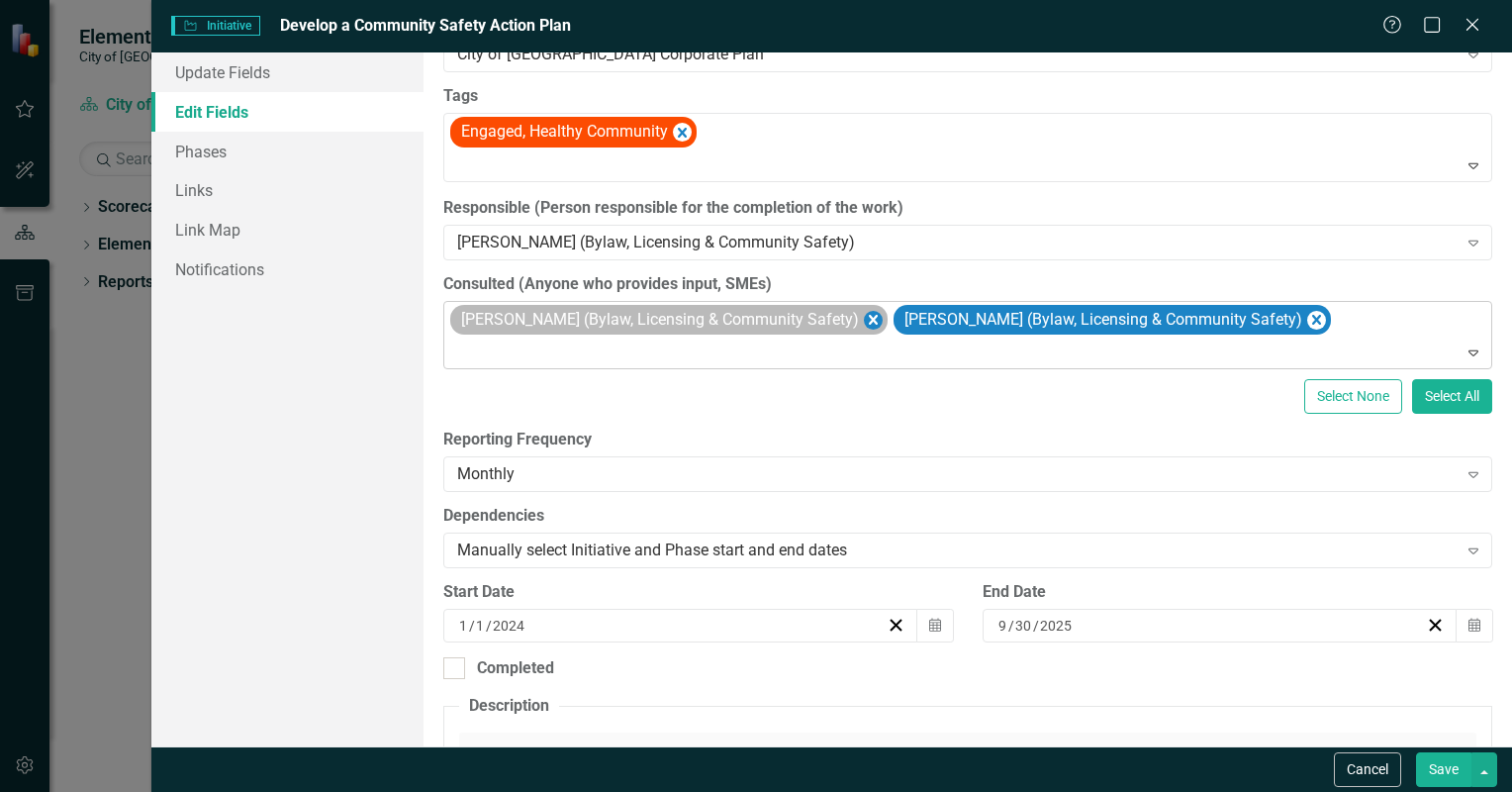 click 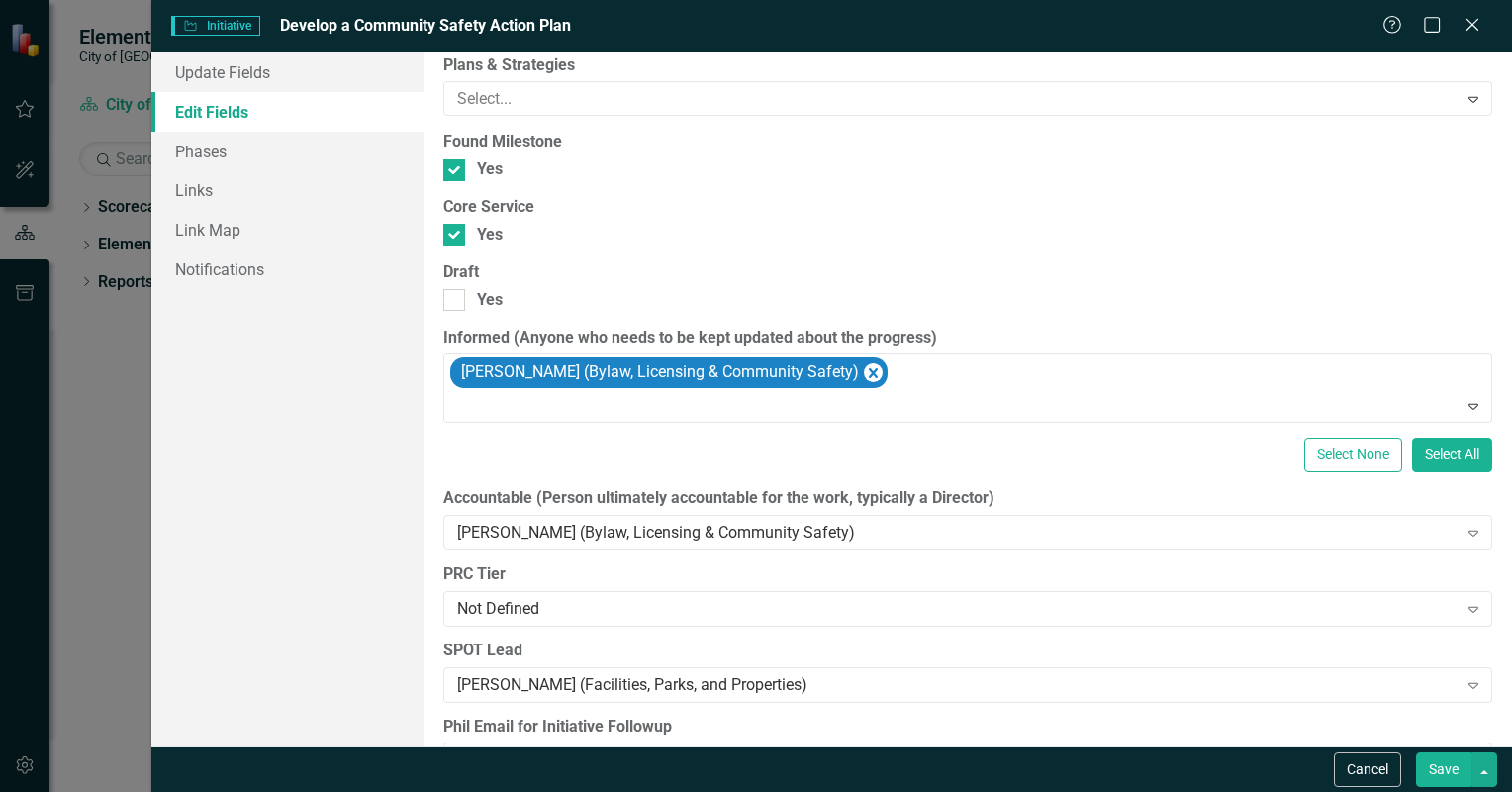 scroll, scrollTop: 2186, scrollLeft: 0, axis: vertical 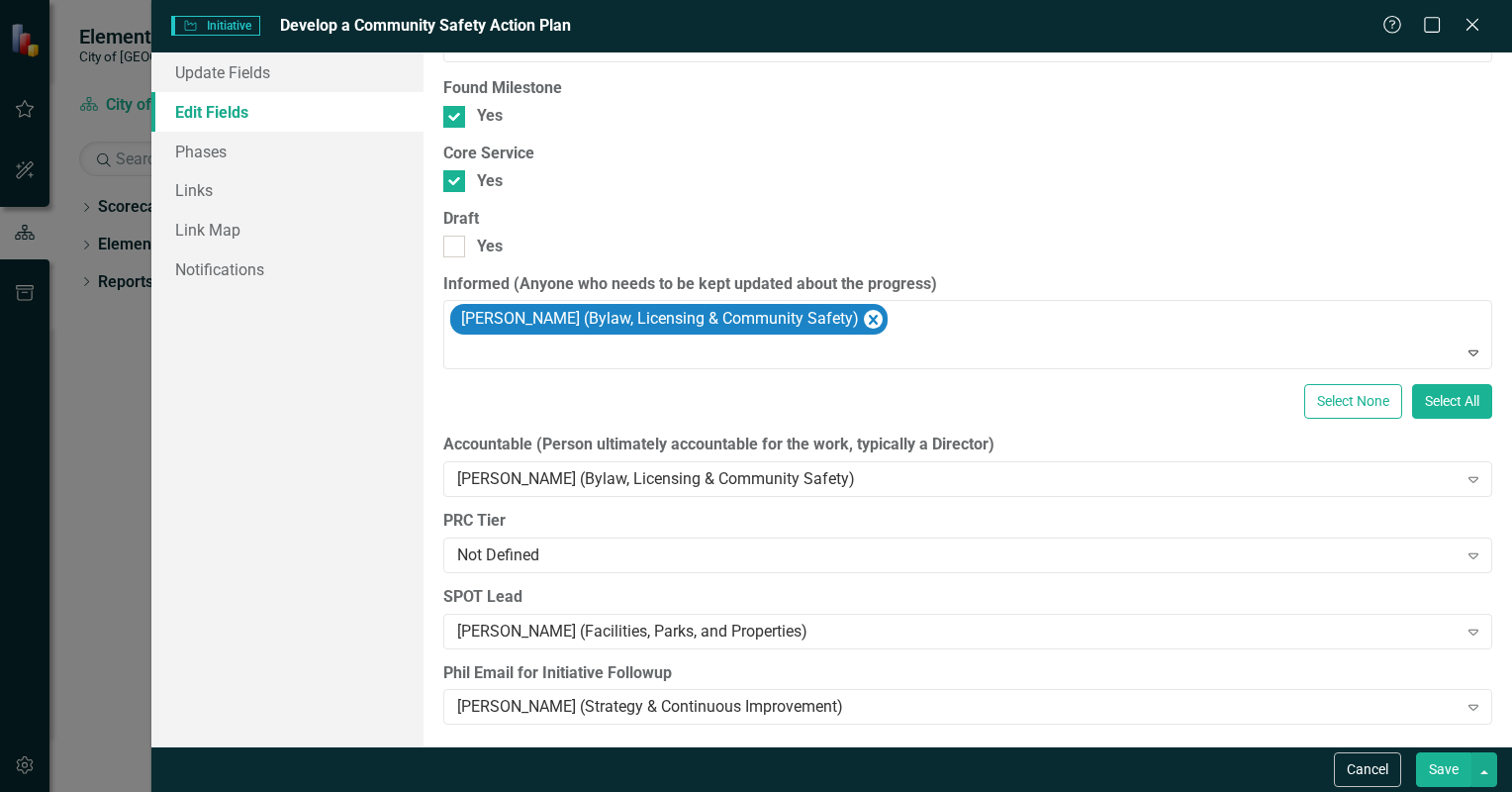 click on "Save" at bounding box center [1444, 769] 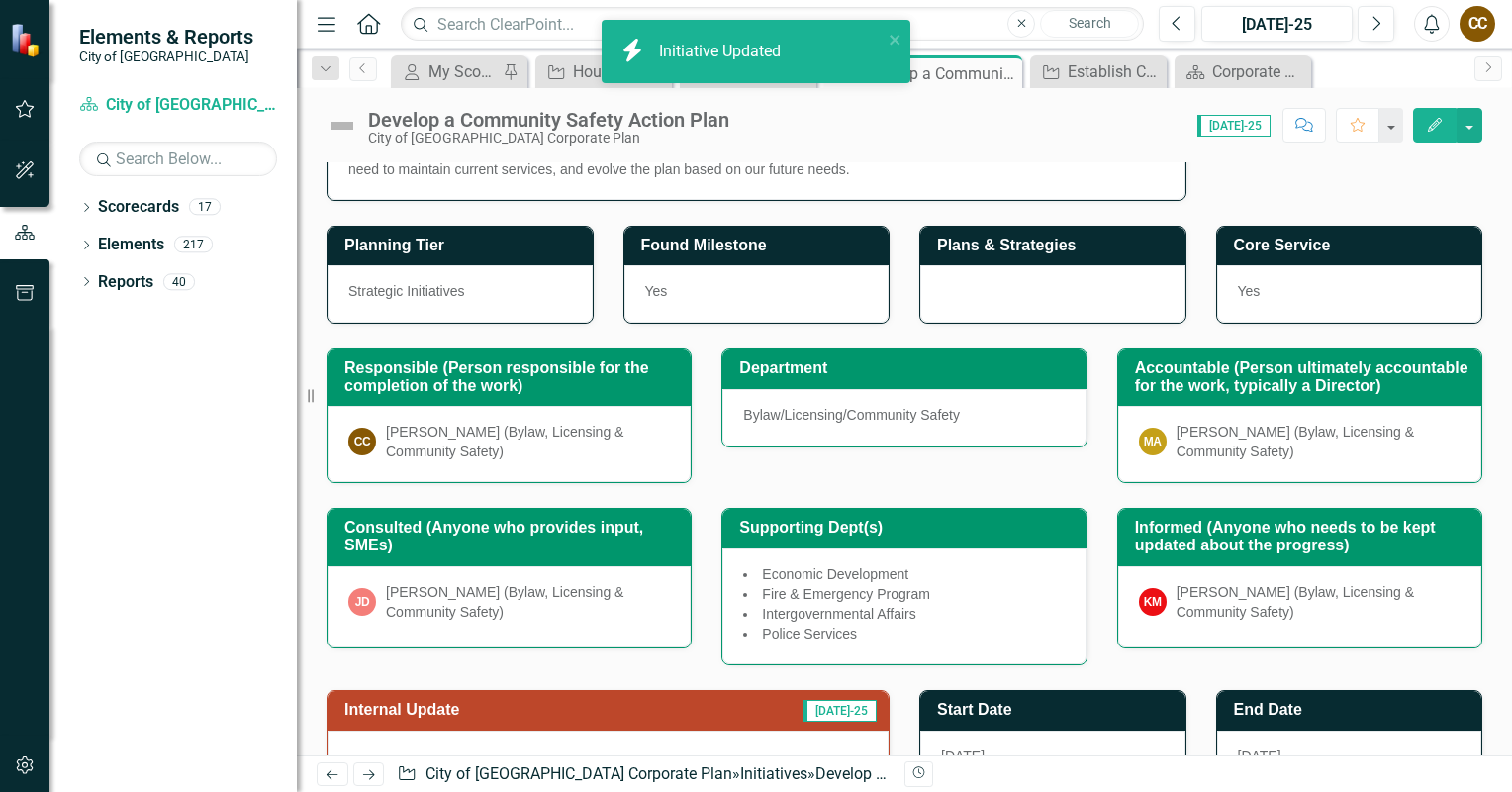 scroll, scrollTop: 0, scrollLeft: 0, axis: both 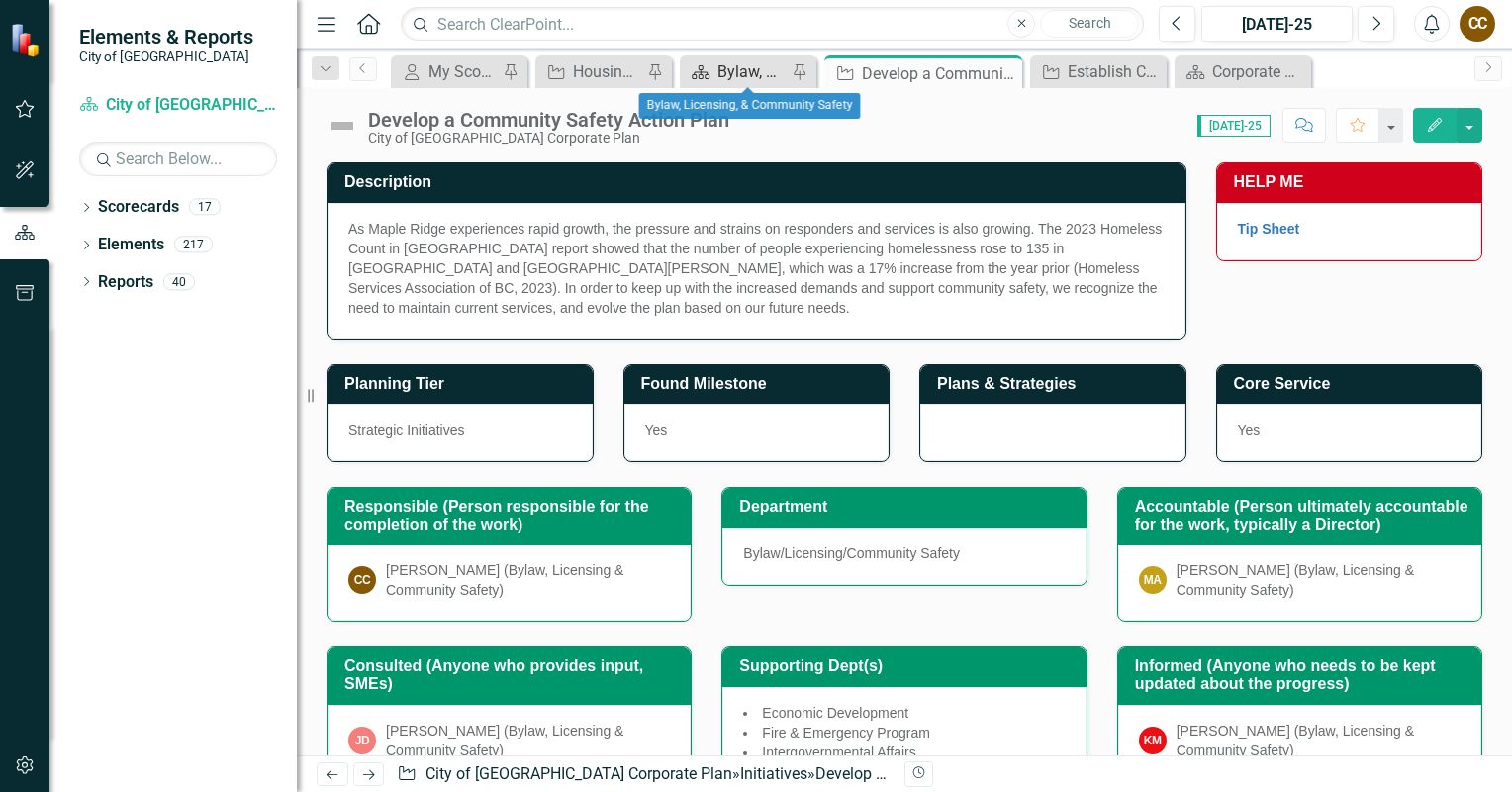 click on "Bylaw, Licensing, & Community Safety" at bounding box center [752, 71] 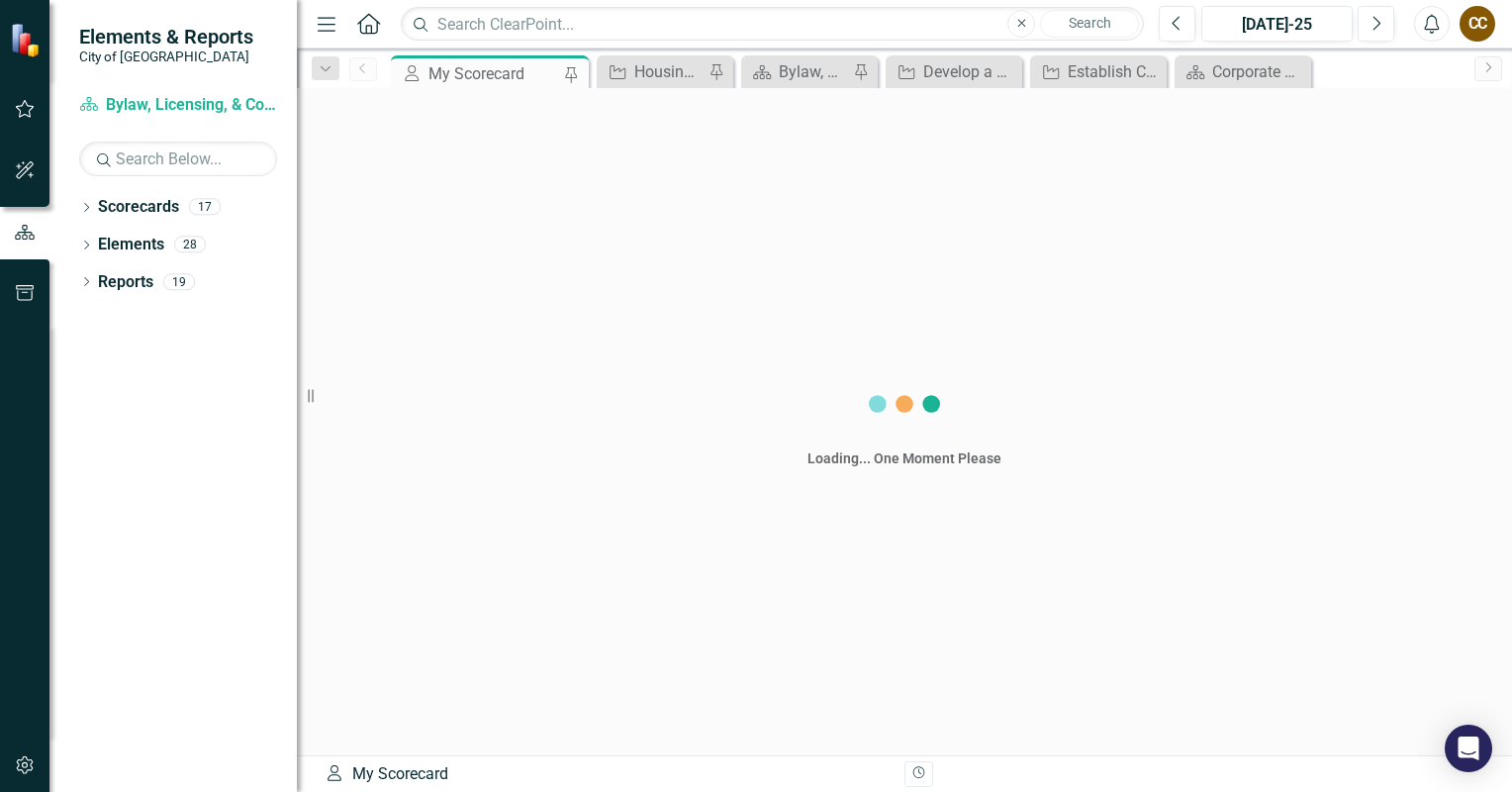 scroll, scrollTop: 0, scrollLeft: 0, axis: both 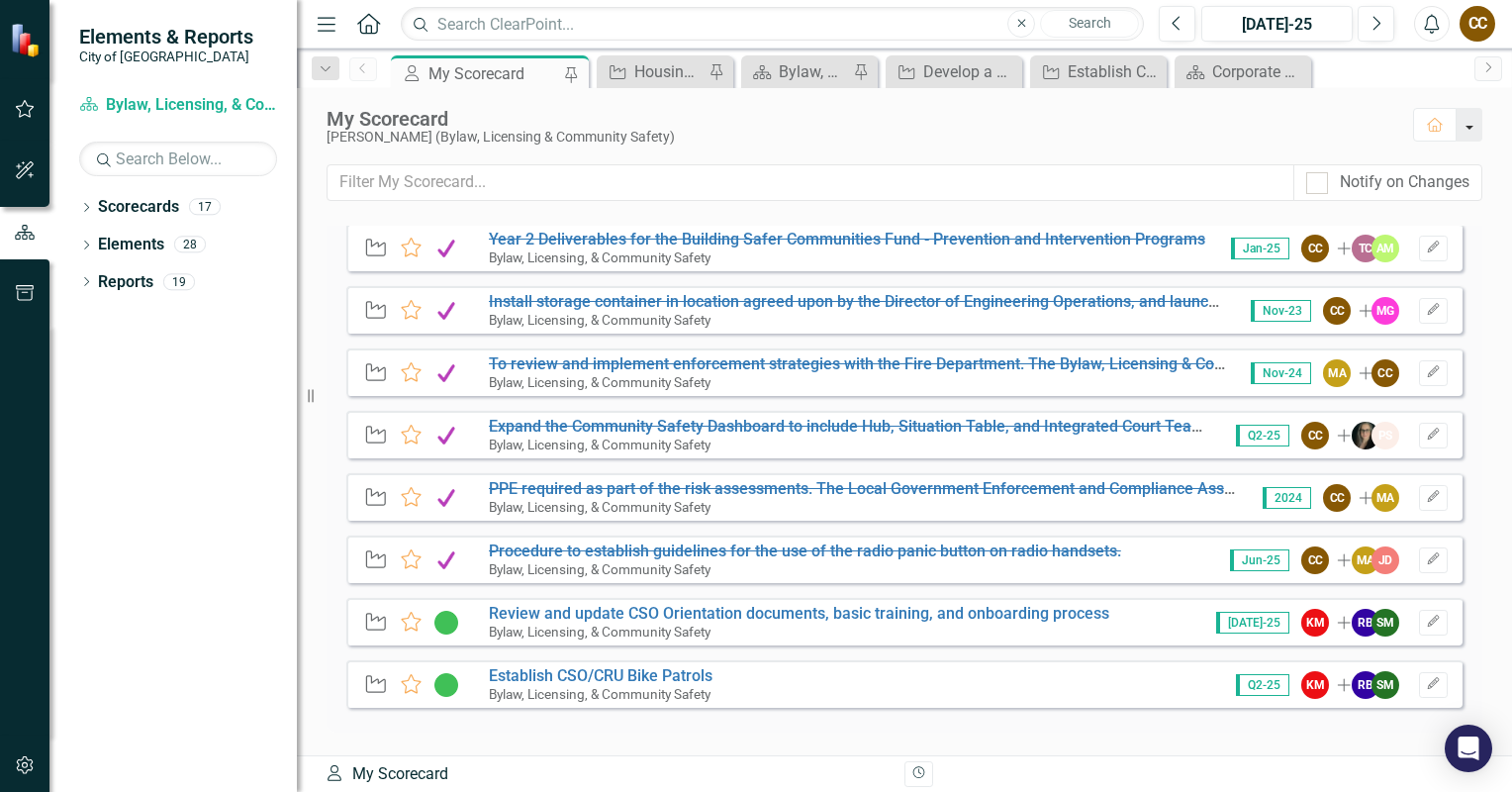 click at bounding box center (1469, 125) 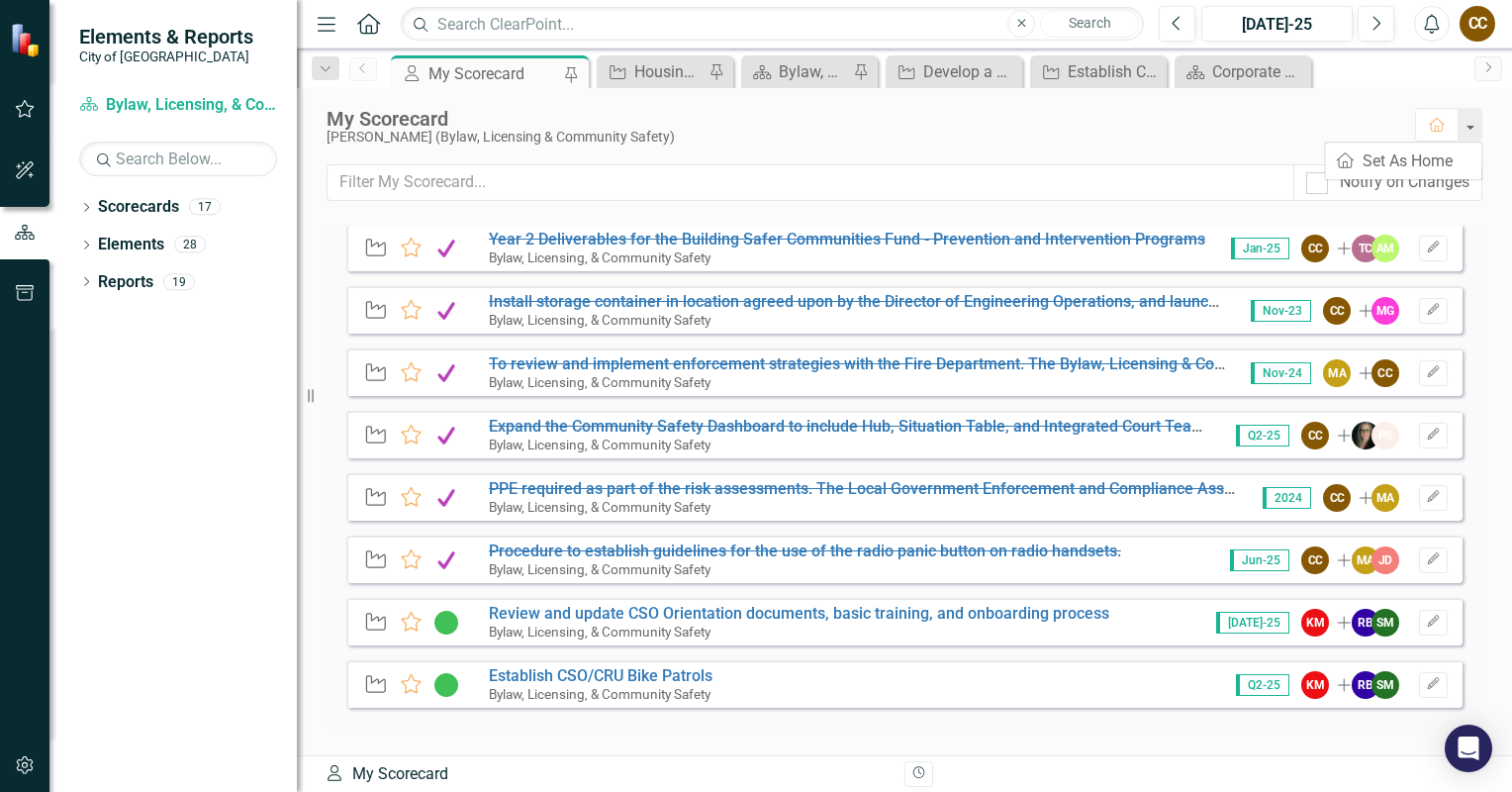 click on "My Scorecard" at bounding box center (861, 119) 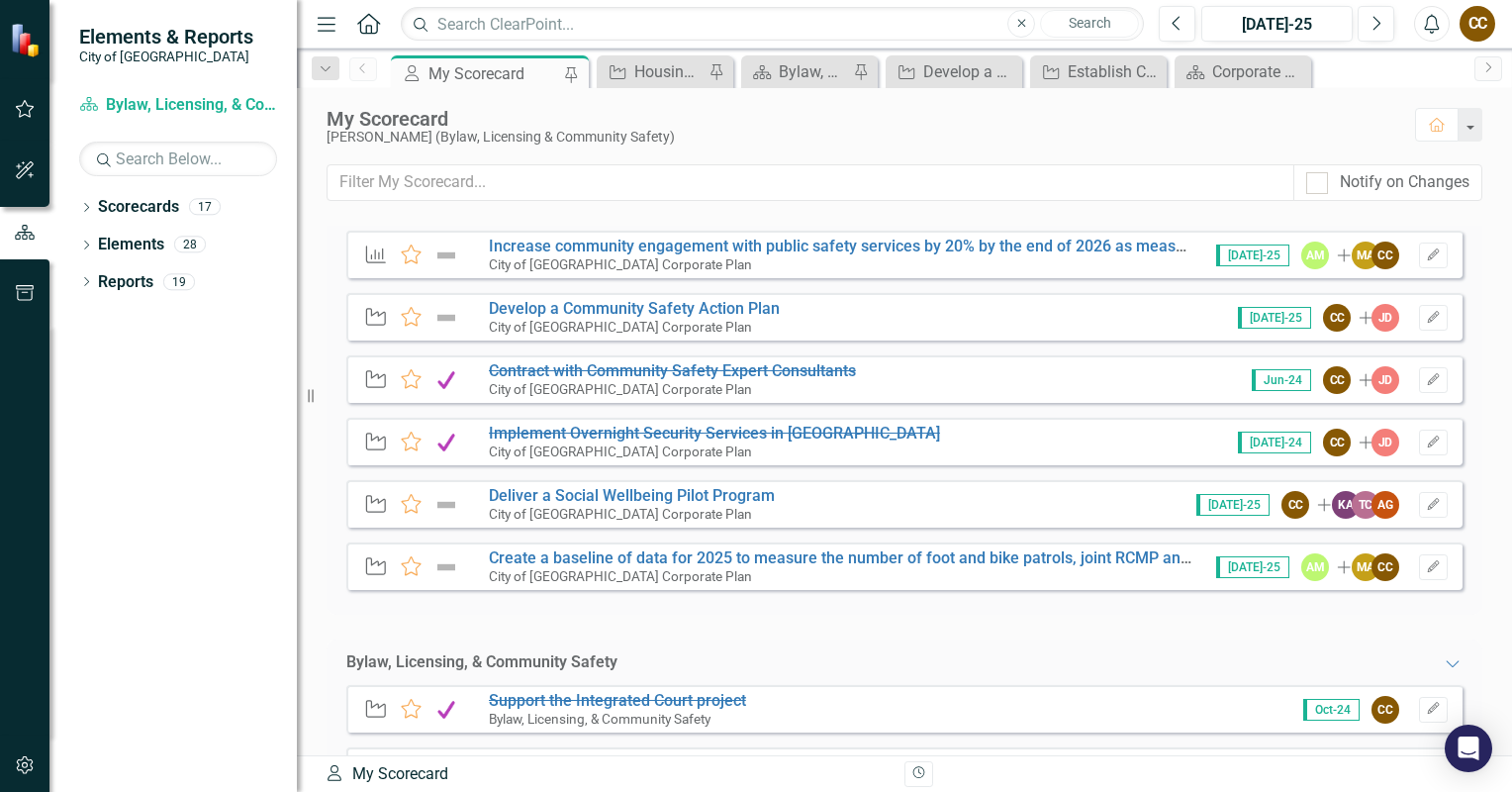 scroll, scrollTop: 0, scrollLeft: 0, axis: both 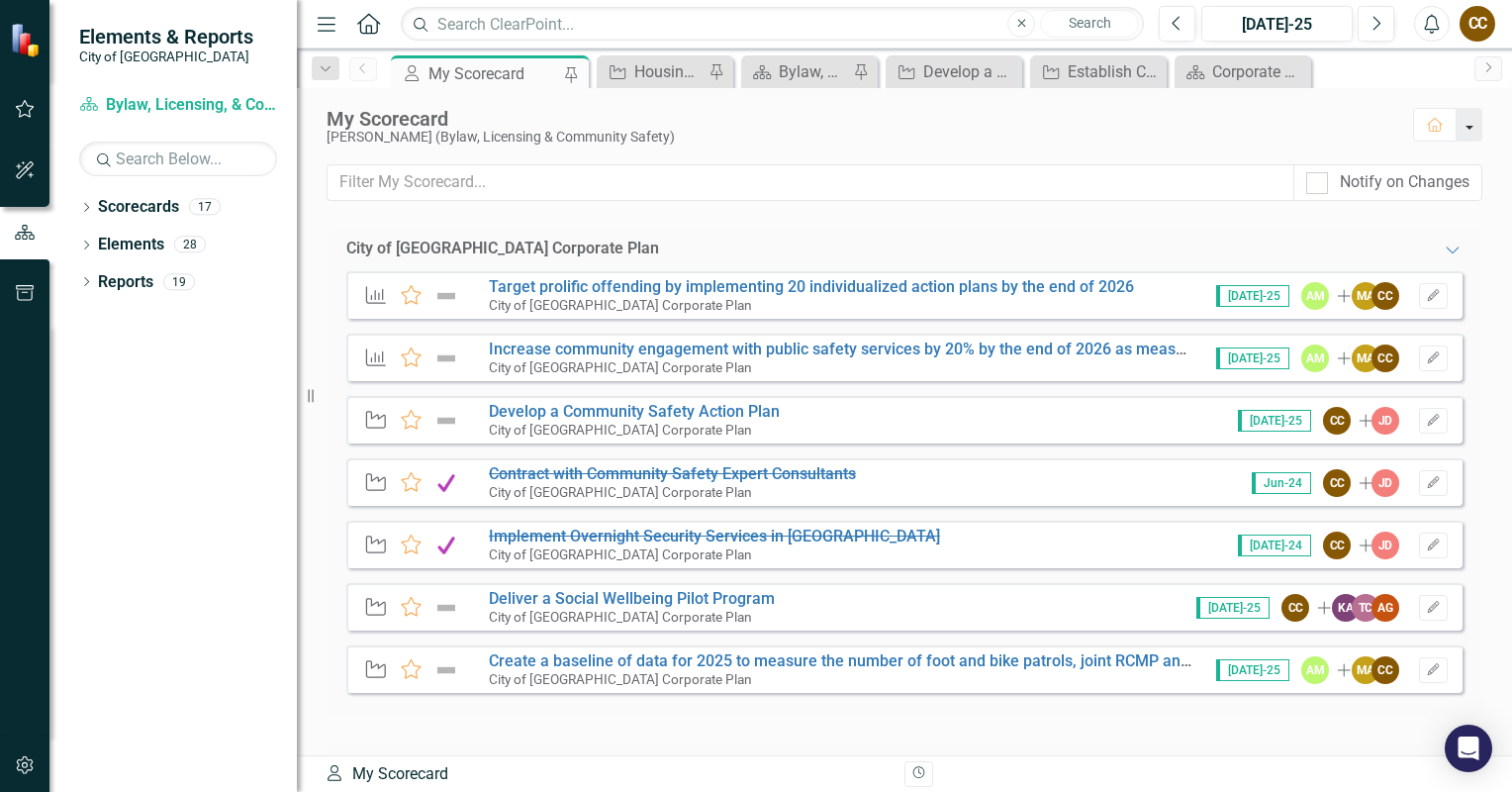 click at bounding box center (1469, 125) 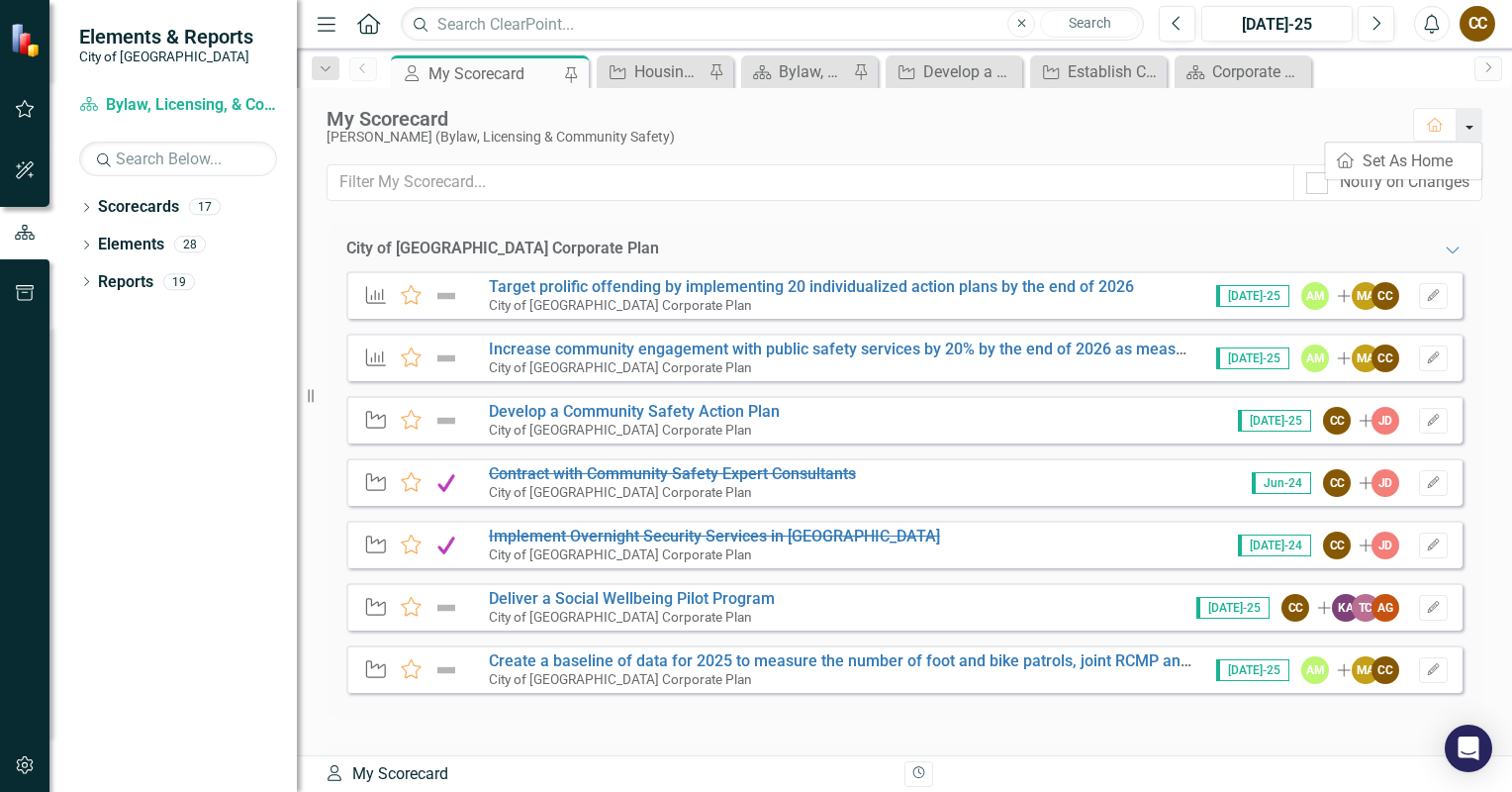 click at bounding box center [1469, 125] 